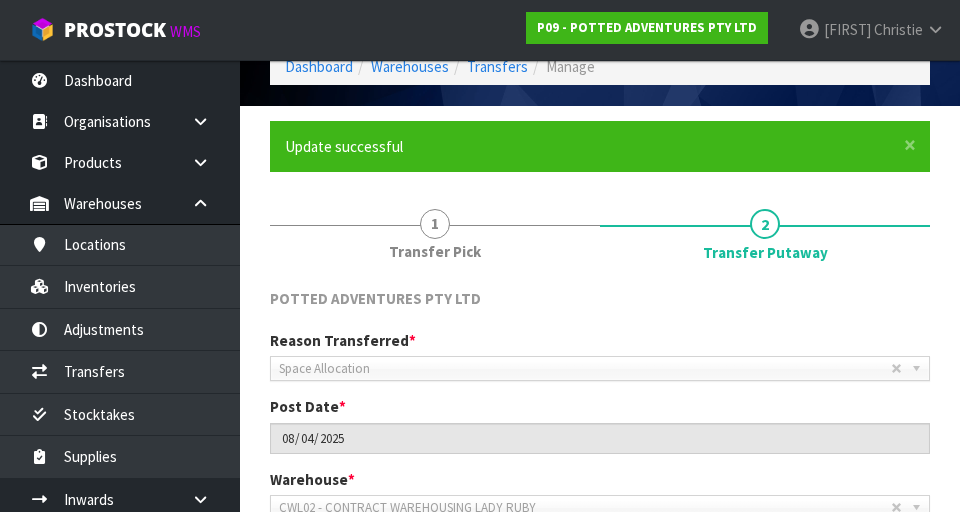 scroll, scrollTop: 0, scrollLeft: 0, axis: both 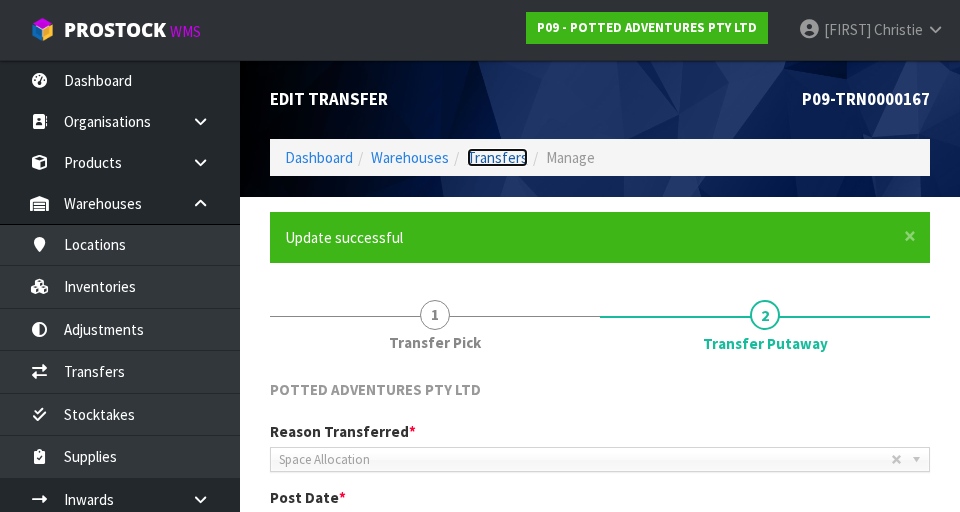 click on "Transfers" at bounding box center [497, 157] 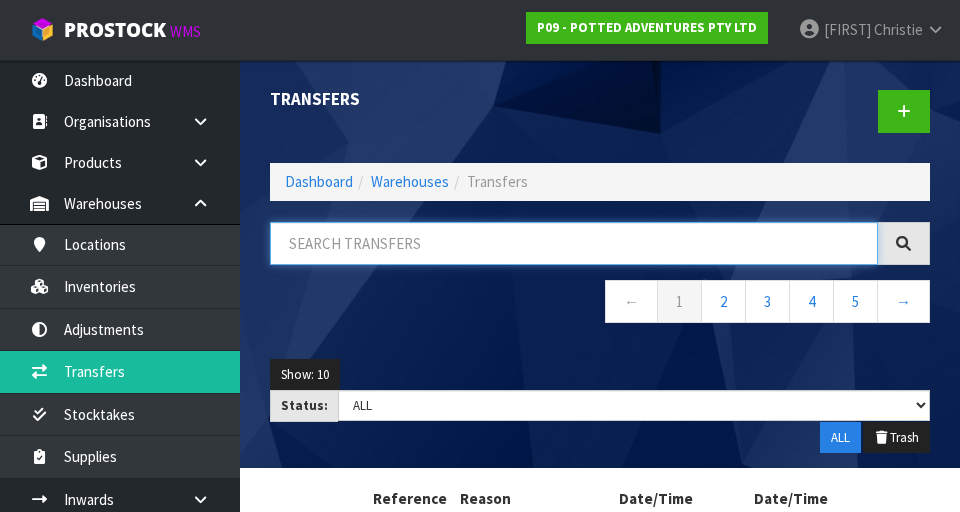 click at bounding box center (574, 243) 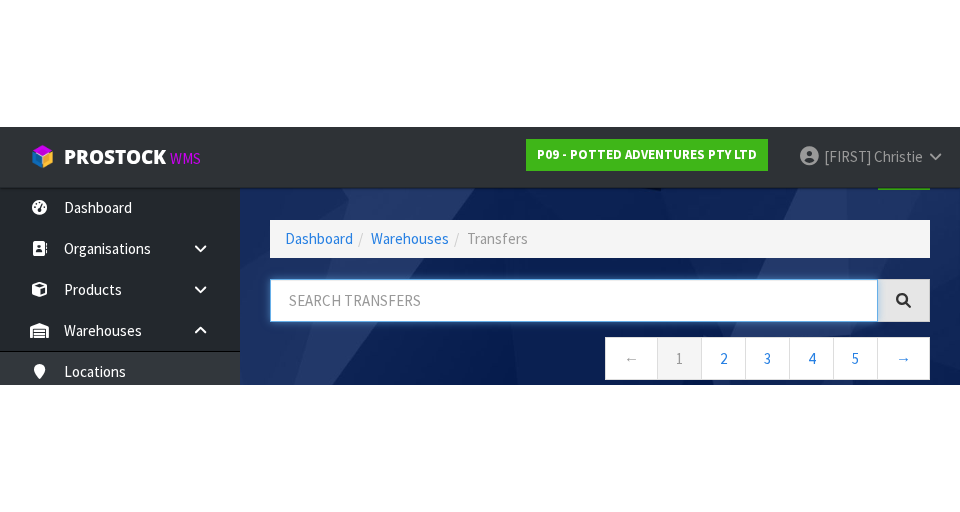 scroll, scrollTop: 114, scrollLeft: 0, axis: vertical 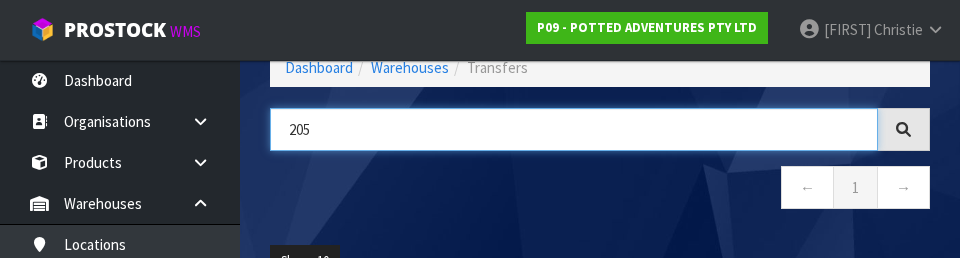 type on "205" 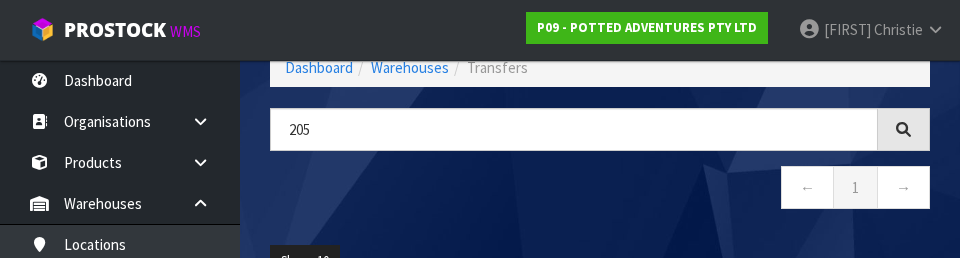 click on "←
1
→" at bounding box center [600, 190] 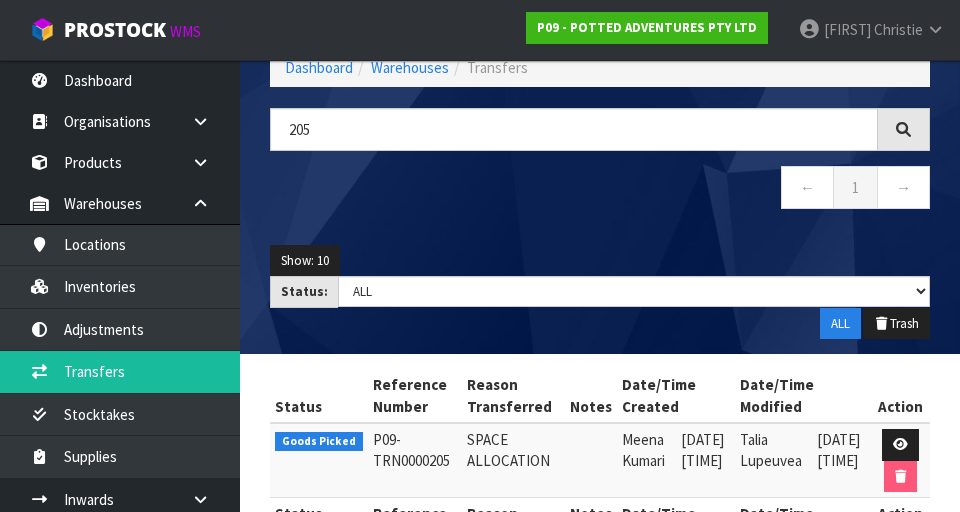 scroll, scrollTop: 189, scrollLeft: 0, axis: vertical 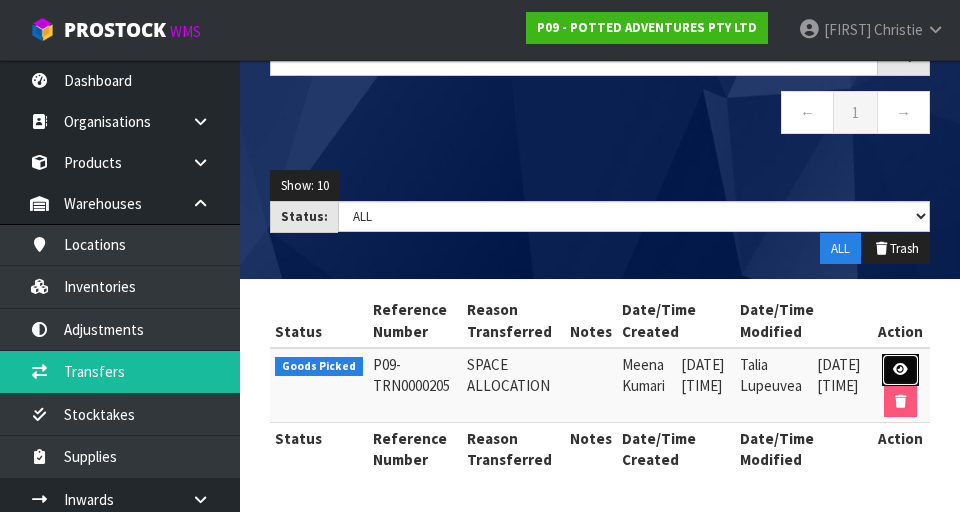 click at bounding box center (900, 369) 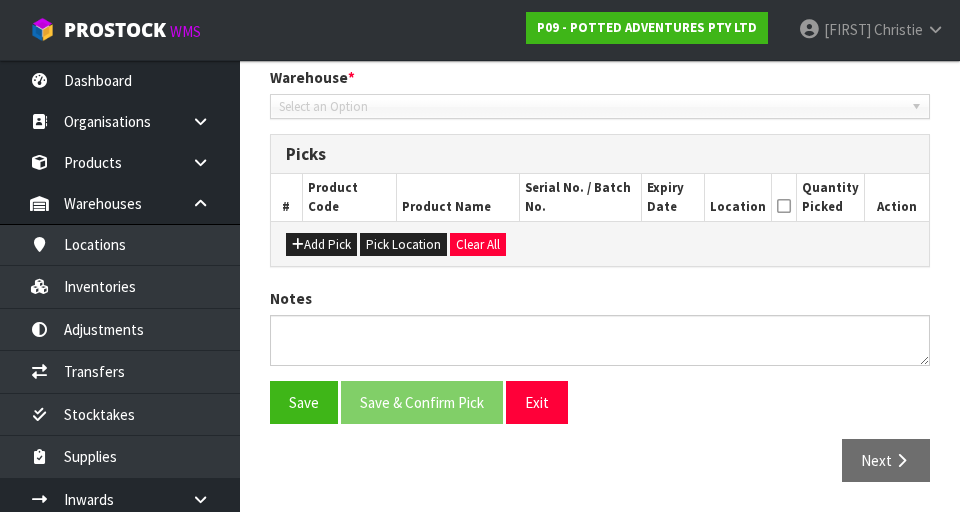 type on "2025-07-30" 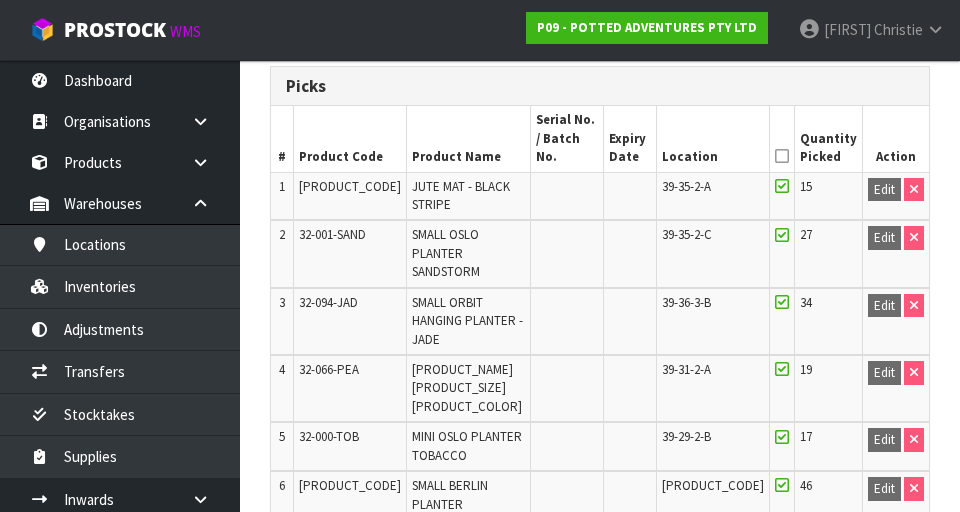 scroll, scrollTop: 485, scrollLeft: 0, axis: vertical 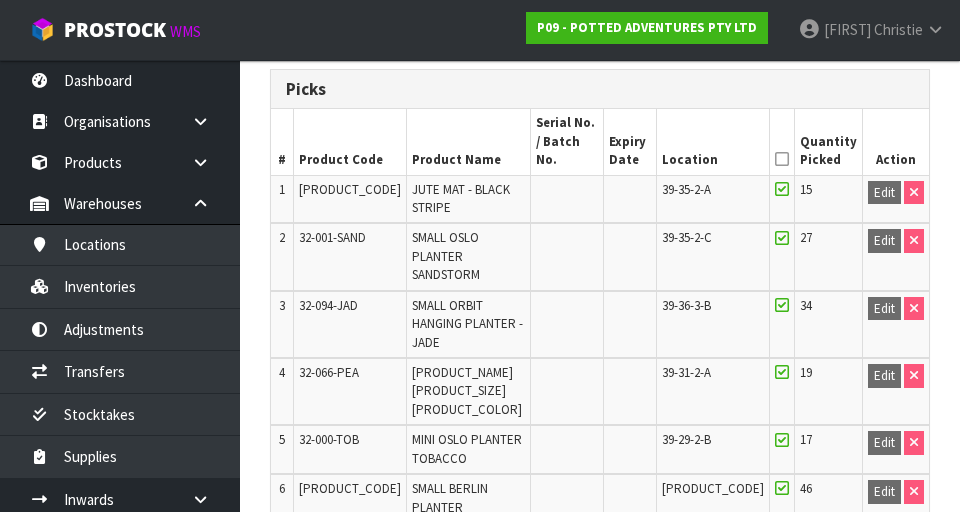 click at bounding box center (782, 159) 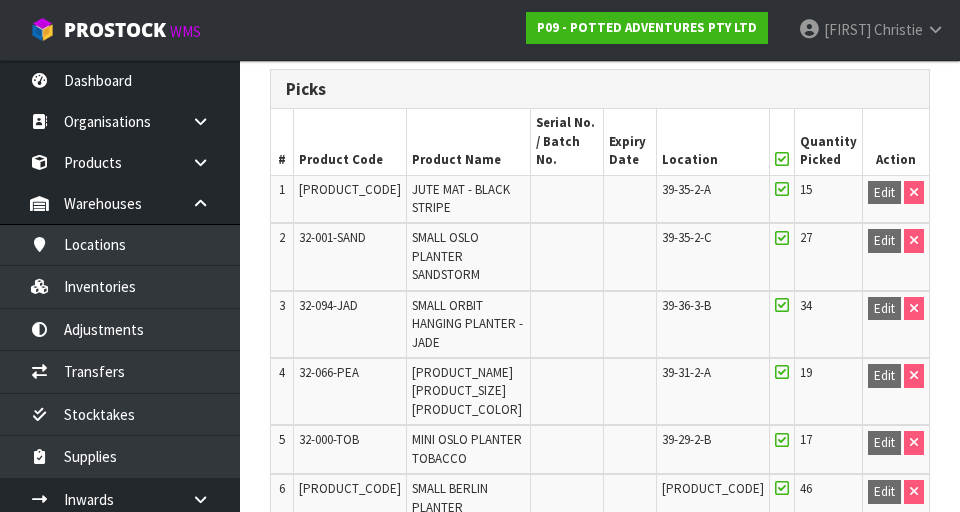 click at bounding box center (782, 159) 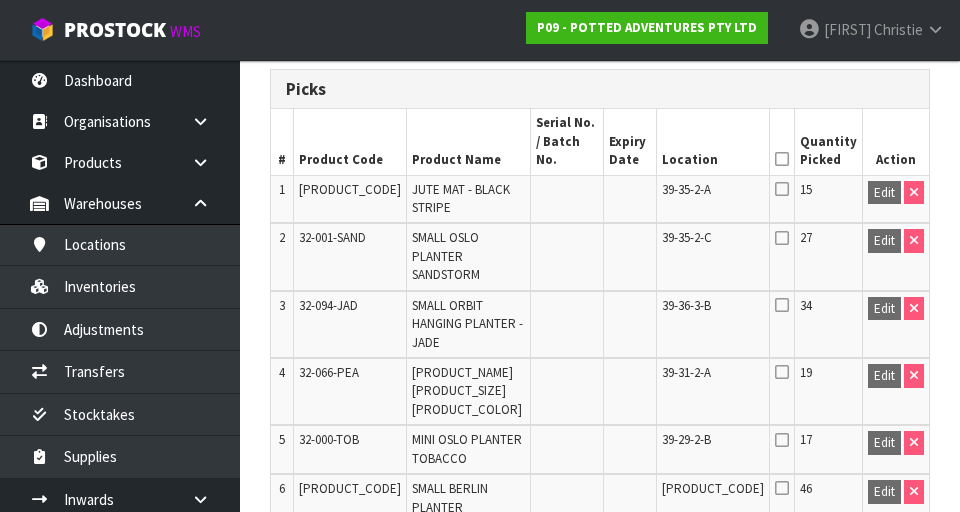click at bounding box center (782, 305) 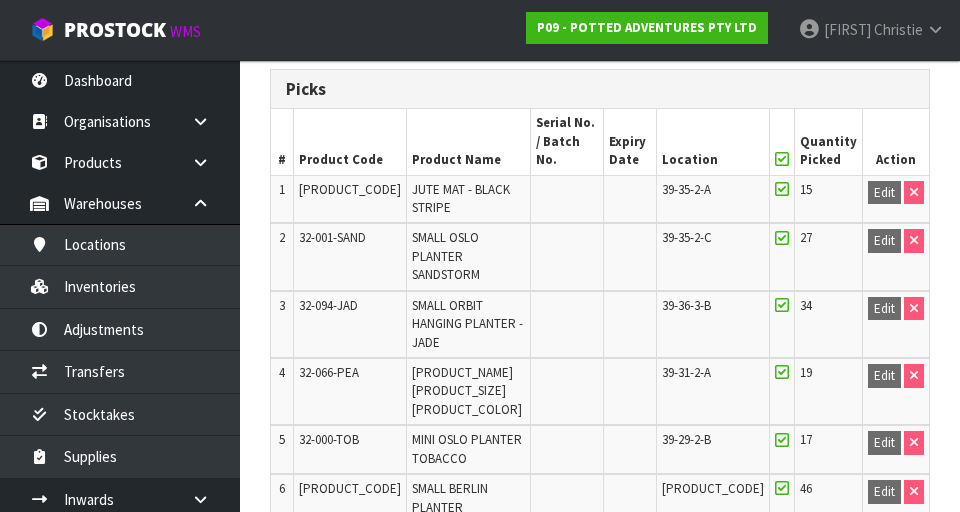 click at bounding box center [782, 238] 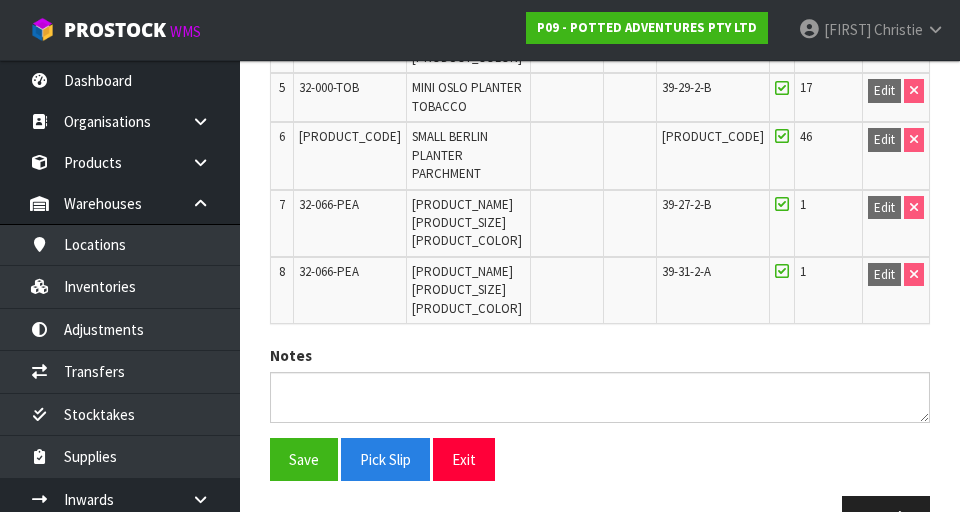 scroll, scrollTop: 875, scrollLeft: 0, axis: vertical 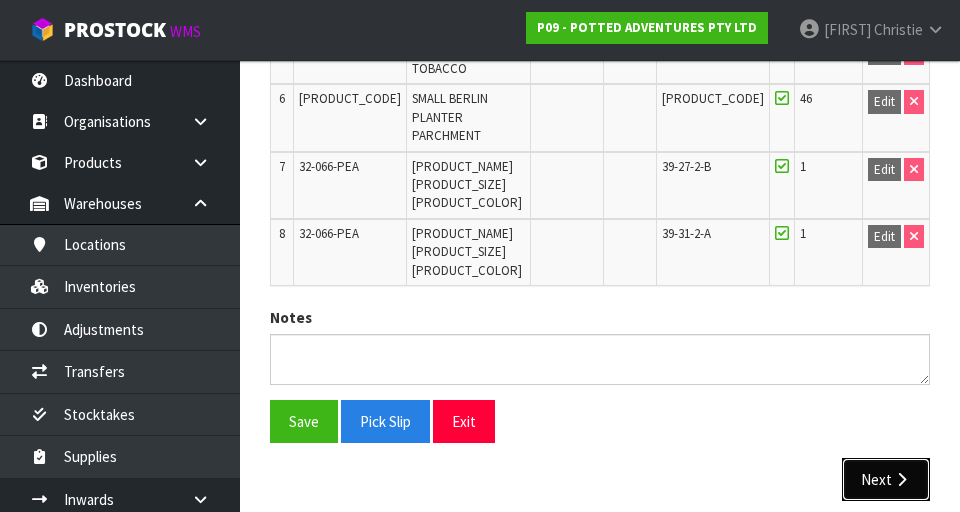 click on "Next" at bounding box center (886, 479) 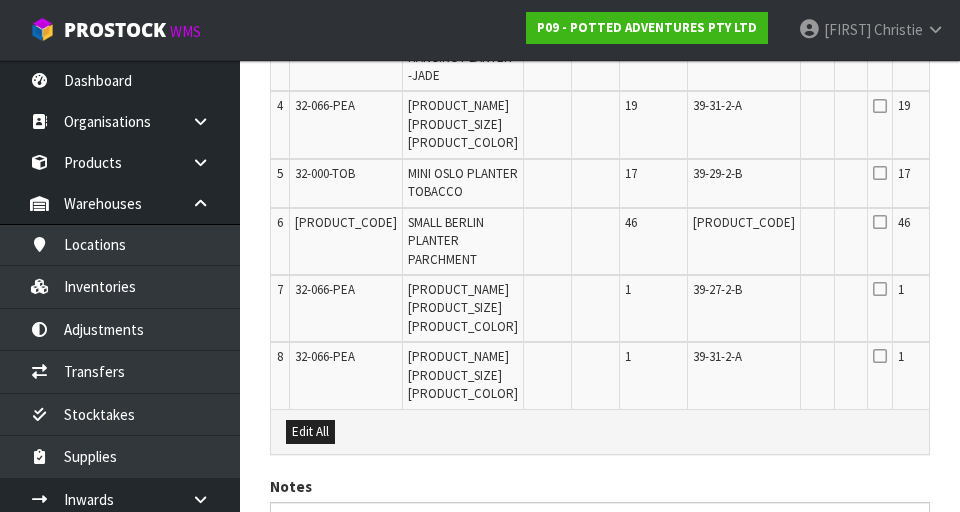 scroll, scrollTop: 763, scrollLeft: 0, axis: vertical 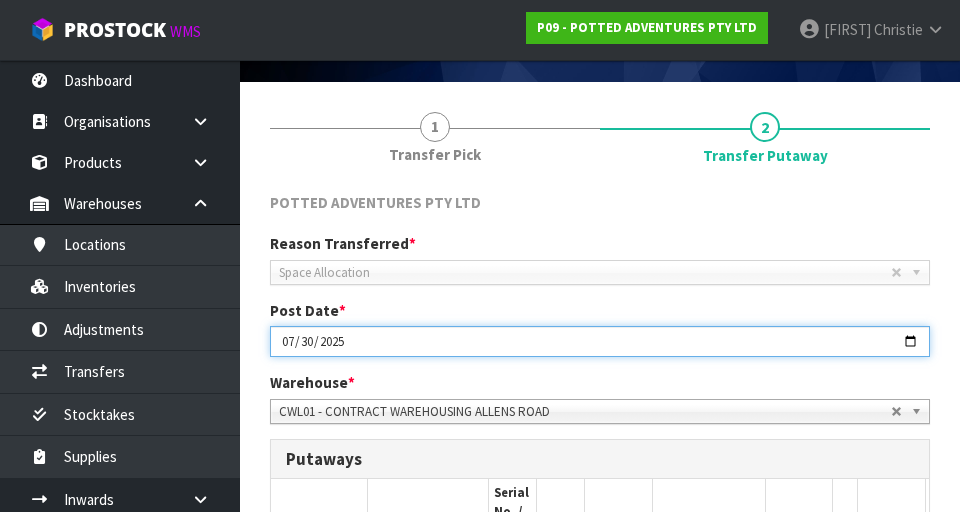 click on "2025-07-30" at bounding box center [600, 341] 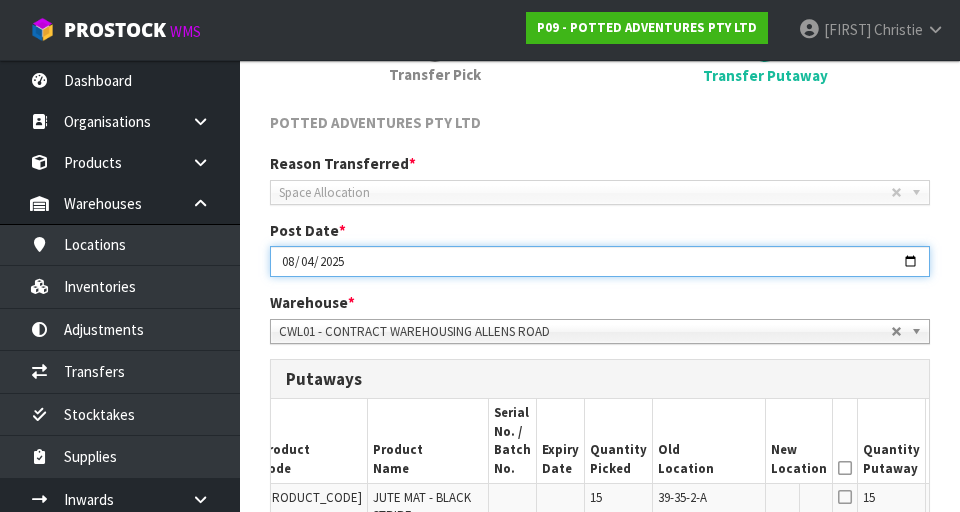 scroll, scrollTop: 264, scrollLeft: 0, axis: vertical 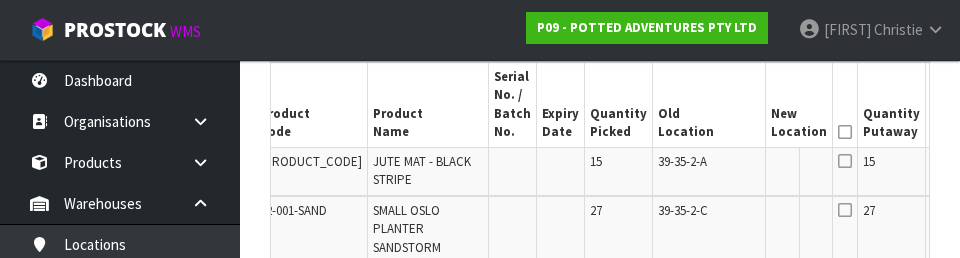 click on "Edit" at bounding box center (1071, 165) 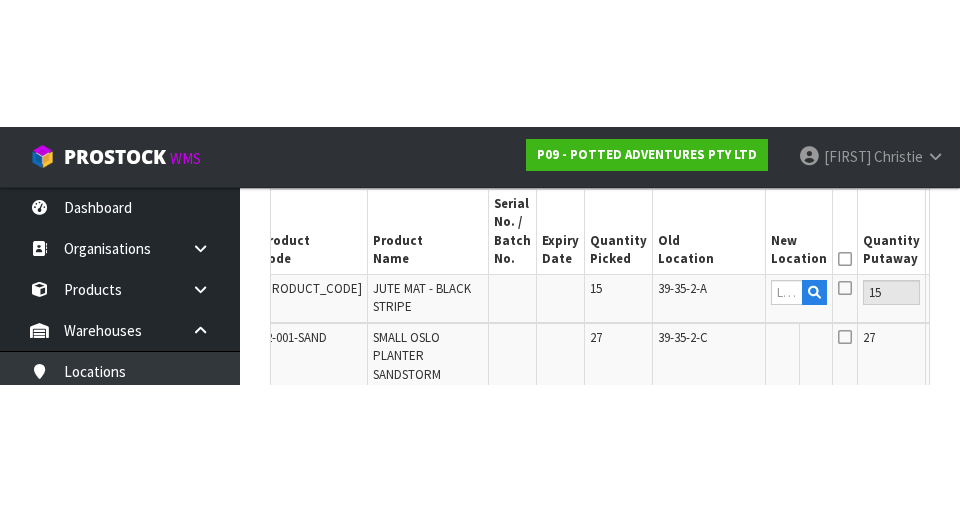 scroll, scrollTop: 531, scrollLeft: 0, axis: vertical 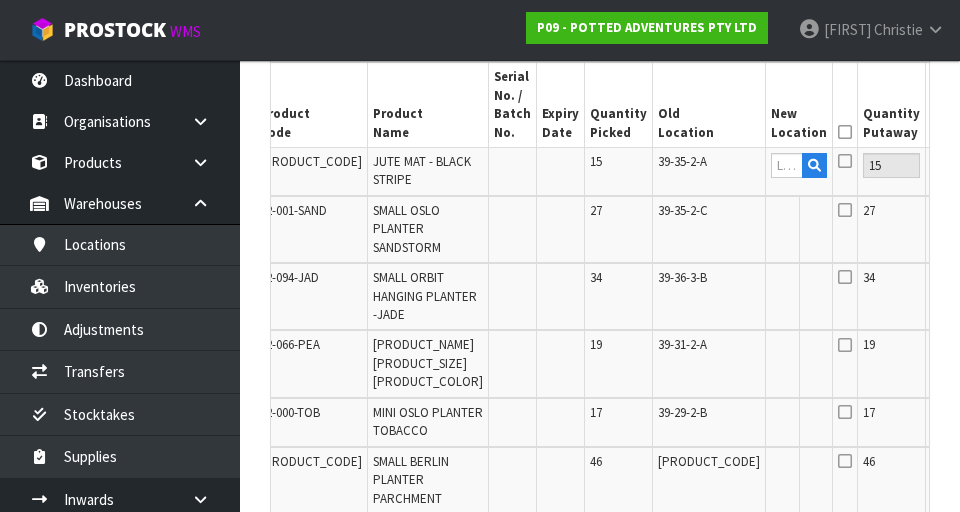 click on "Edit" at bounding box center [1071, 214] 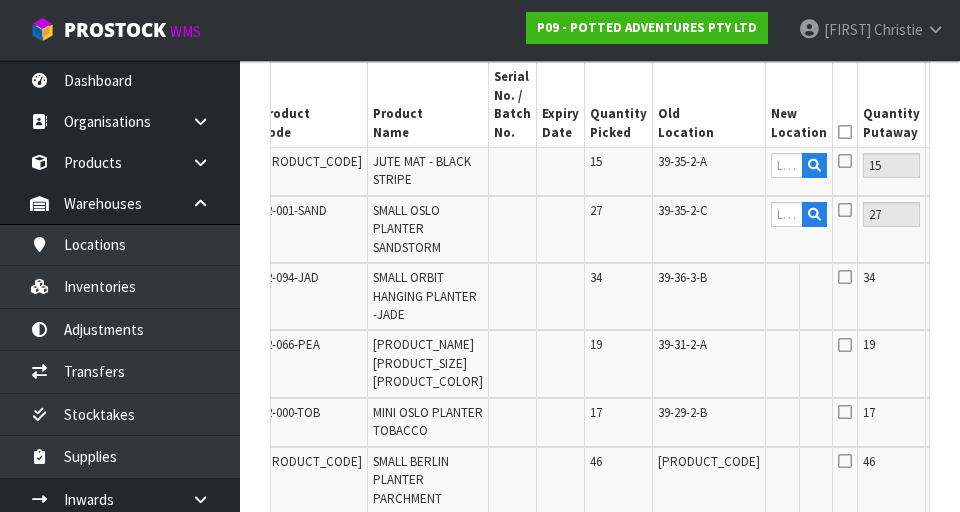 click on "Edit" at bounding box center (1071, 281) 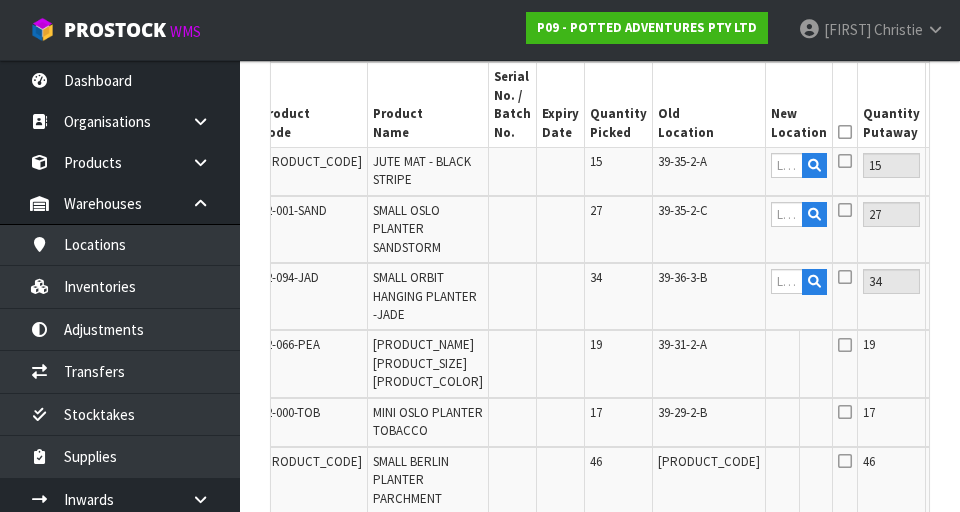 click on "Edit" at bounding box center (1071, 348) 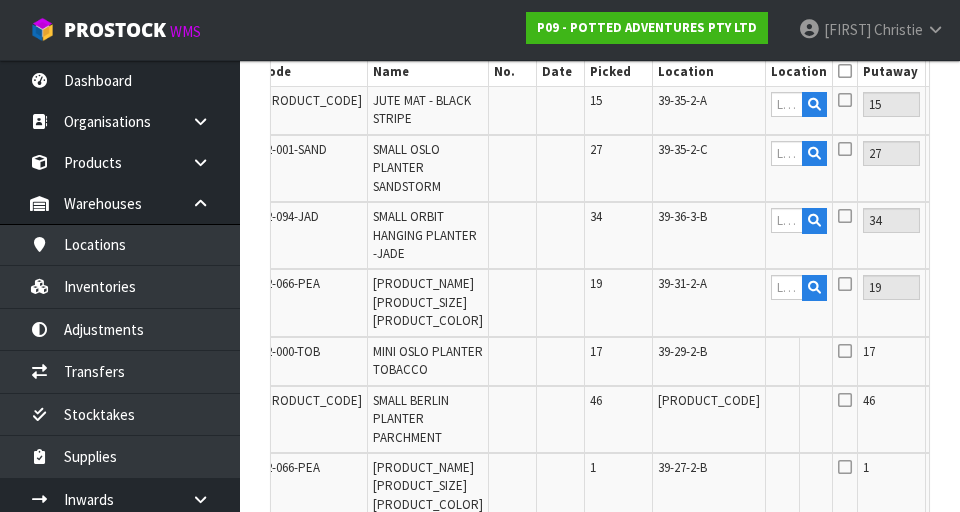 scroll, scrollTop: 693, scrollLeft: 0, axis: vertical 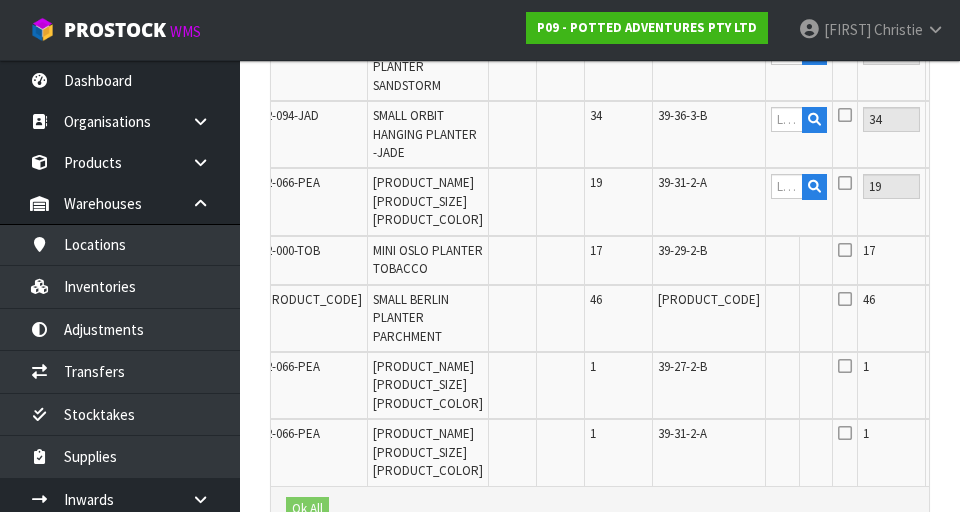 click on "Edit" at bounding box center (1071, 254) 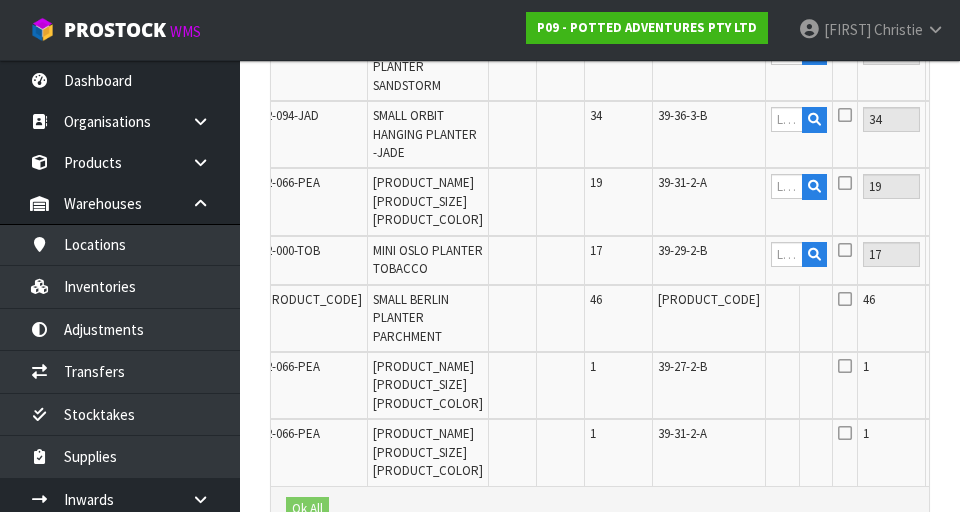 click on "Edit" at bounding box center (1071, 303) 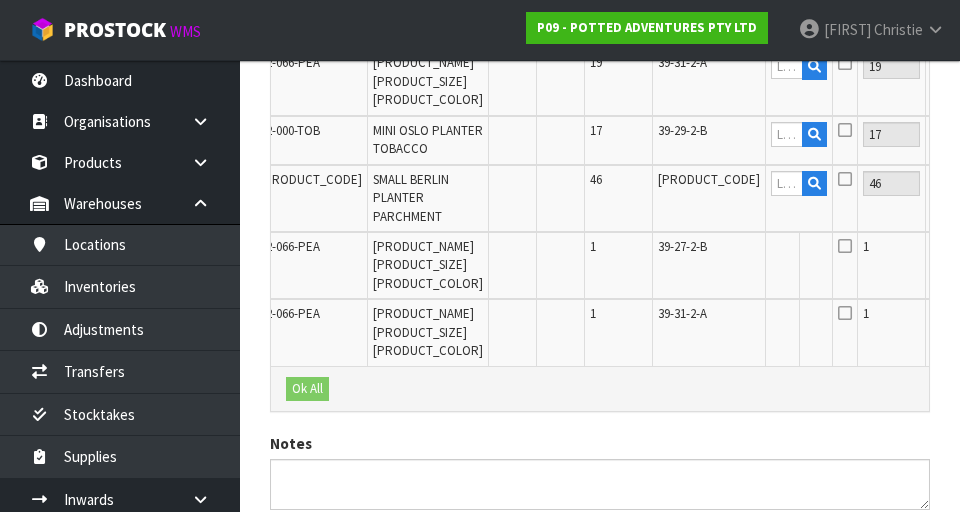 click on "Edit" at bounding box center [1071, 250] 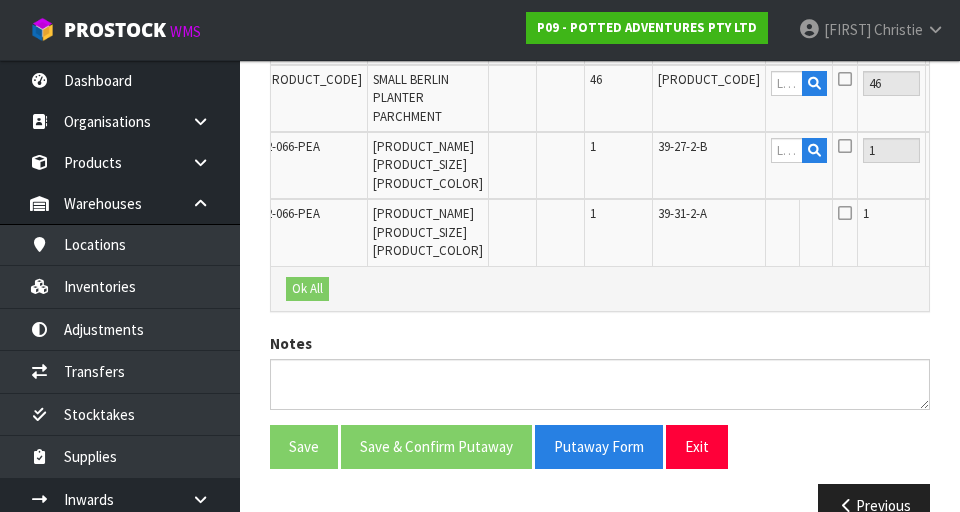 scroll, scrollTop: 983, scrollLeft: 0, axis: vertical 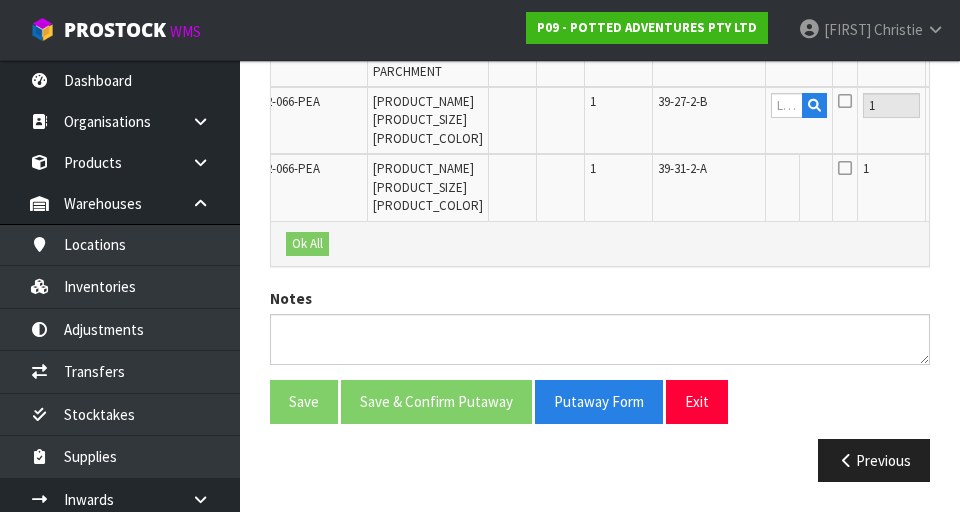 click on "Edit" at bounding box center (1071, 172) 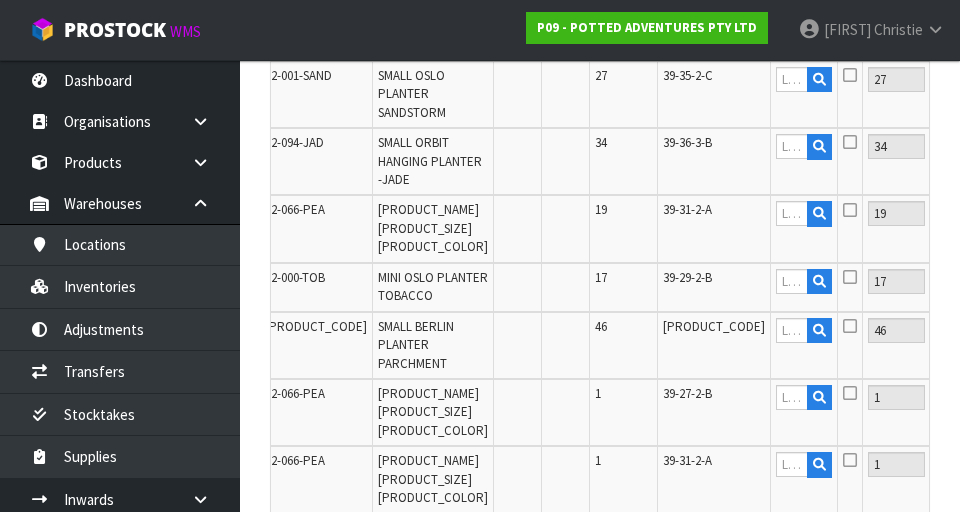 scroll, scrollTop: 665, scrollLeft: 0, axis: vertical 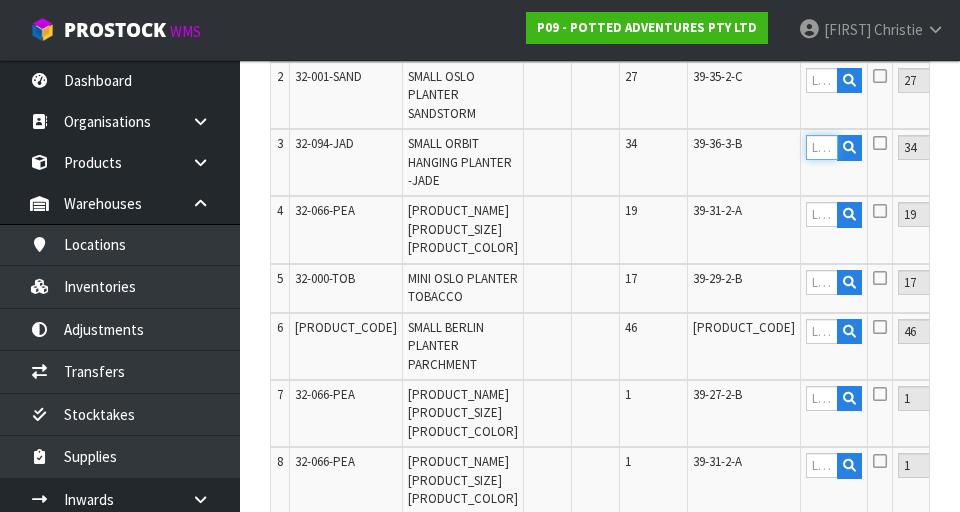 click at bounding box center (822, 147) 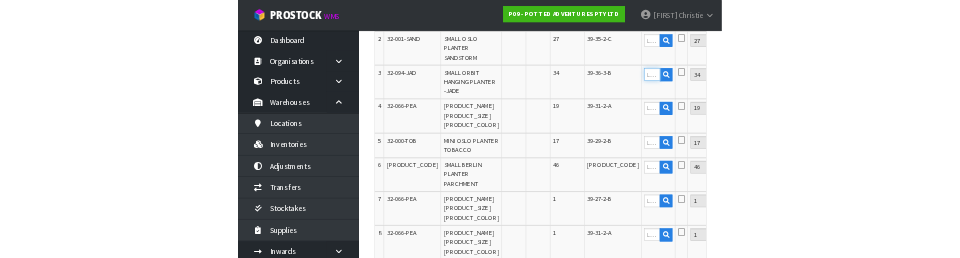 scroll, scrollTop: 656, scrollLeft: 0, axis: vertical 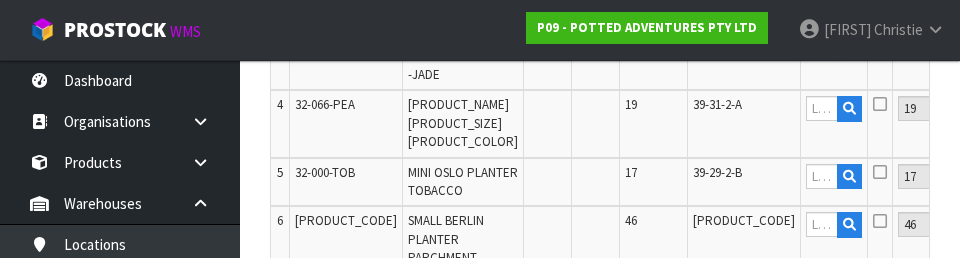 type on "[DATE]-" 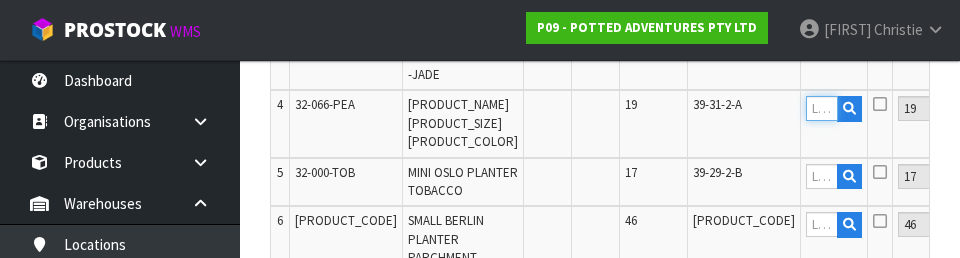 click at bounding box center [822, 108] 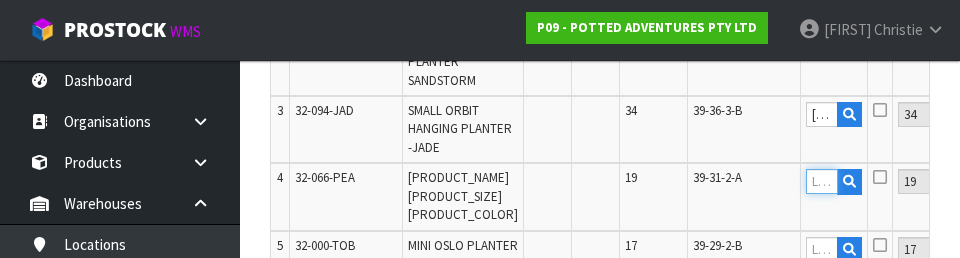 scroll, scrollTop: 698, scrollLeft: 0, axis: vertical 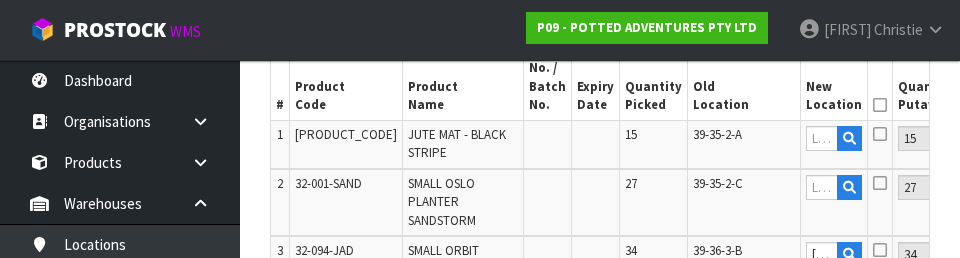 type on "[DATE]-" 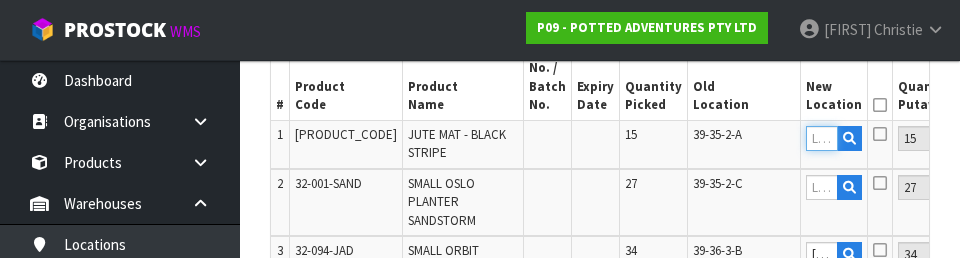 click at bounding box center [822, 138] 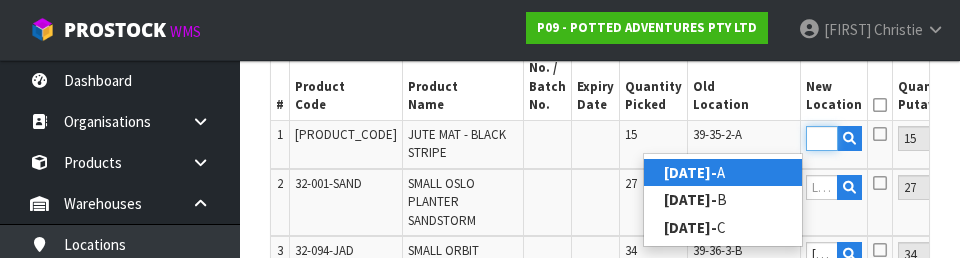 scroll, scrollTop: 0, scrollLeft: 38, axis: horizontal 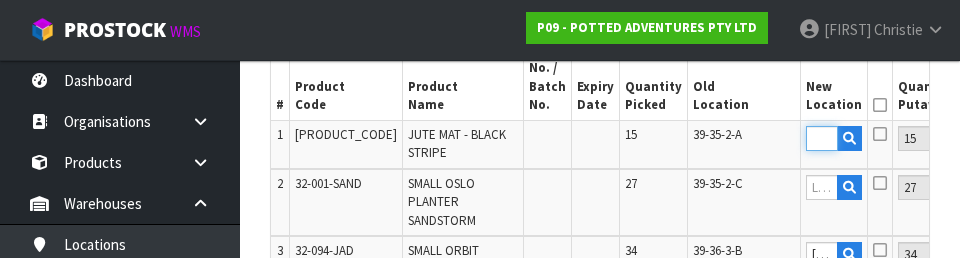 type on "[DATE]-" 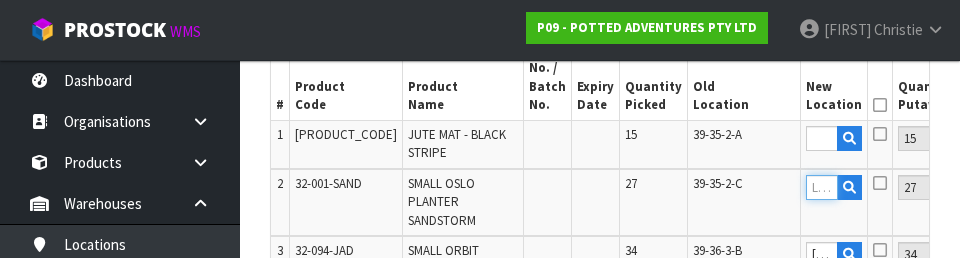 click at bounding box center [822, 187] 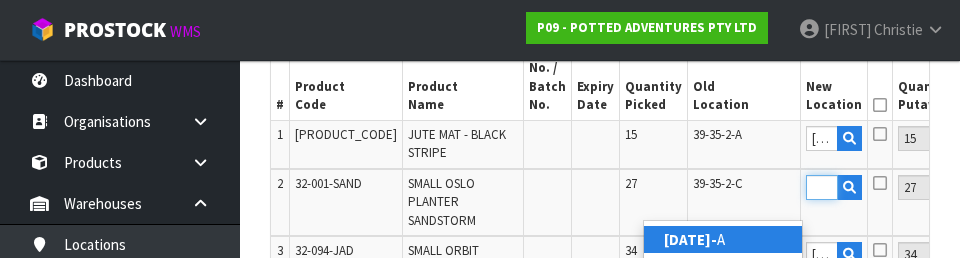 scroll, scrollTop: 0, scrollLeft: 39, axis: horizontal 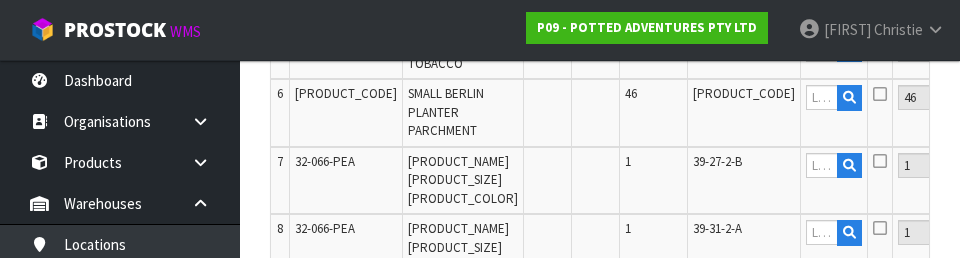 type on "04-06-2-B" 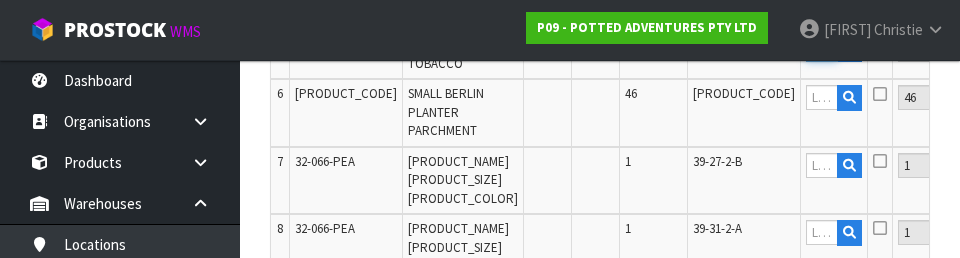 click at bounding box center [822, 49] 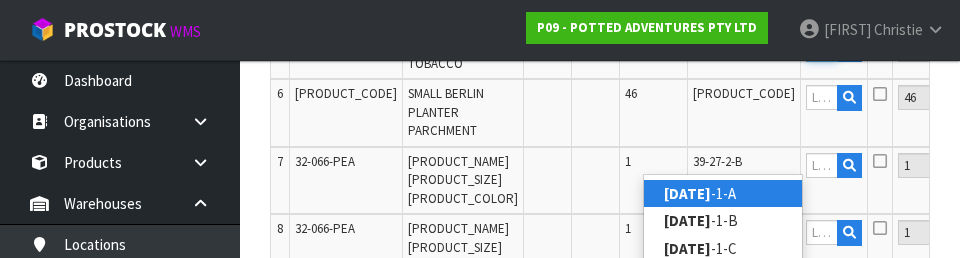 scroll, scrollTop: 0, scrollLeft: 27, axis: horizontal 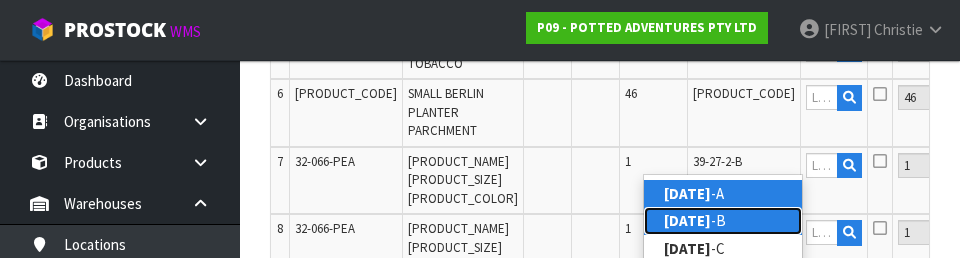 click on "[DATE]- [LETTER]" at bounding box center [723, 220] 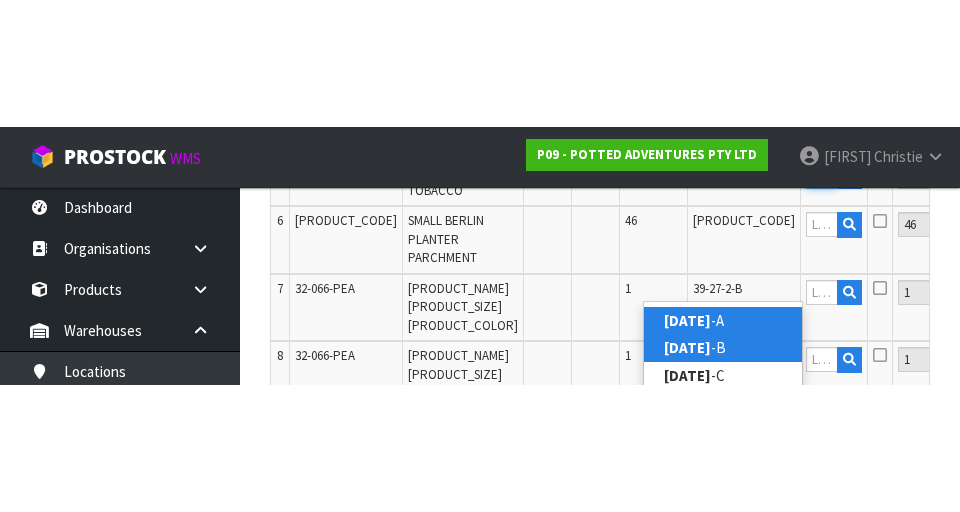 scroll, scrollTop: 898, scrollLeft: 0, axis: vertical 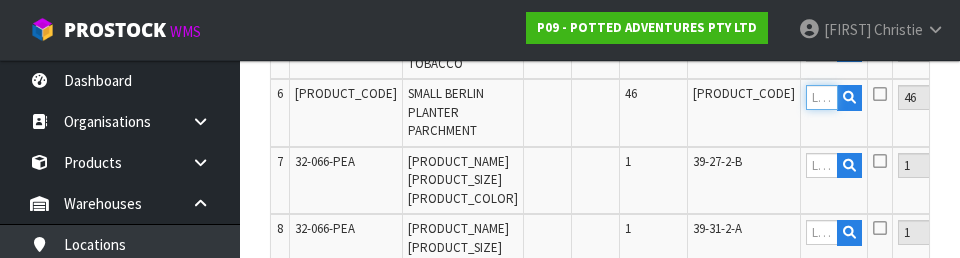 click at bounding box center [822, 97] 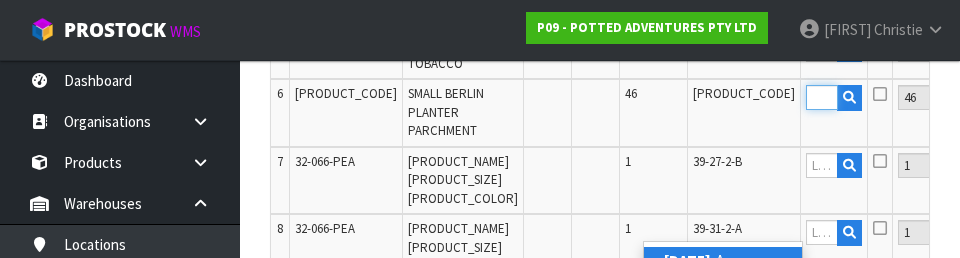 scroll, scrollTop: 0, scrollLeft: 31, axis: horizontal 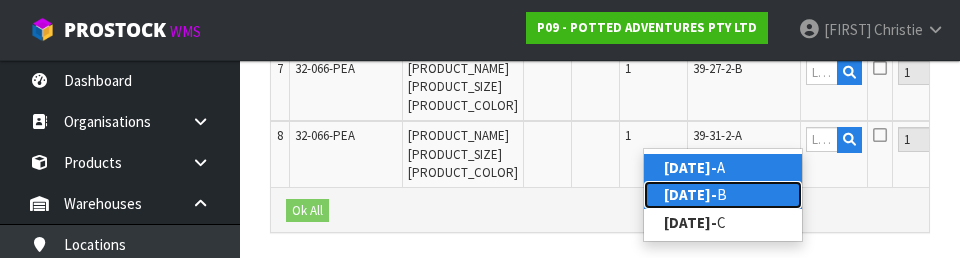 click on "[DATE]- [LETTER]" at bounding box center [723, 194] 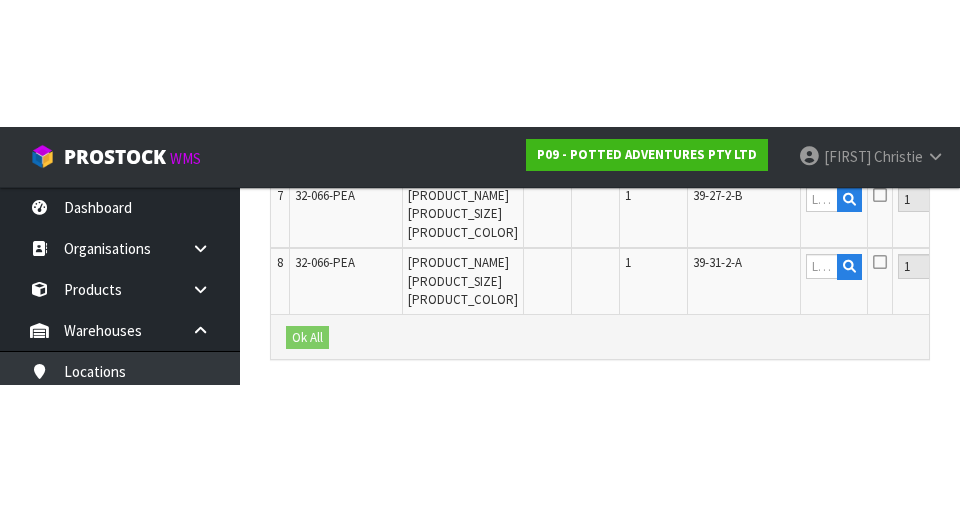 scroll, scrollTop: 991, scrollLeft: 0, axis: vertical 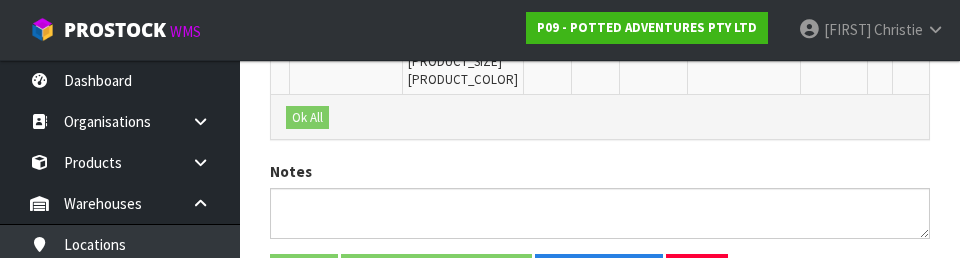 click at bounding box center [822, -21] 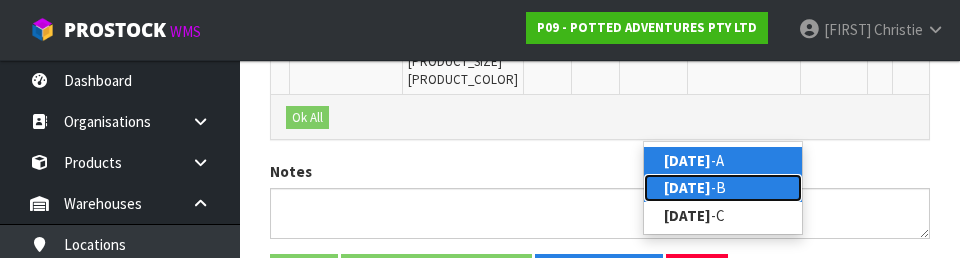 click on "[DATE]- [LETTER]" at bounding box center [723, 187] 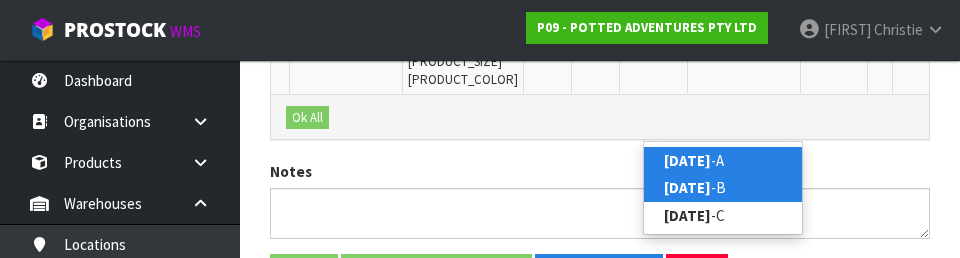 type on "04-06-2-B" 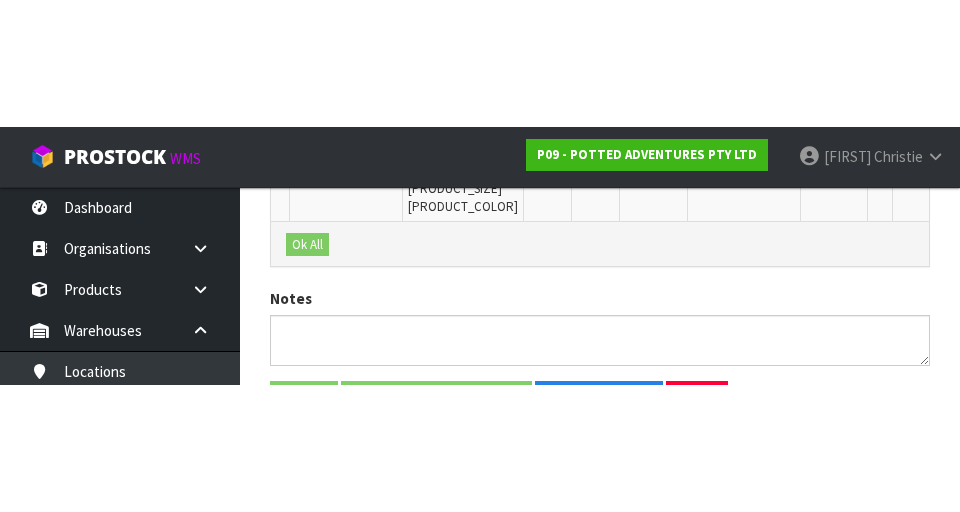 scroll, scrollTop: 1084, scrollLeft: 0, axis: vertical 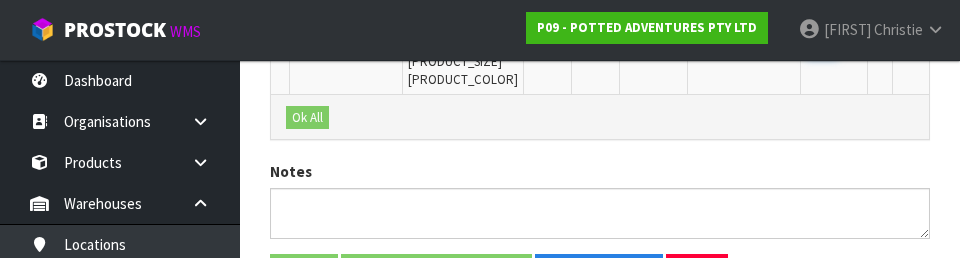 click at bounding box center [822, 46] 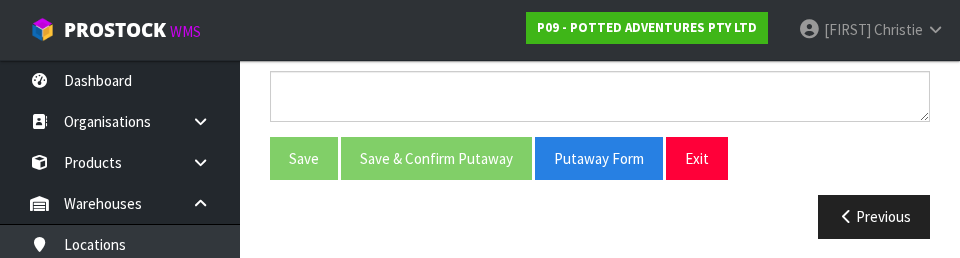 scroll, scrollTop: 1194, scrollLeft: 0, axis: vertical 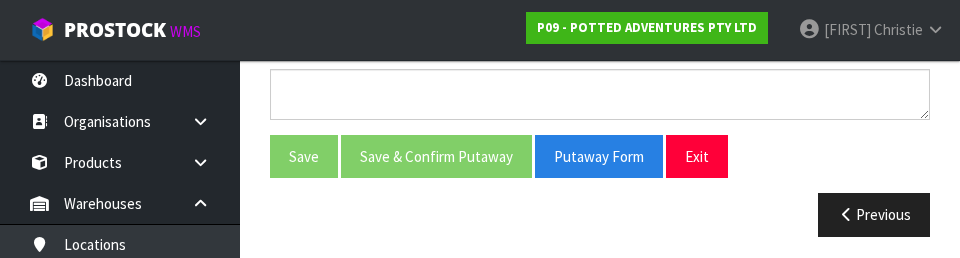 paste on "[DATE]" 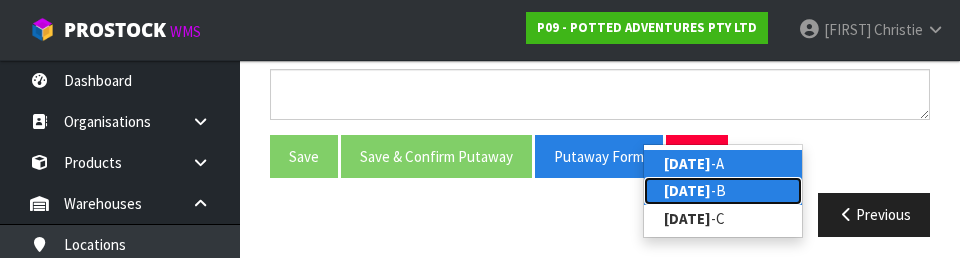click on "[DATE]- [LETTER]" at bounding box center (723, 190) 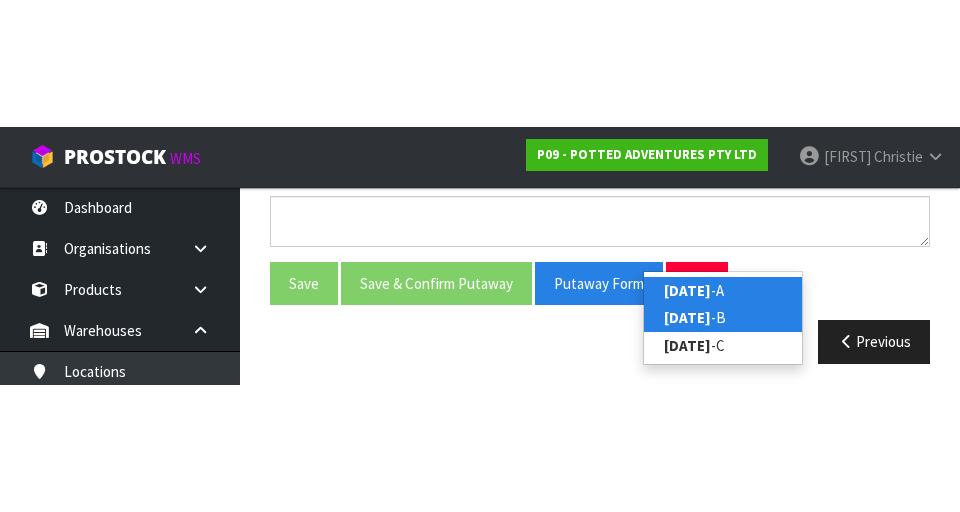 scroll, scrollTop: 1203, scrollLeft: 0, axis: vertical 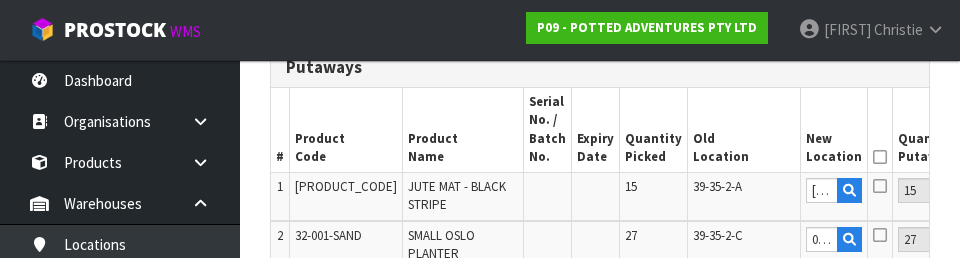 click at bounding box center (880, 157) 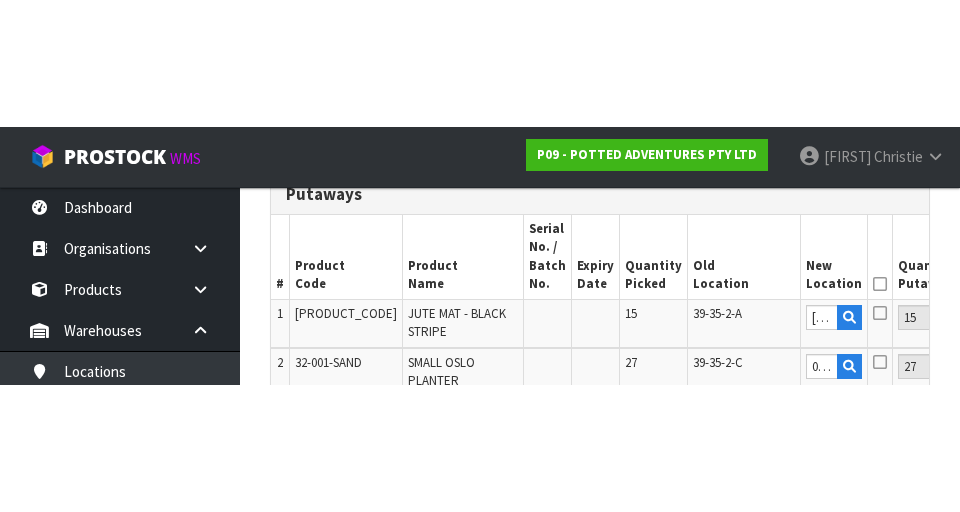 scroll, scrollTop: 506, scrollLeft: 0, axis: vertical 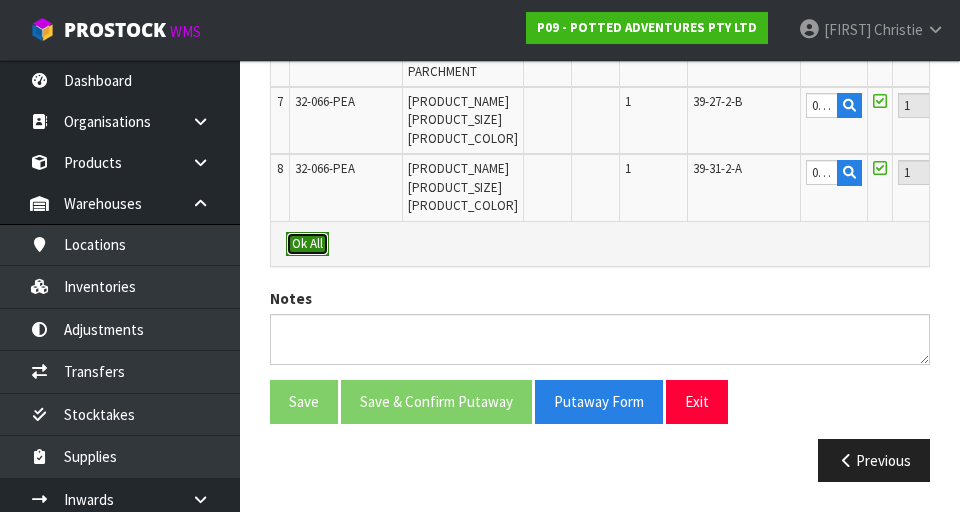 click on "Ok All" at bounding box center (307, 244) 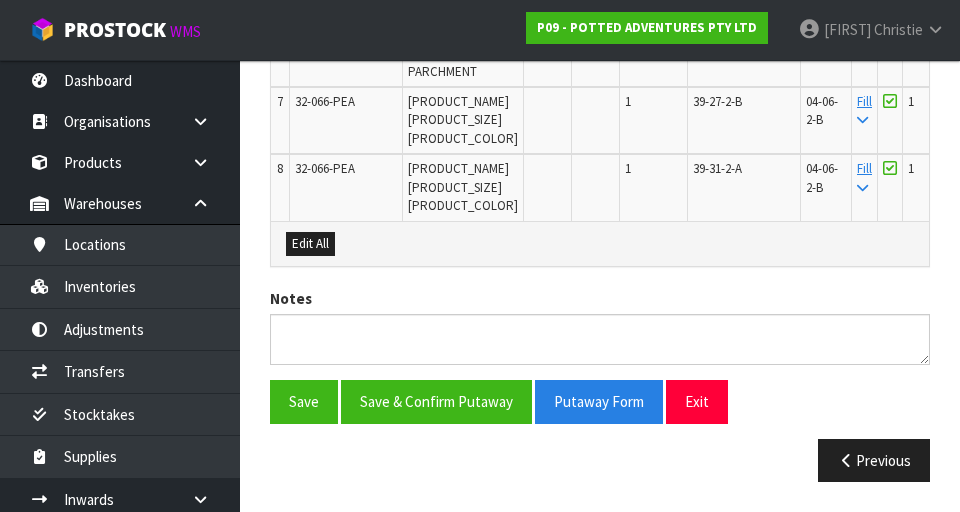scroll, scrollTop: 1215, scrollLeft: 0, axis: vertical 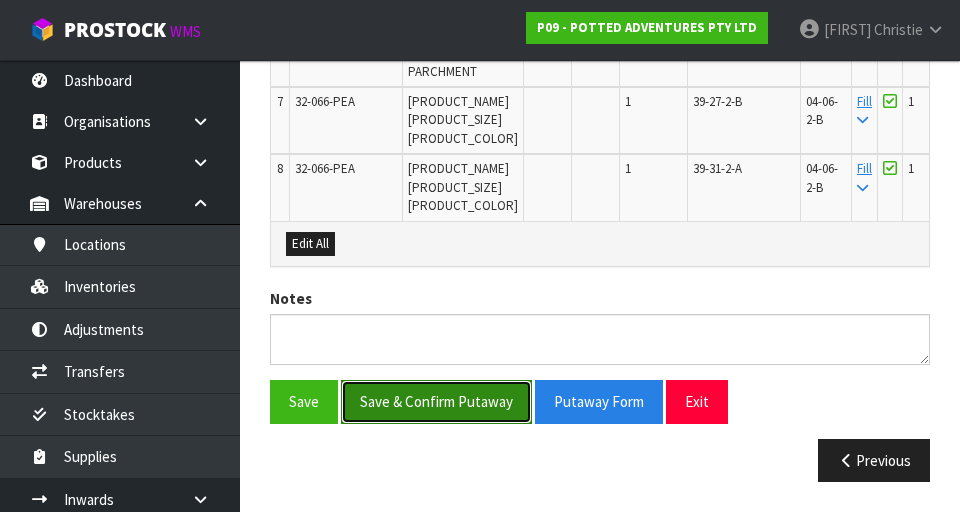 click on "Save & Confirm Putaway" at bounding box center (436, 401) 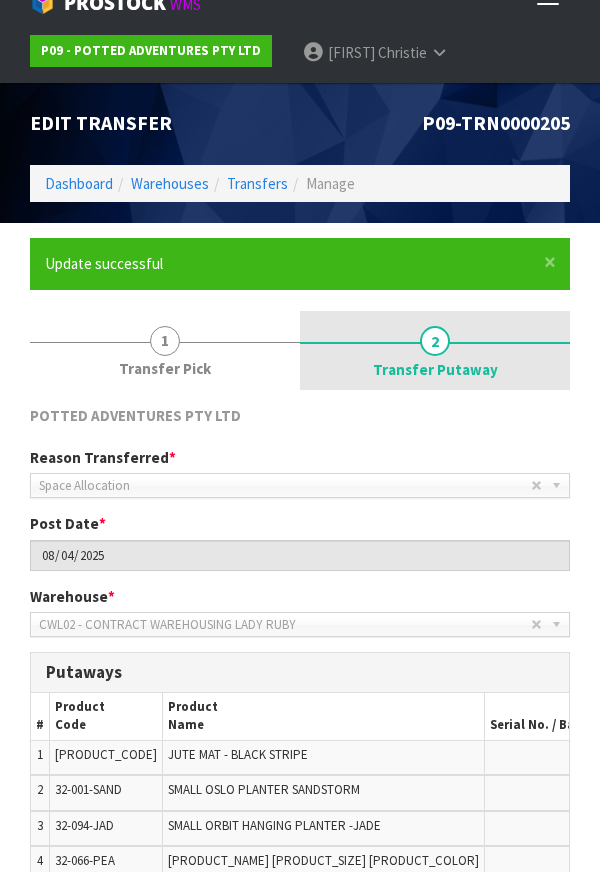 scroll, scrollTop: 31, scrollLeft: 0, axis: vertical 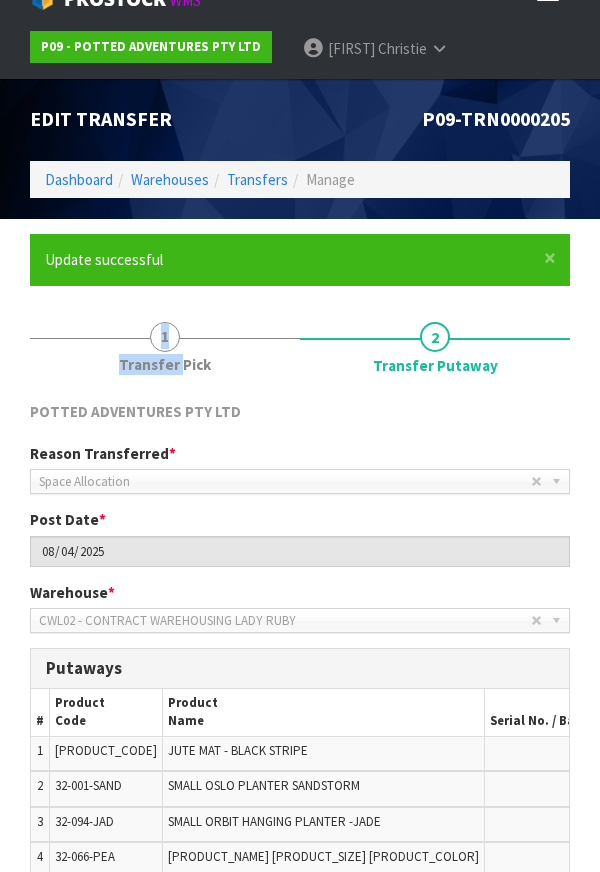 click on "P09-TRN0000205" at bounding box center (442, 120) 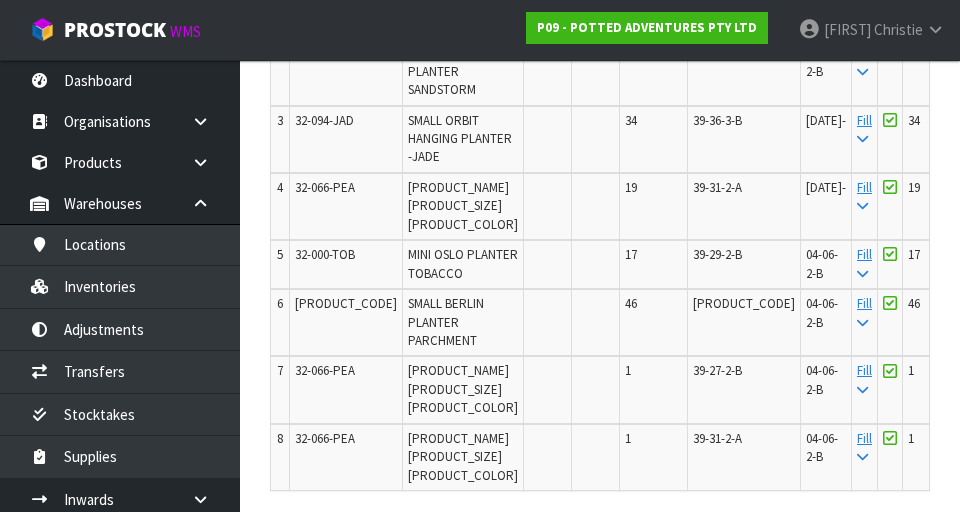 scroll, scrollTop: 0, scrollLeft: 0, axis: both 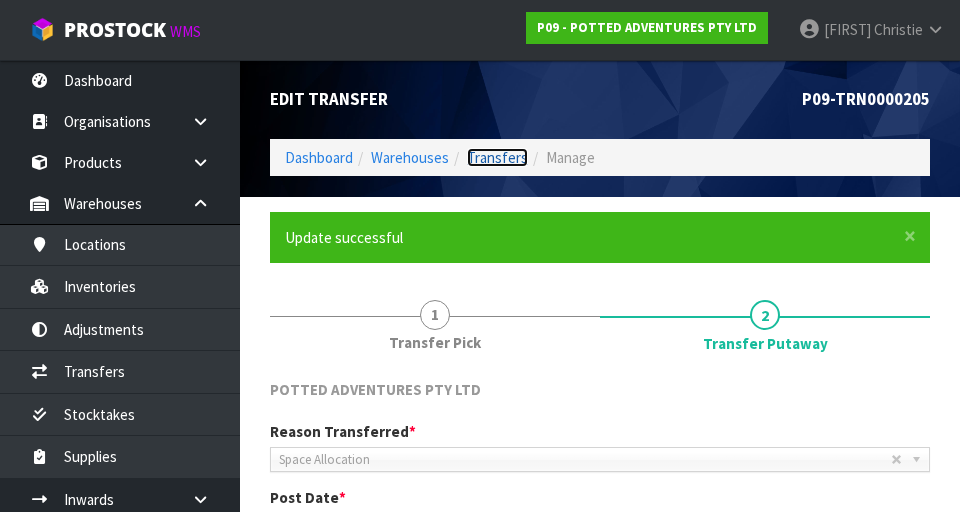 click on "Transfers" at bounding box center (497, 157) 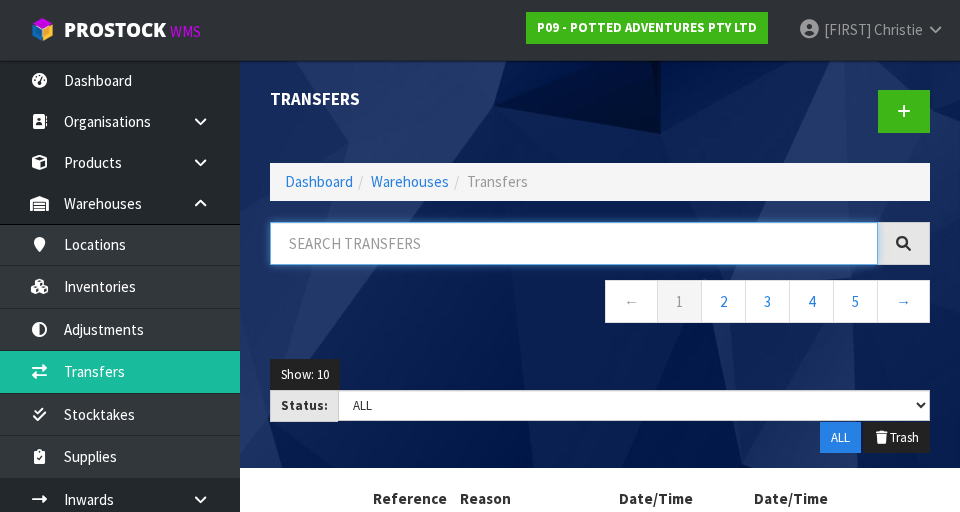 click at bounding box center [574, 243] 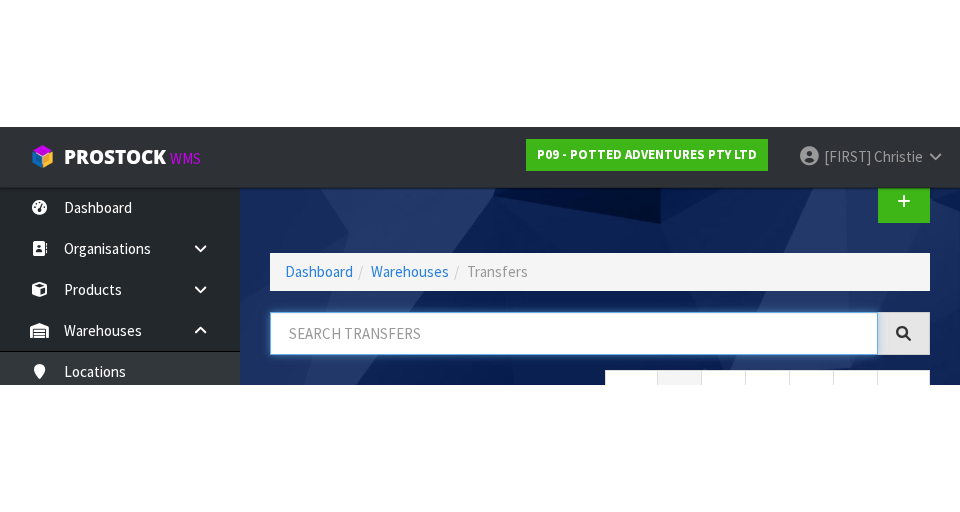 scroll, scrollTop: 114, scrollLeft: 0, axis: vertical 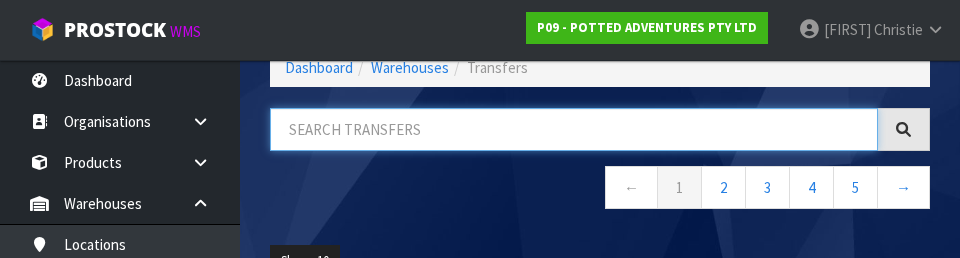type on "3" 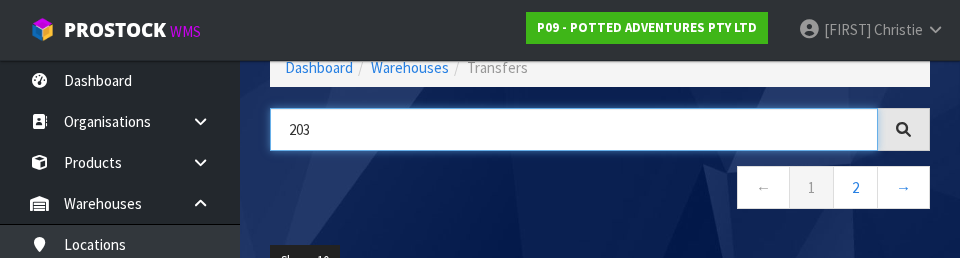type on "203" 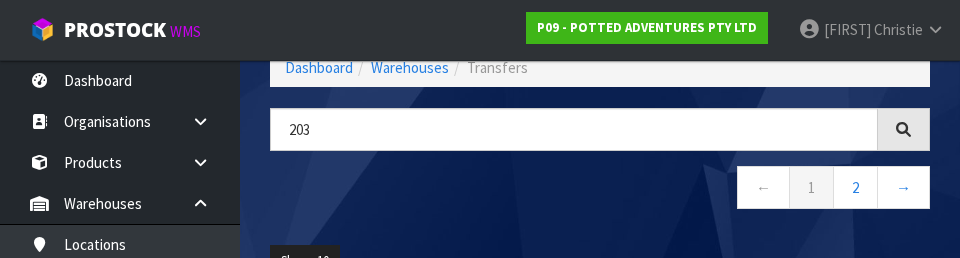 click on "←
1 2
→" at bounding box center [600, 190] 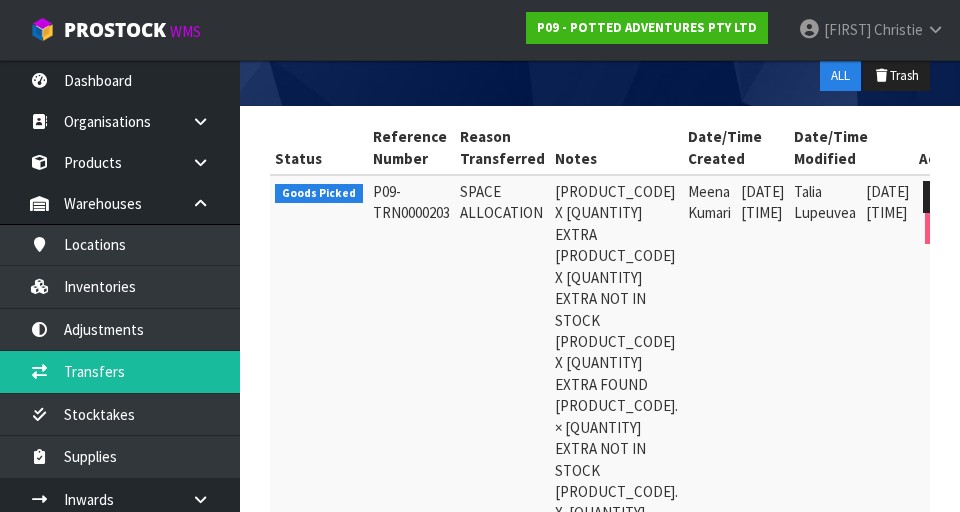 scroll, scrollTop: 364, scrollLeft: 0, axis: vertical 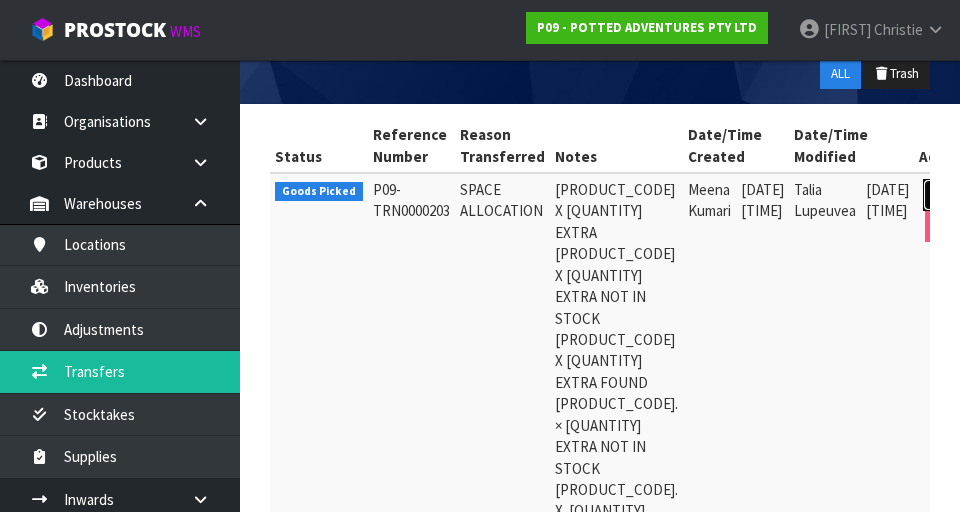 click at bounding box center (941, 194) 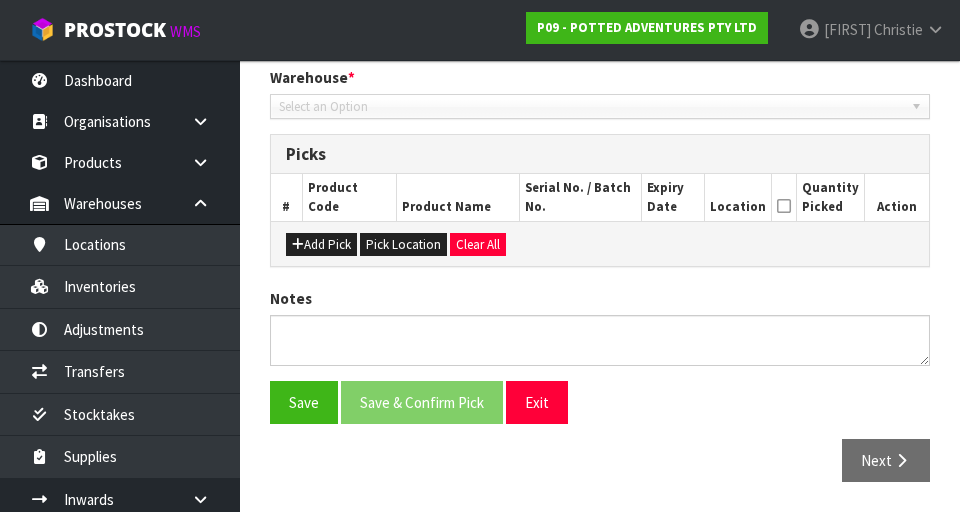 type on "2025-07-30" 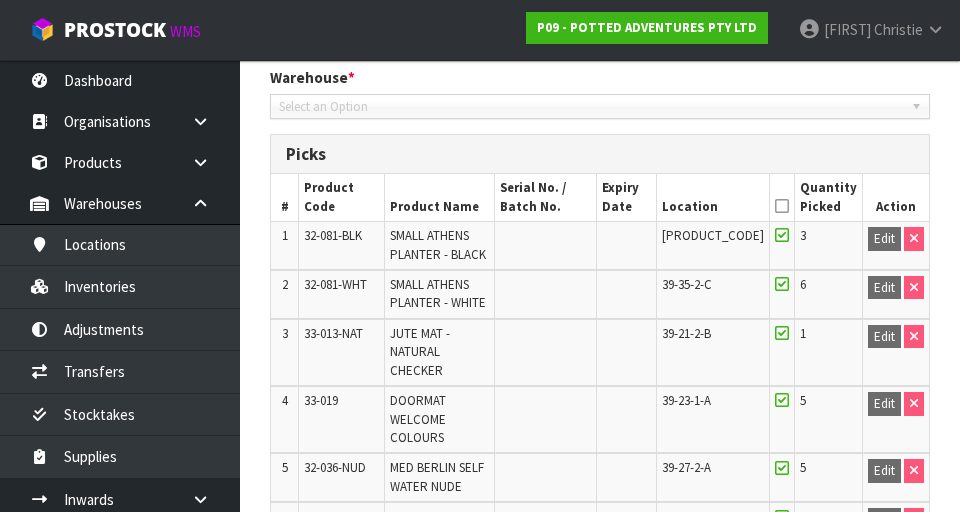 scroll, scrollTop: 716, scrollLeft: 0, axis: vertical 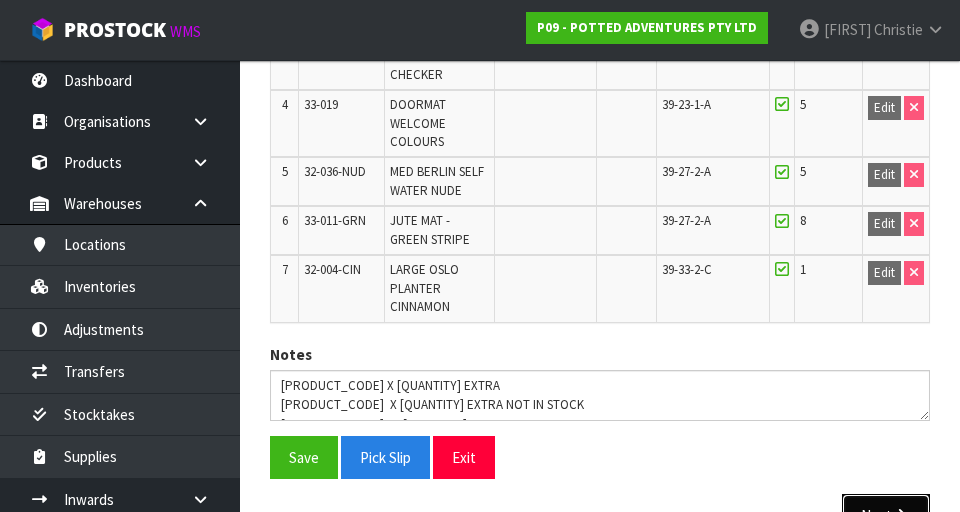 click at bounding box center [901, 515] 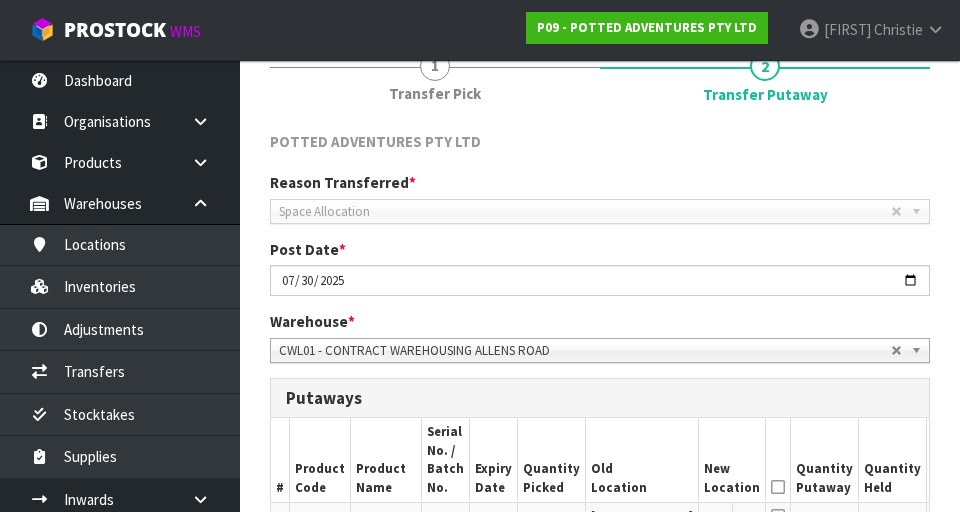 scroll, scrollTop: 183, scrollLeft: 0, axis: vertical 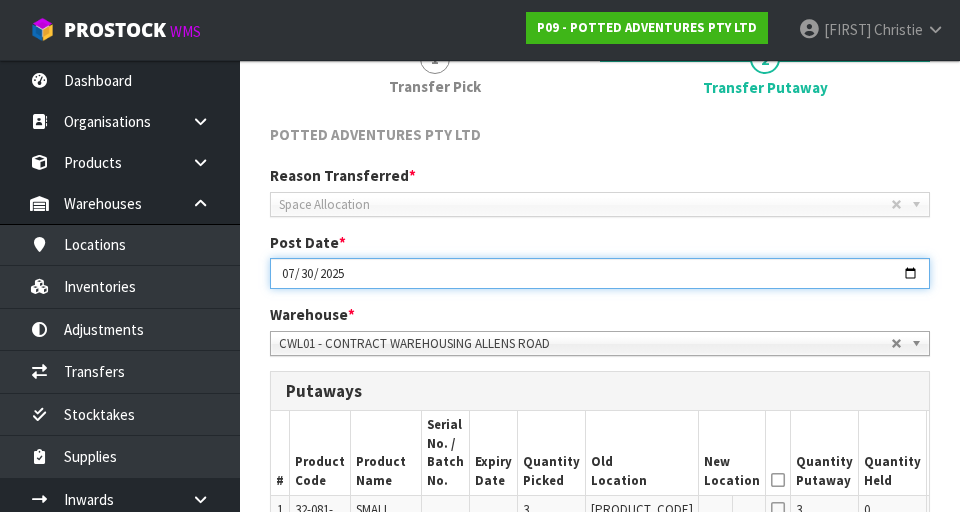 click on "2025-07-30" at bounding box center (600, 273) 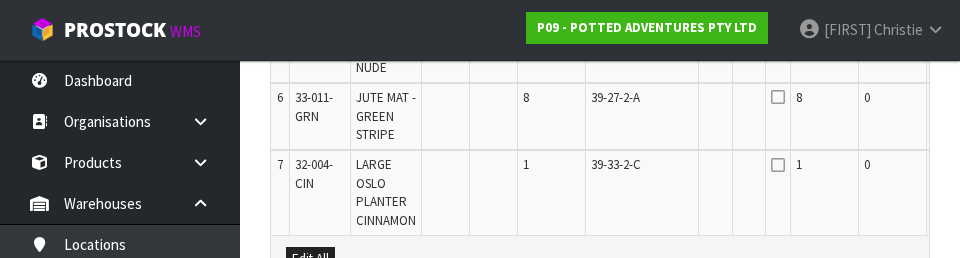 scroll, scrollTop: 1079, scrollLeft: 0, axis: vertical 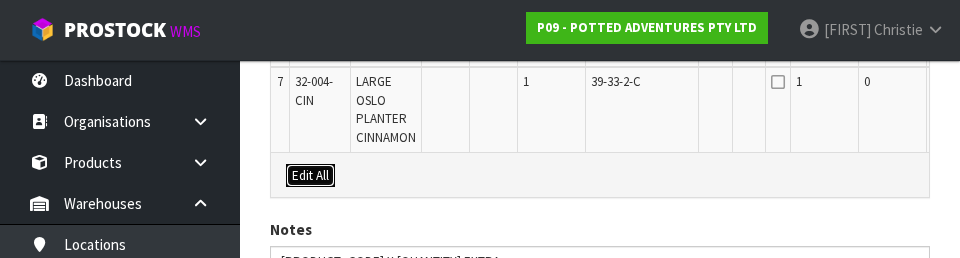 click on "Edit All" at bounding box center [310, 176] 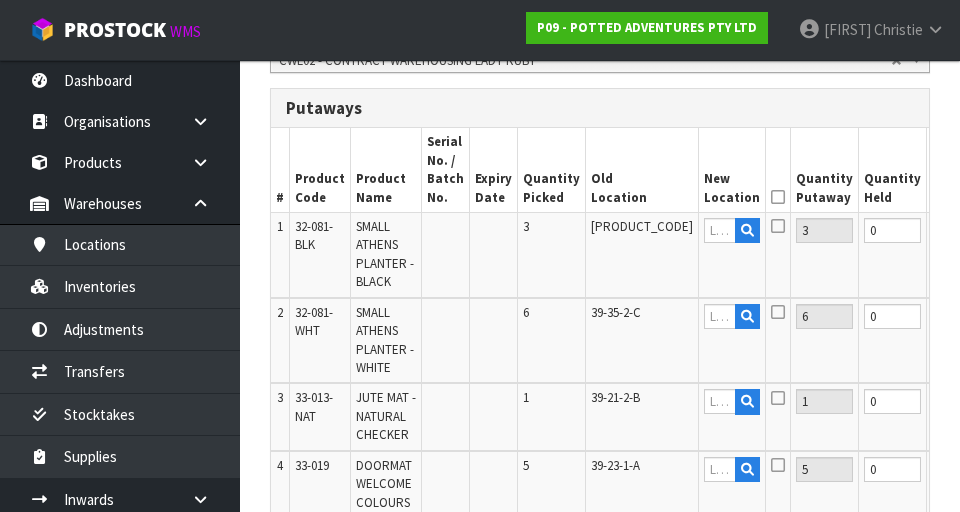 scroll, scrollTop: 462, scrollLeft: 0, axis: vertical 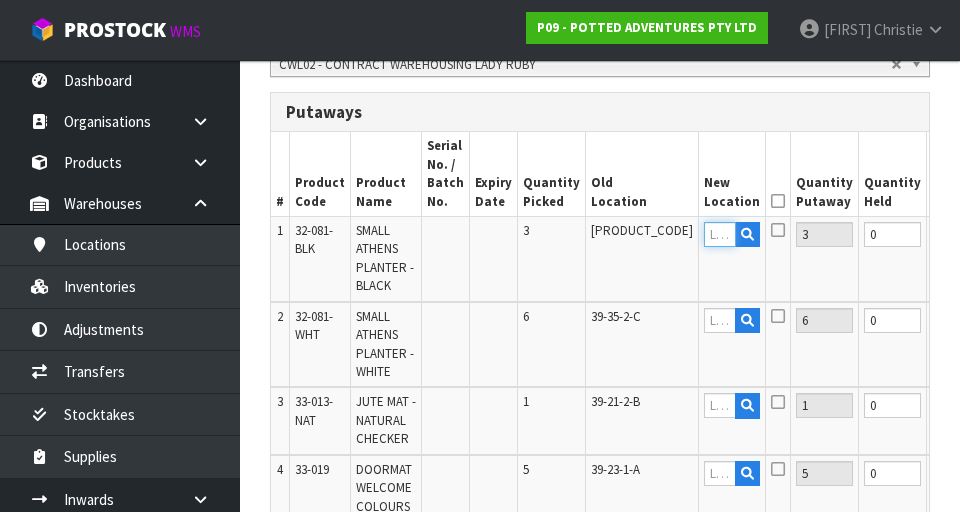 click at bounding box center (720, 234) 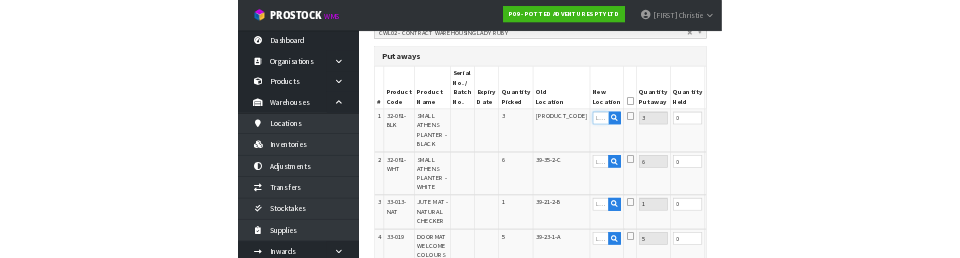 scroll, scrollTop: 453, scrollLeft: 0, axis: vertical 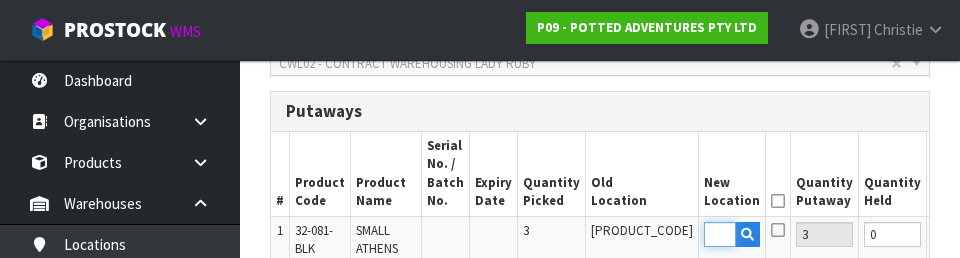 type on "07-16-7-A" 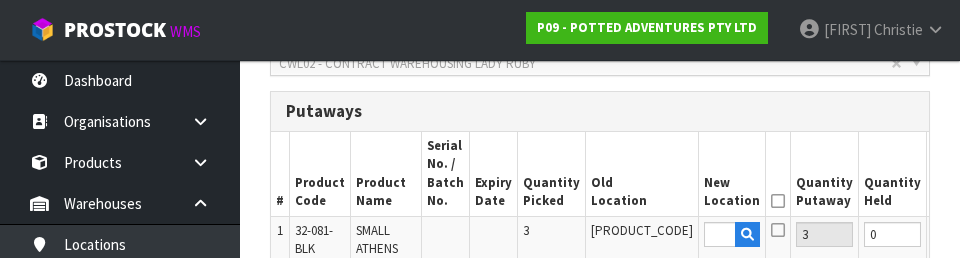 click at bounding box center [778, 230] 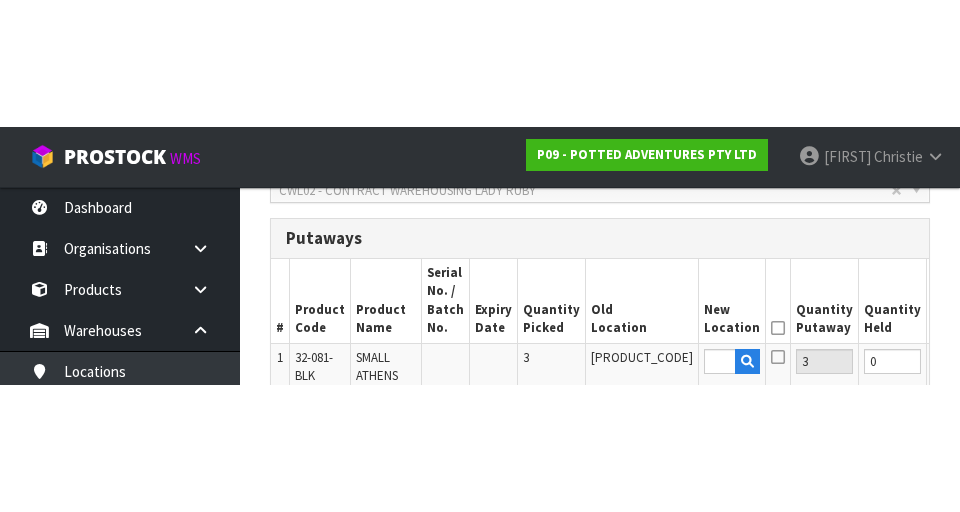 scroll, scrollTop: 462, scrollLeft: 0, axis: vertical 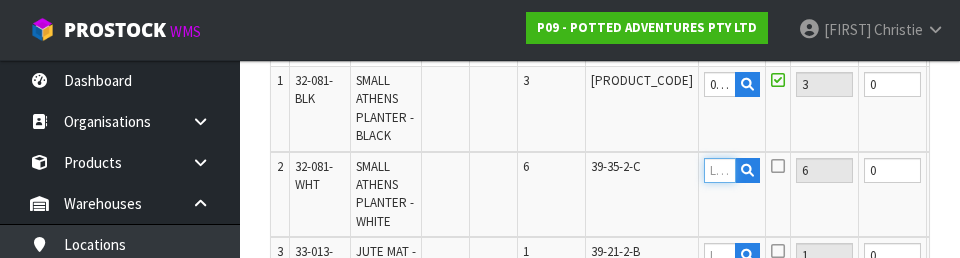 click at bounding box center (720, 170) 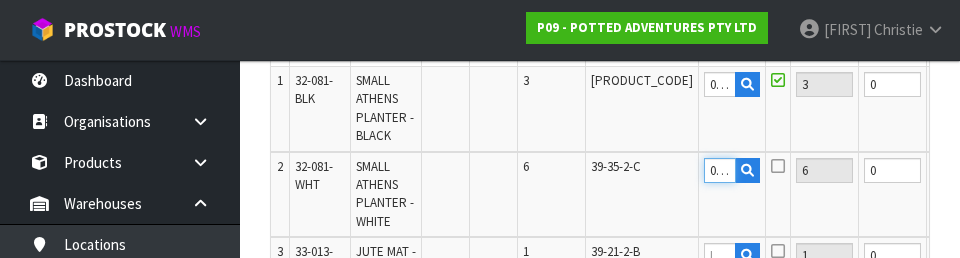 scroll, scrollTop: 0, scrollLeft: 38, axis: horizontal 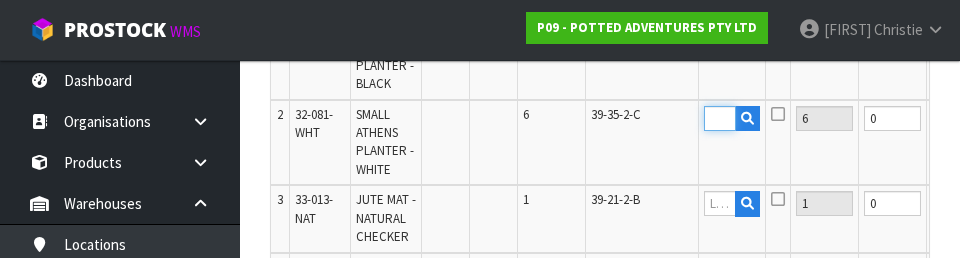 type on "07-16-7-A" 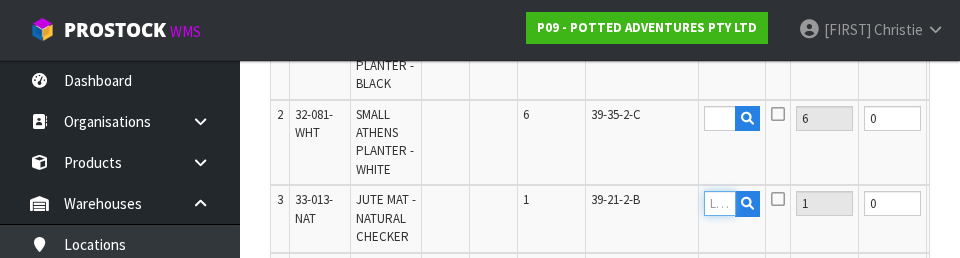 click at bounding box center [720, 203] 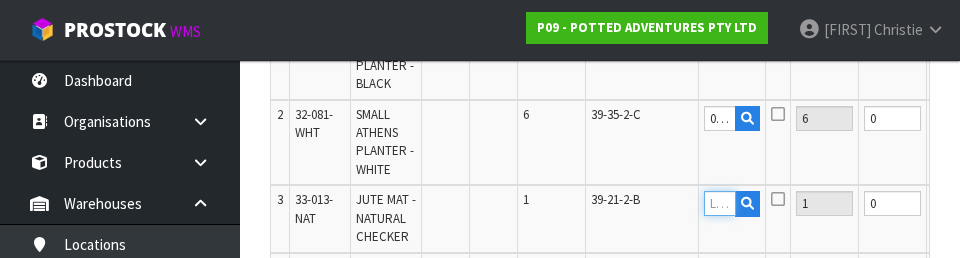 click at bounding box center (720, 203) 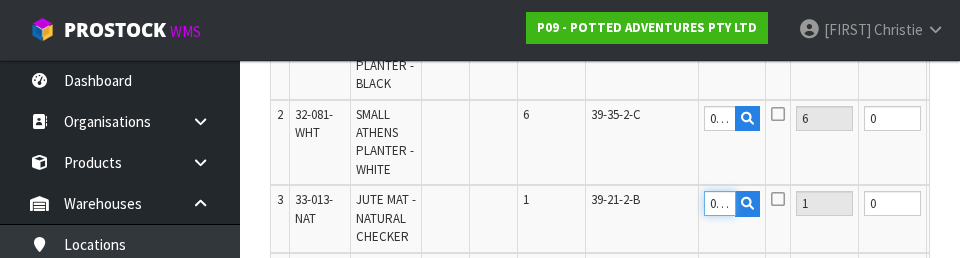 scroll, scrollTop: 0, scrollLeft: 38, axis: horizontal 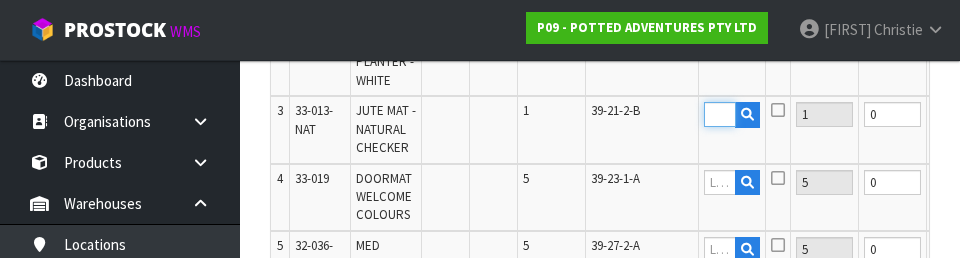 type on "07-16-7-A" 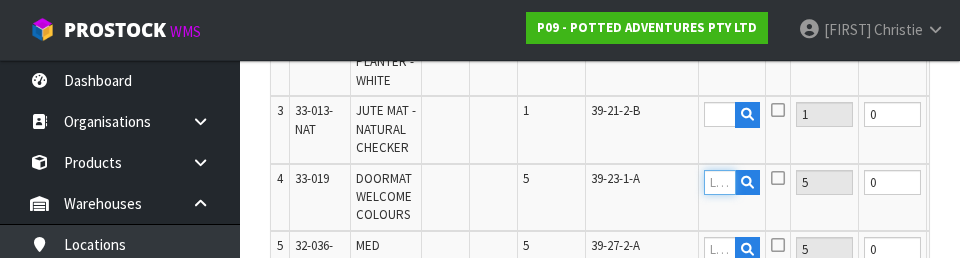 click at bounding box center [720, 182] 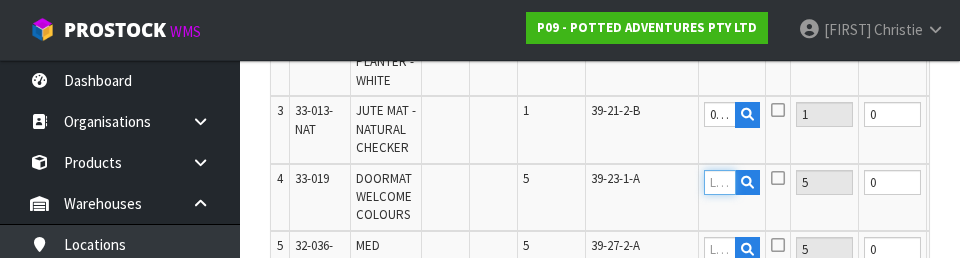 paste on "07-16-7-A" 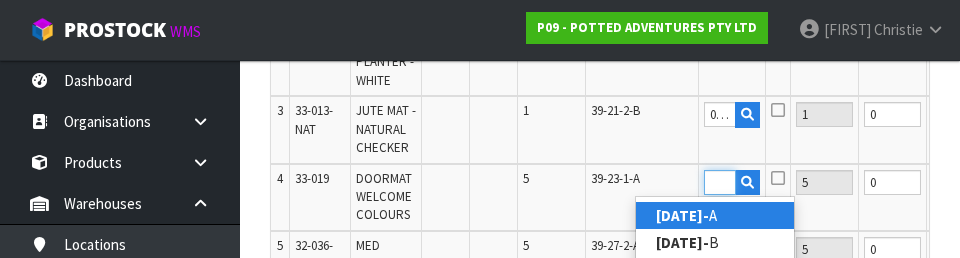 scroll, scrollTop: 0, scrollLeft: 39, axis: horizontal 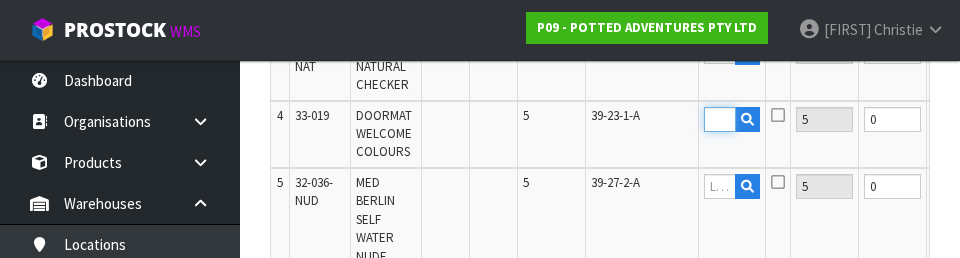 type on "07-16-7-B" 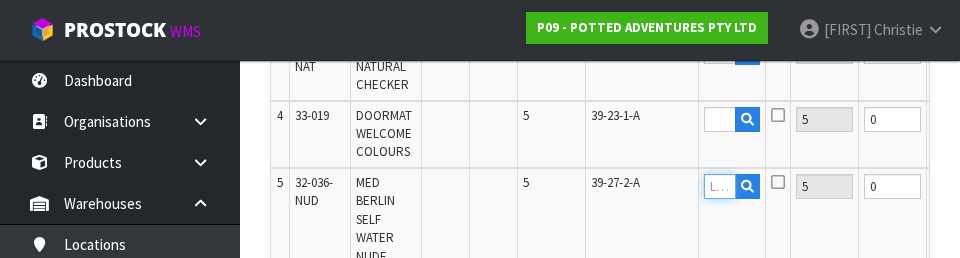 scroll, scrollTop: 0, scrollLeft: 0, axis: both 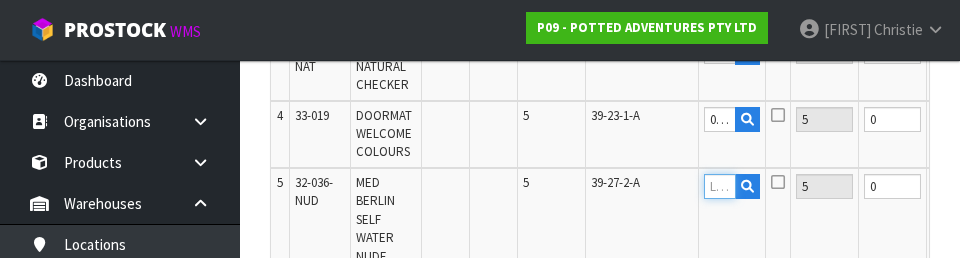 paste on "07-16-7-A" 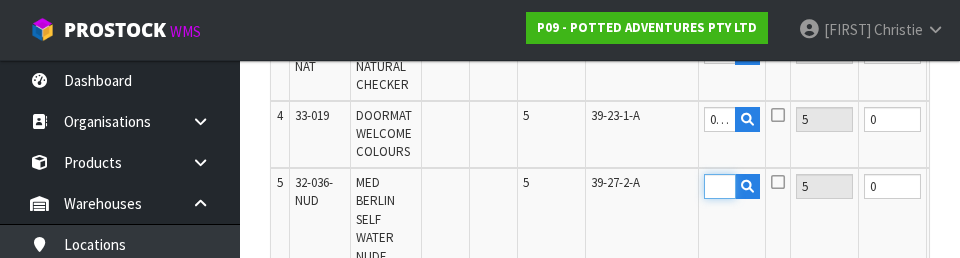 scroll, scrollTop: 0, scrollLeft: 31, axis: horizontal 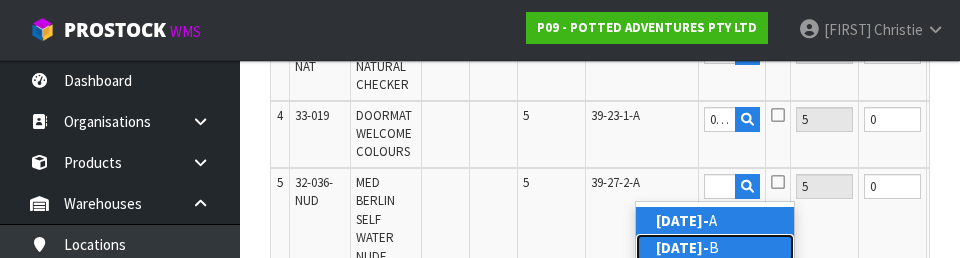 click on "07-16-7- B" at bounding box center (715, 247) 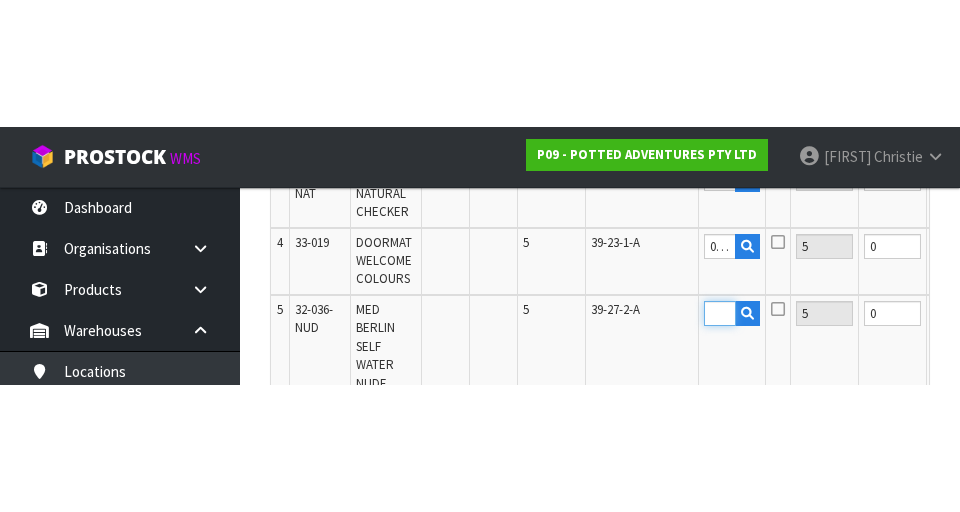scroll, scrollTop: 816, scrollLeft: 0, axis: vertical 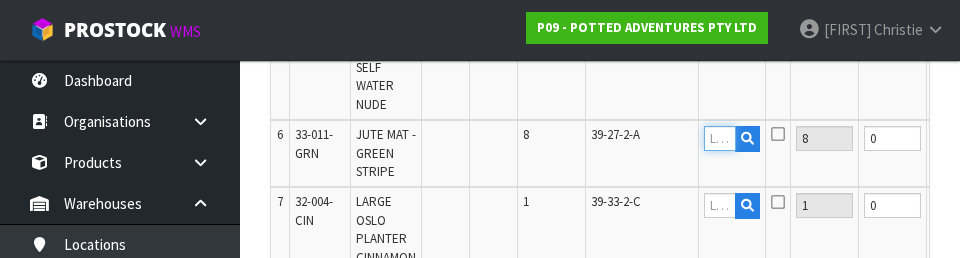 paste on "07-16-7-A" 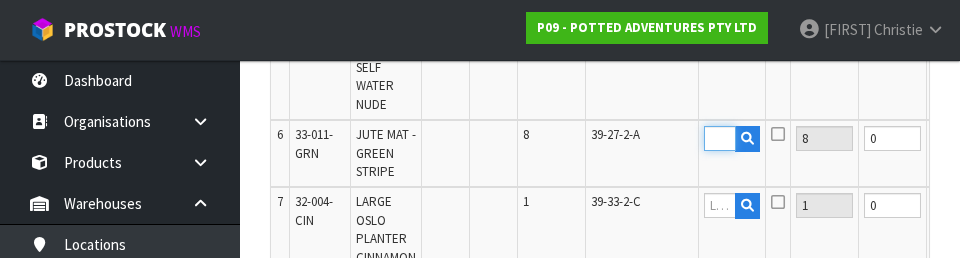 scroll, scrollTop: 0, scrollLeft: 31, axis: horizontal 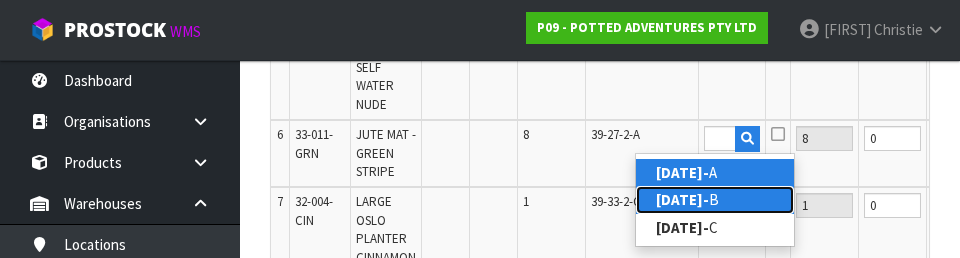 click on "07-16-7- B" at bounding box center (715, 199) 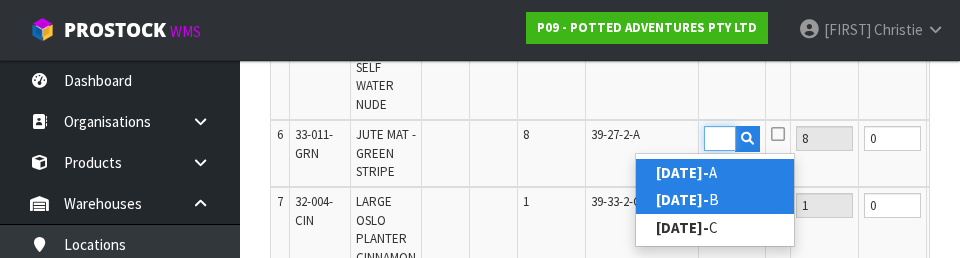 scroll, scrollTop: 0, scrollLeft: 0, axis: both 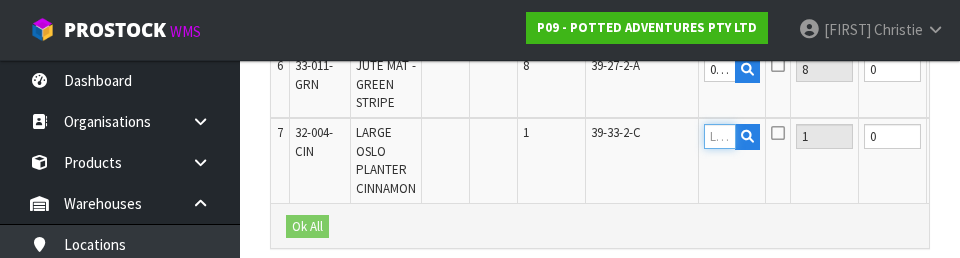 paste on "07-16-7-A" 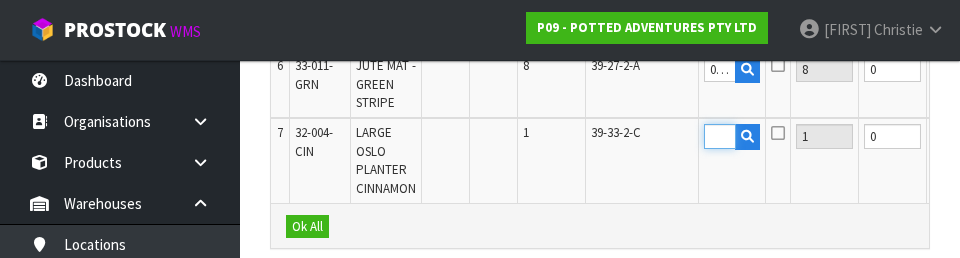 scroll, scrollTop: 0, scrollLeft: 31, axis: horizontal 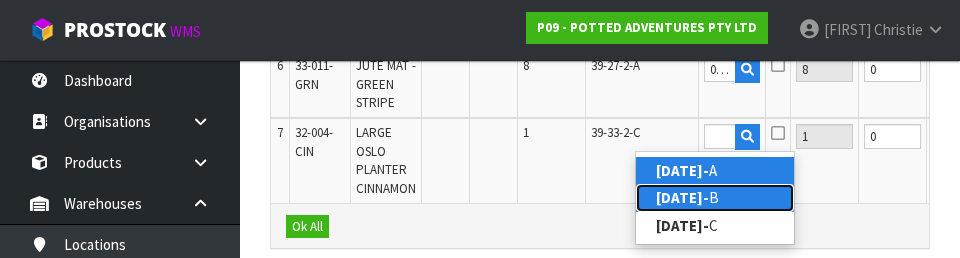 click on "07-16-7- B" at bounding box center (715, 197) 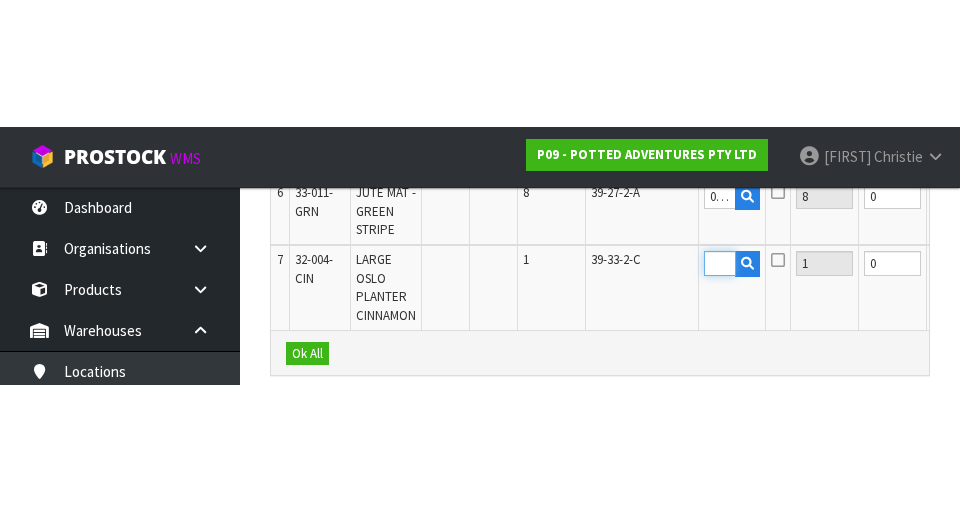 scroll, scrollTop: 1019, scrollLeft: 0, axis: vertical 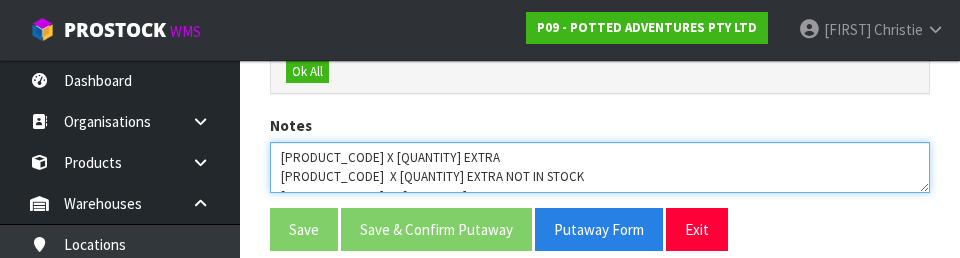 click at bounding box center [600, 167] 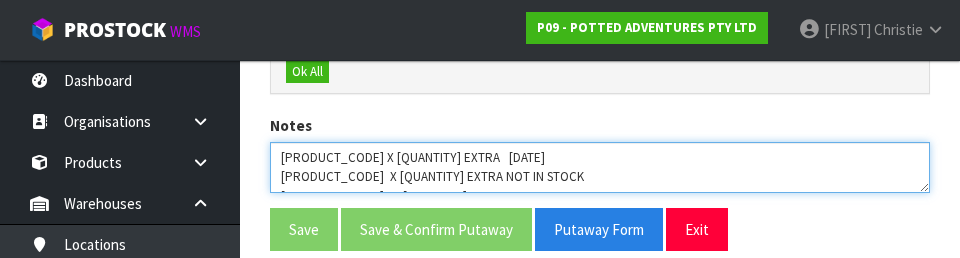 click at bounding box center (600, 167) 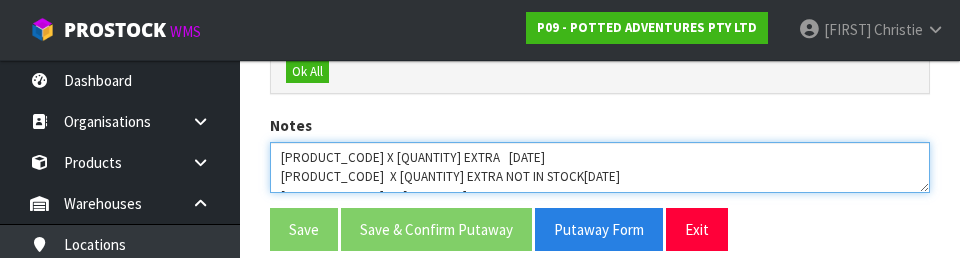 click at bounding box center (600, 167) 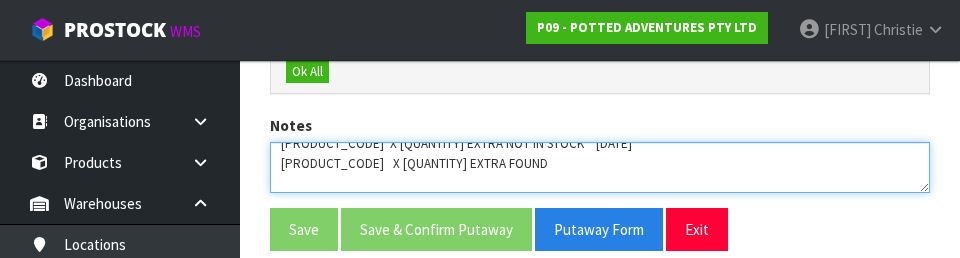 scroll, scrollTop: 34, scrollLeft: 0, axis: vertical 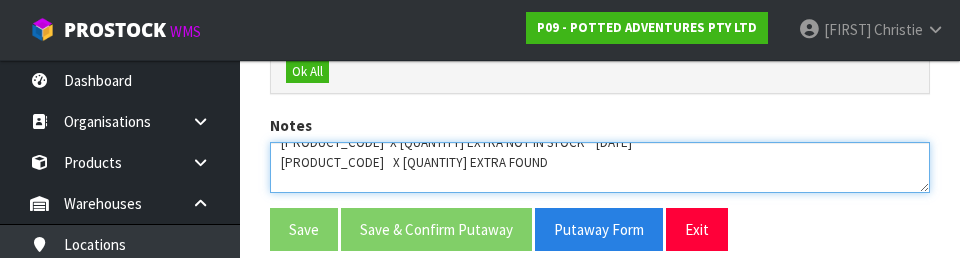 paste on "07-16-7-A" 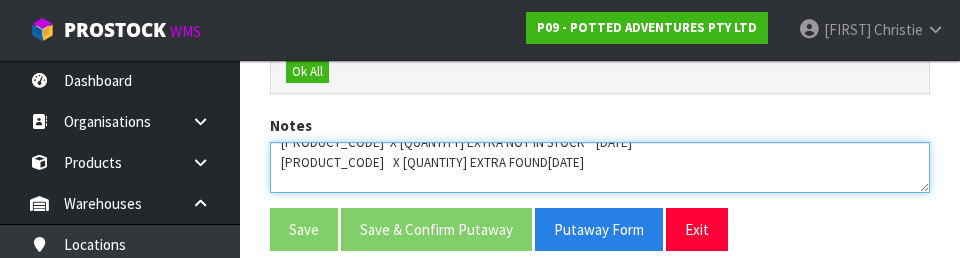 click at bounding box center [600, 167] 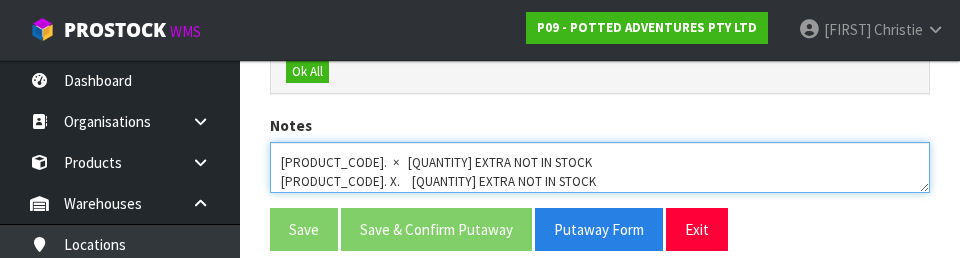 scroll, scrollTop: 75, scrollLeft: 0, axis: vertical 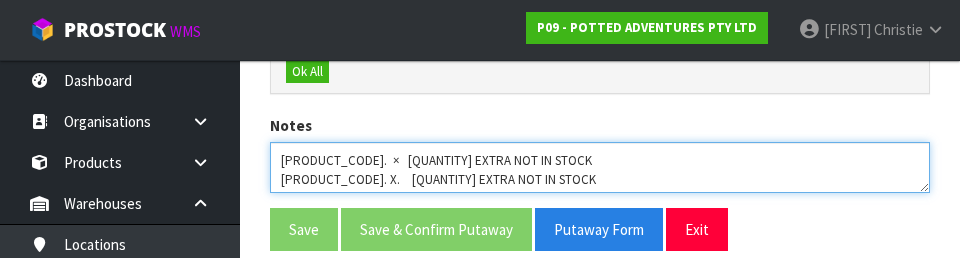 click at bounding box center (600, 167) 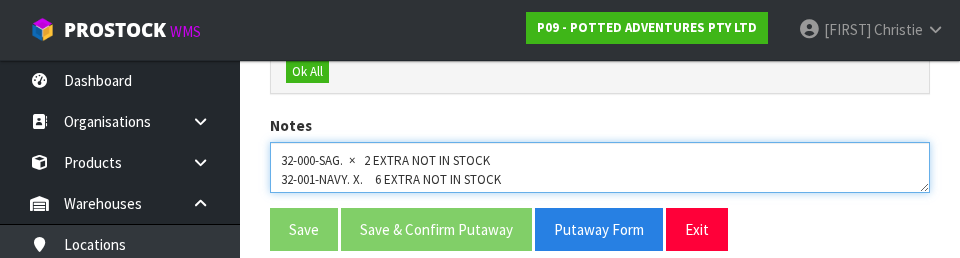 paste on "07-16-7-A" 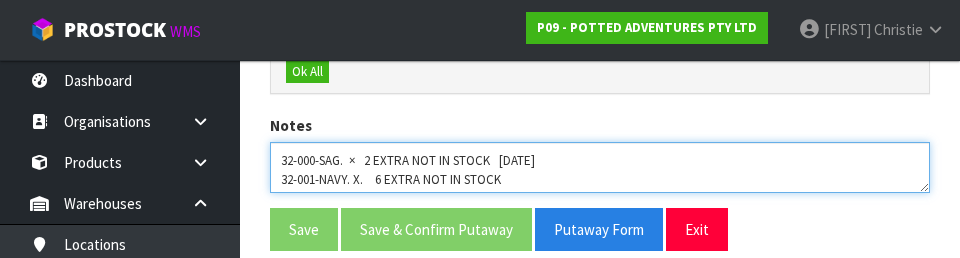 click at bounding box center [600, 167] 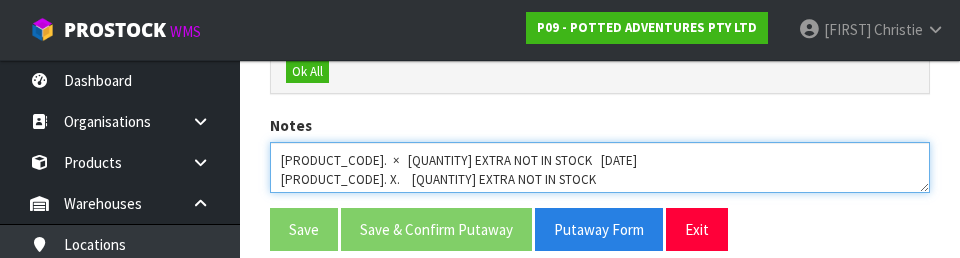 paste on "07-16-7-A" 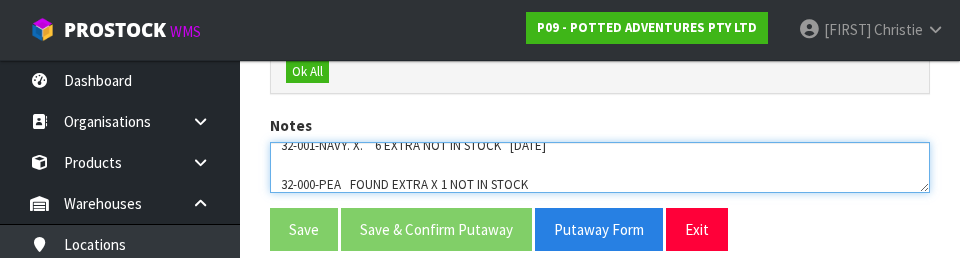 scroll, scrollTop: 117, scrollLeft: 0, axis: vertical 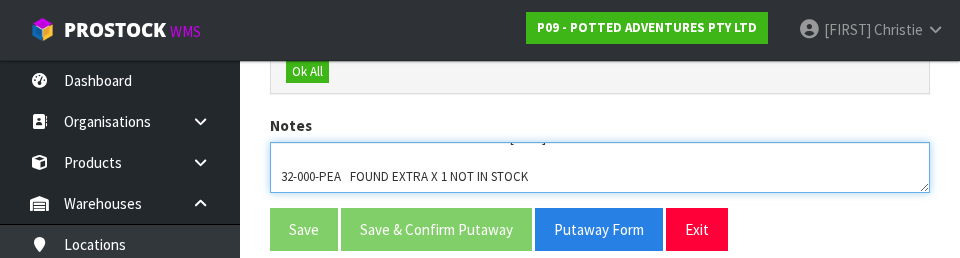 paste on "07-16-7-A" 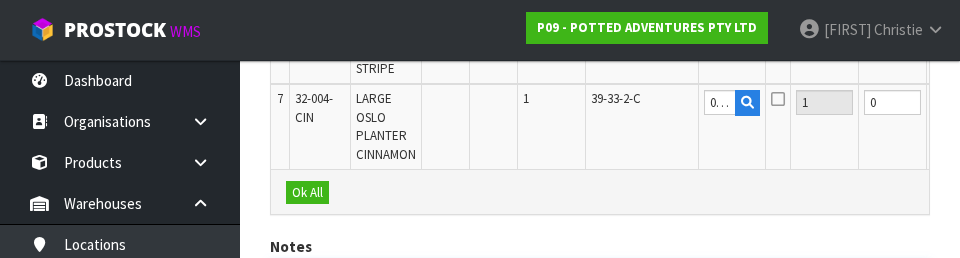 scroll, scrollTop: 1062, scrollLeft: 0, axis: vertical 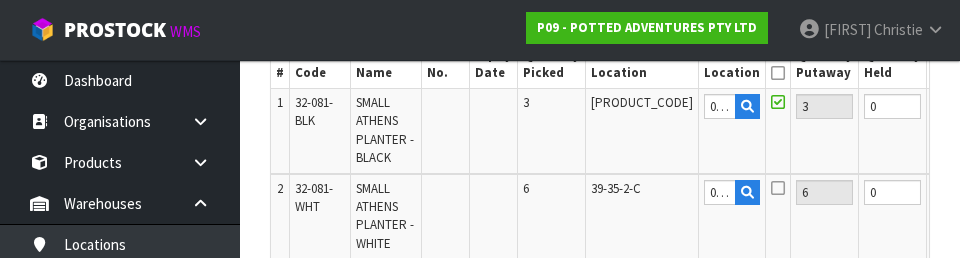 click at bounding box center [778, 73] 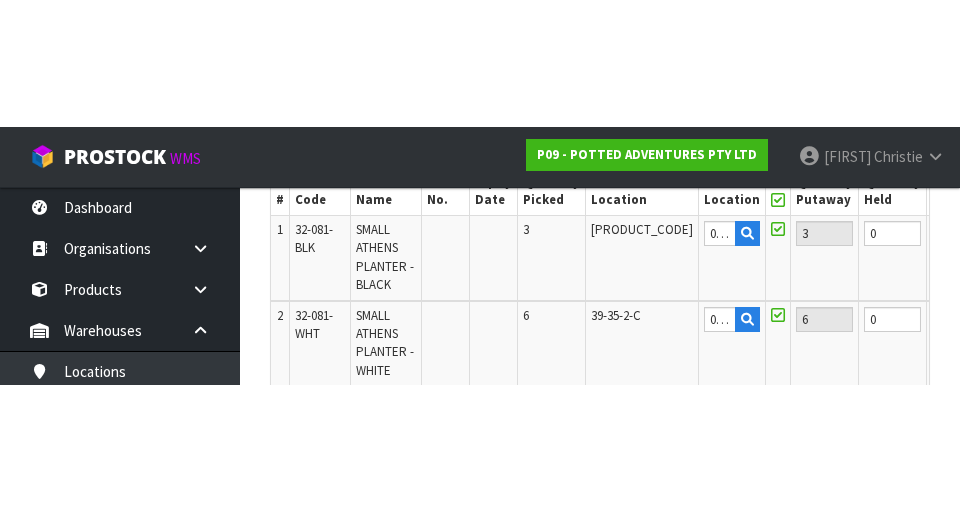 scroll, scrollTop: 590, scrollLeft: 0, axis: vertical 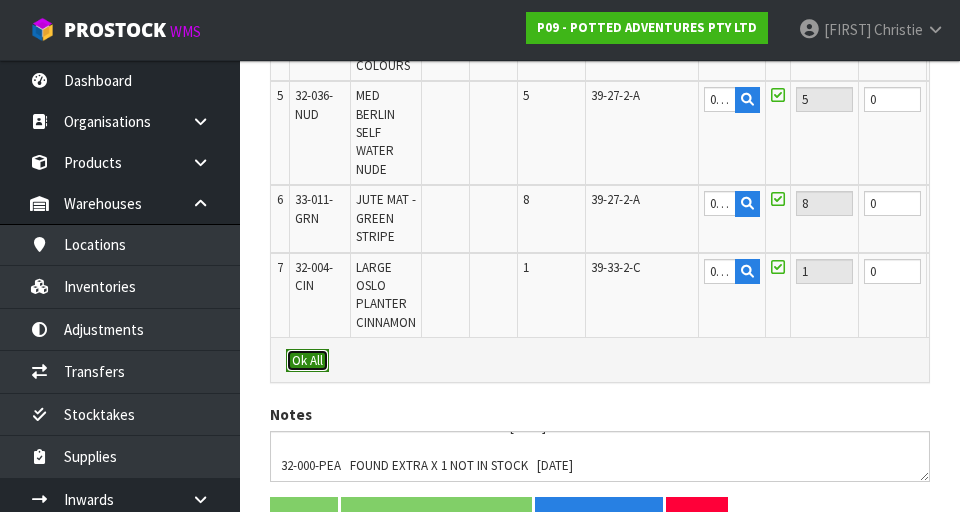 click on "Ok All" at bounding box center (307, 361) 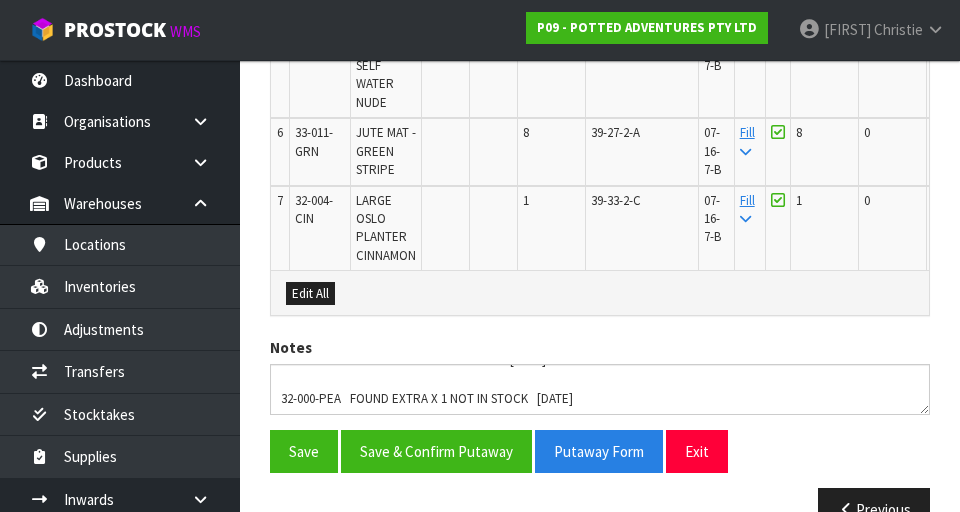 scroll, scrollTop: 1019, scrollLeft: 0, axis: vertical 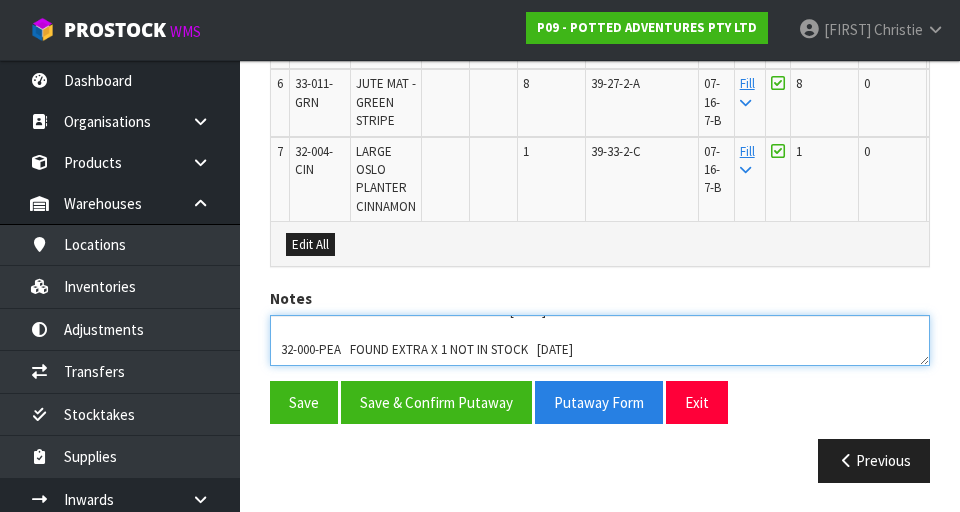 click at bounding box center (600, 340) 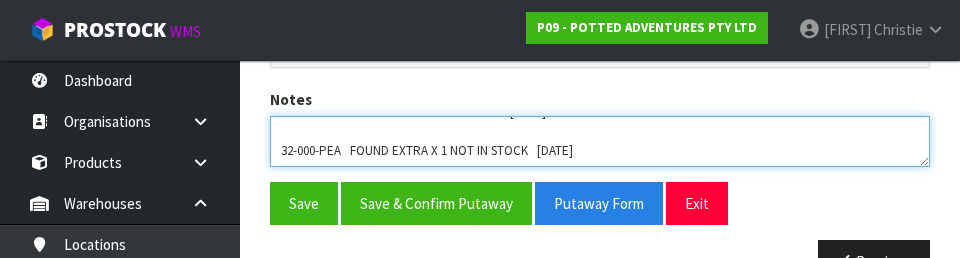 scroll, scrollTop: 1220, scrollLeft: 0, axis: vertical 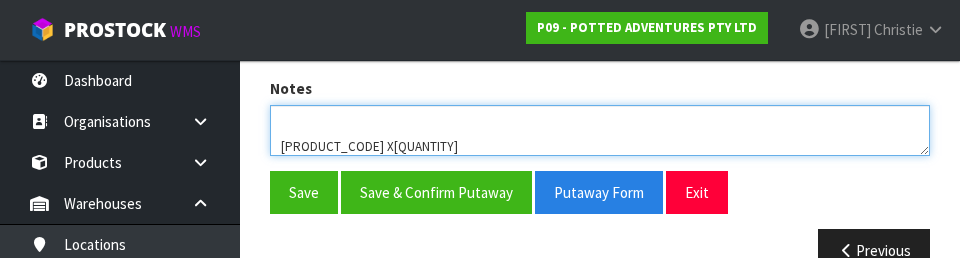 paste on "07-16-7-A" 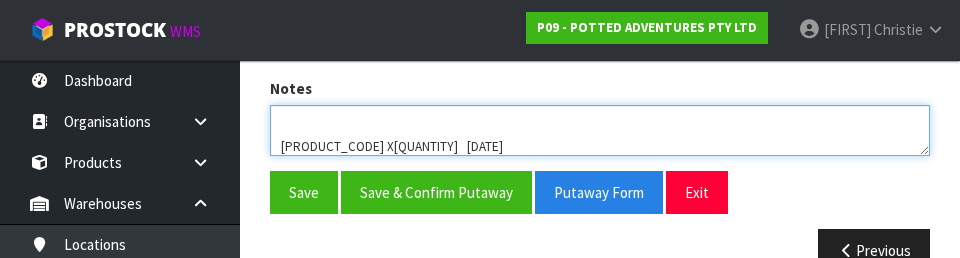 scroll, scrollTop: 189, scrollLeft: 0, axis: vertical 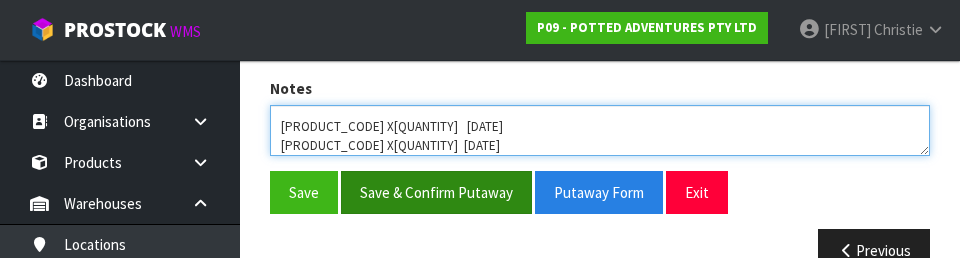 type on "[PRODUCT_CODE] X [QUANTITY] EXTRA   [DATE]
[PRODUCT_CODE]  X [QUANTITY] EXTRA NOT IN STOCK    [DATE]
[PRODUCT_CODE]   X [QUANTITY] EXTRA FOUND    [DATE]
[PRODUCT_CODE].  ×   [QUANTITY] EXTRA NOT IN STOCK   [DATE]
[PRODUCT_CODE]. X.    [QUANTITY] EXTRA NOT IN STOCK   [DATE]
[PRODUCT_CODE]   FOUND EXTRA X [QUANTITY] NOT IN STOCK   [DATE]
[PRODUCT_CODE] X[QUANTITY]   [DATE]
[PRODUCT_CODE] X[QUANTITY]  [DATE]" 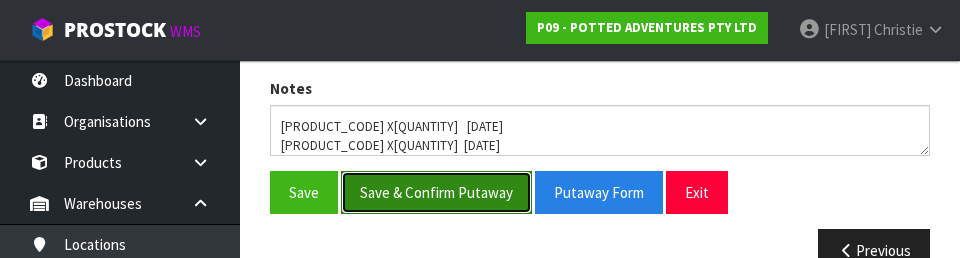 click on "Save & Confirm Putaway" at bounding box center [436, 192] 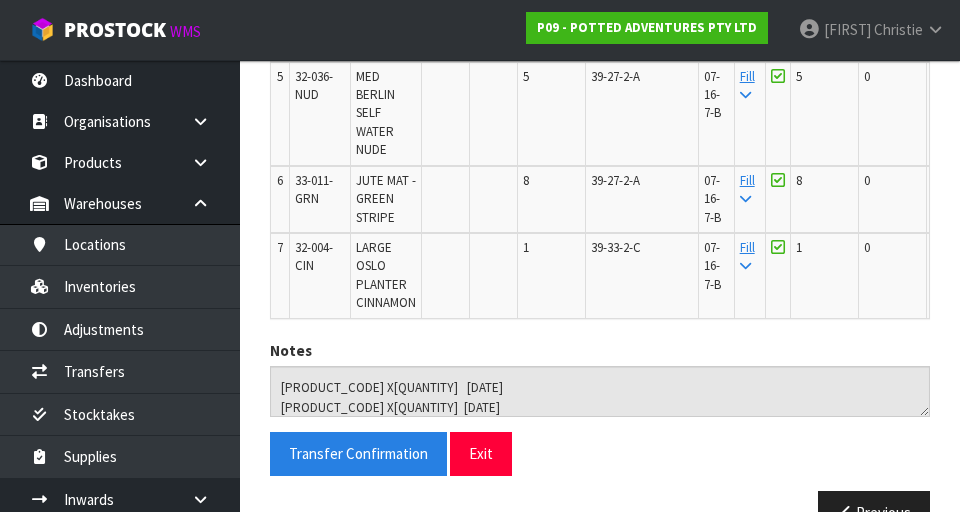 scroll, scrollTop: 0, scrollLeft: 0, axis: both 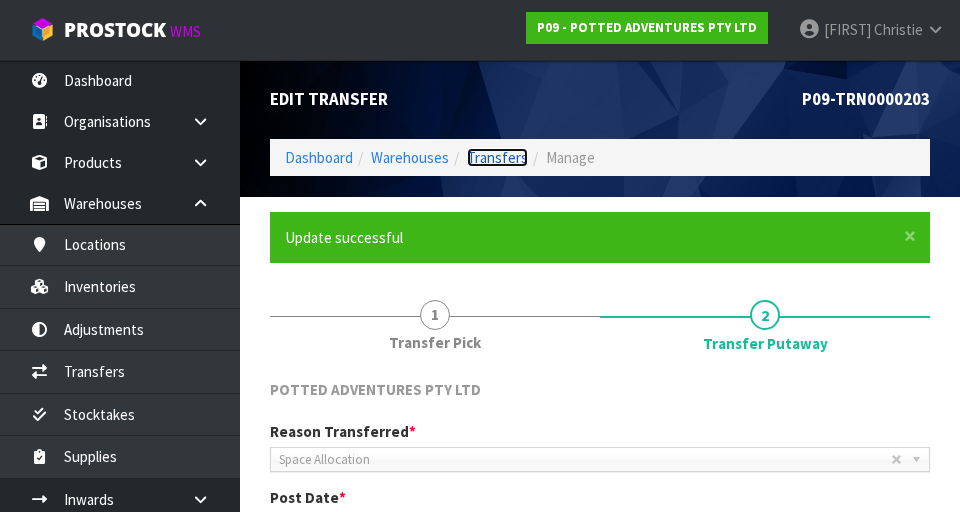 click on "Transfers" at bounding box center (497, 157) 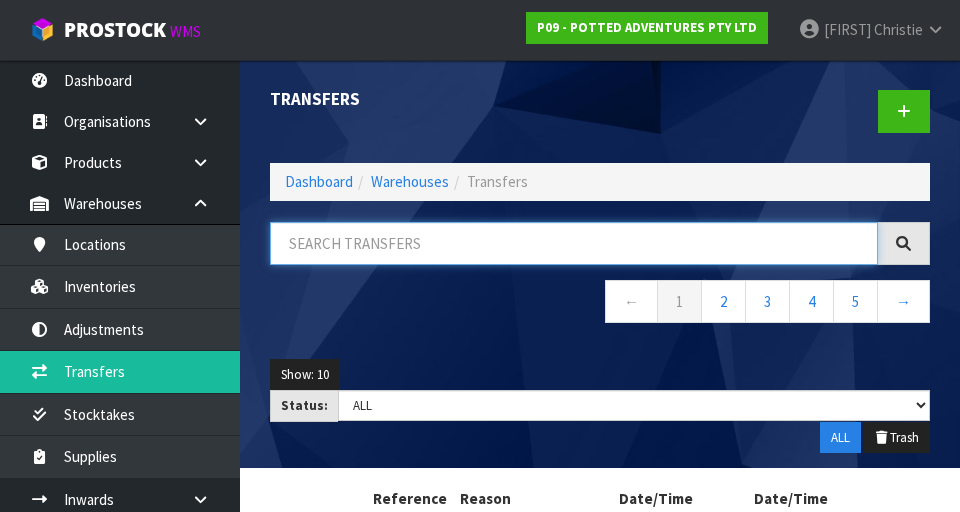 click at bounding box center (574, 243) 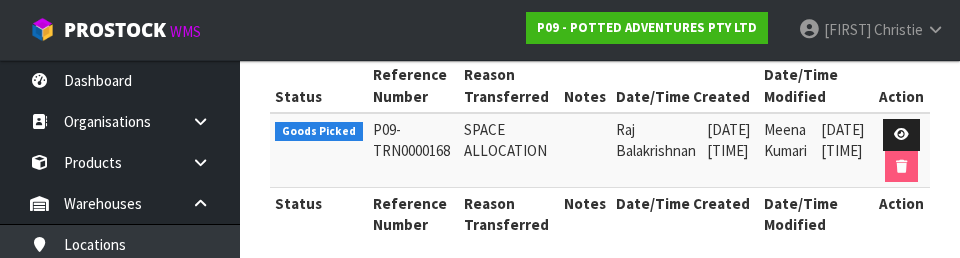scroll, scrollTop: 443, scrollLeft: 0, axis: vertical 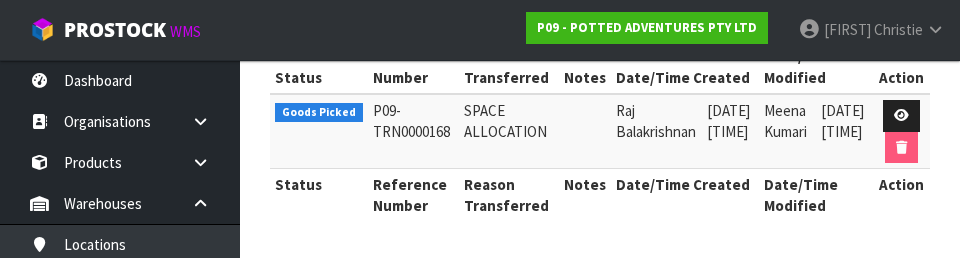 type on "33-006-OL" 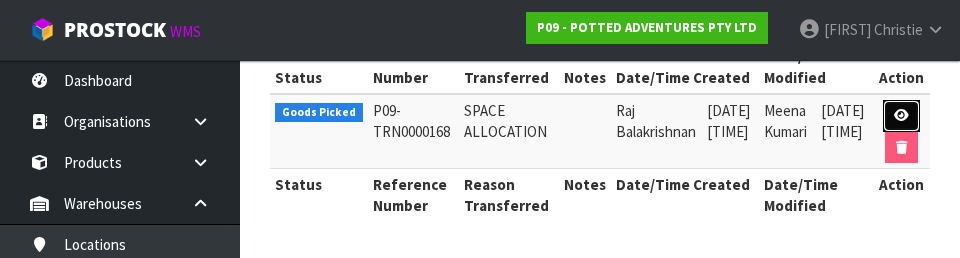 click at bounding box center (901, 116) 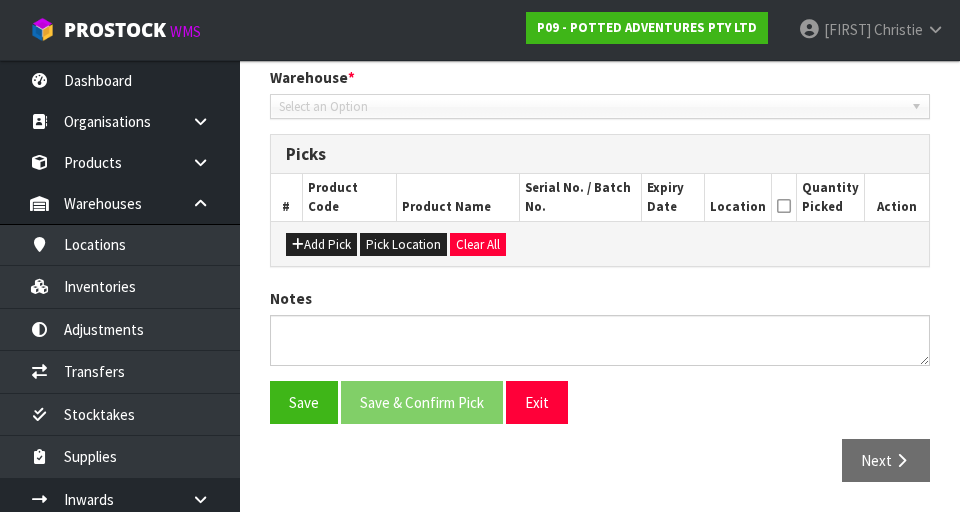 type on "2025-07-29" 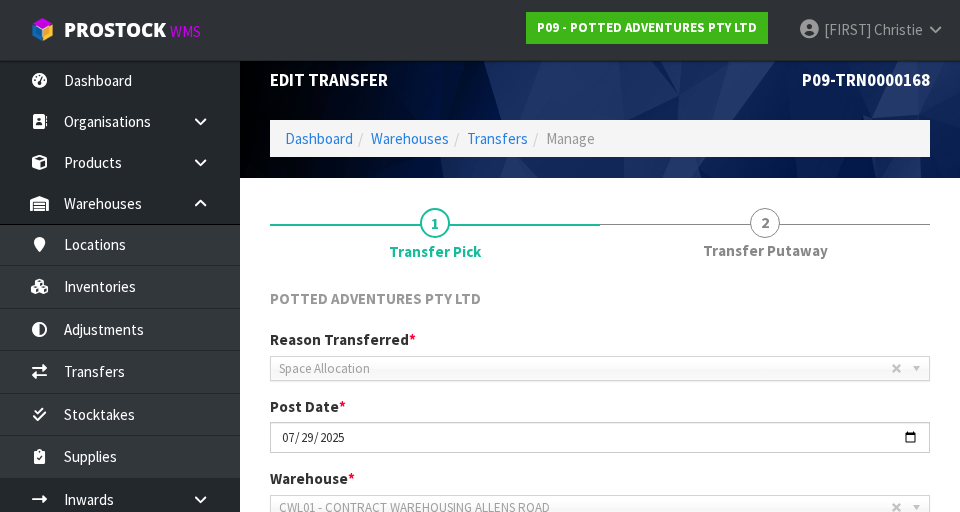 scroll, scrollTop: 0, scrollLeft: 0, axis: both 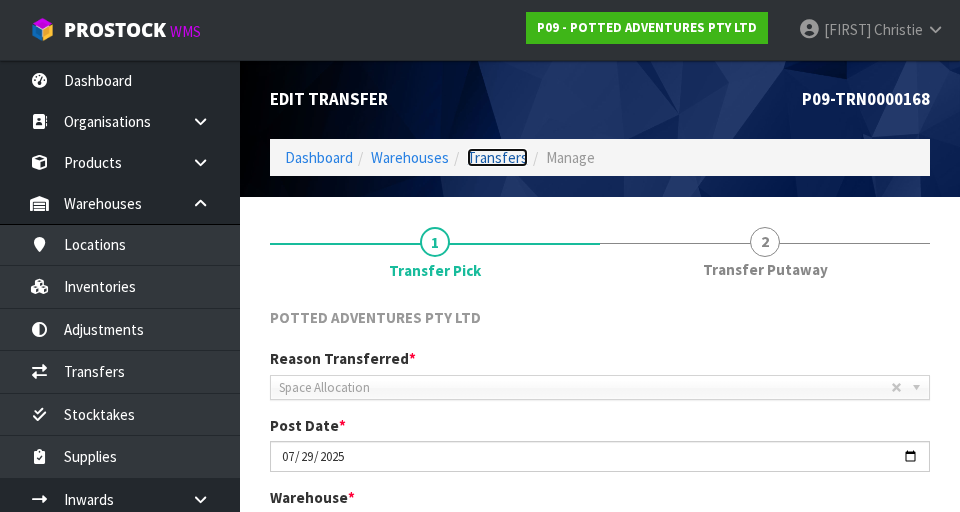 click on "Transfers" at bounding box center (497, 157) 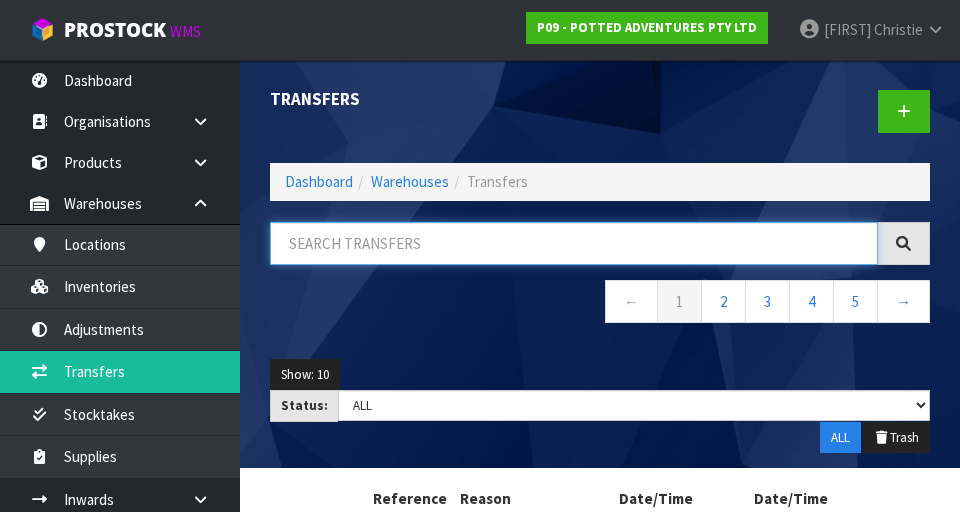 click at bounding box center (574, 243) 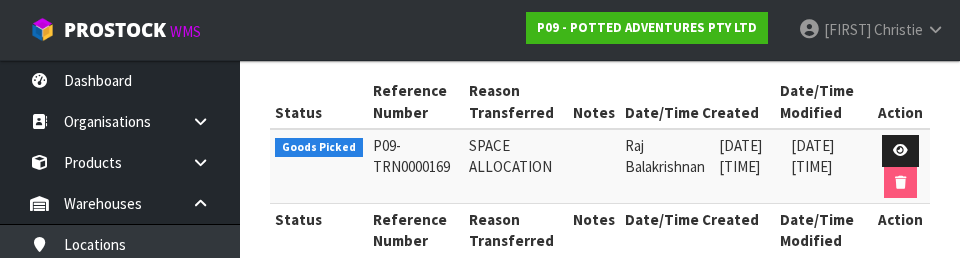 scroll, scrollTop: 430, scrollLeft: 0, axis: vertical 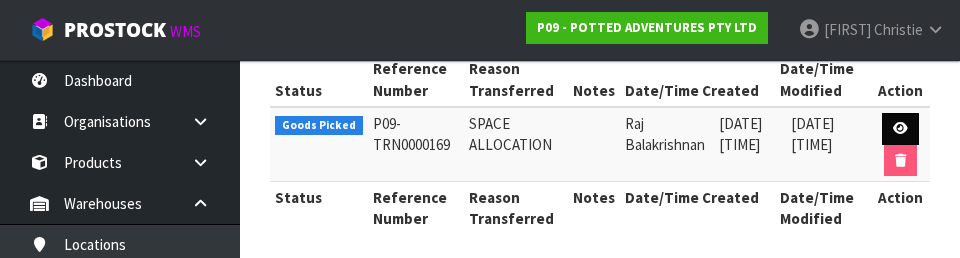 type on "32-092-JAD" 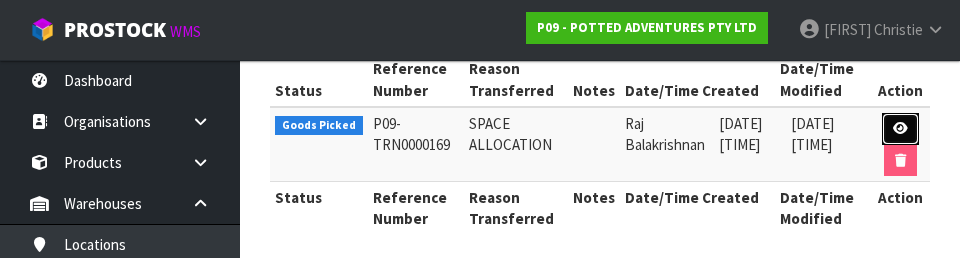 click at bounding box center [900, 128] 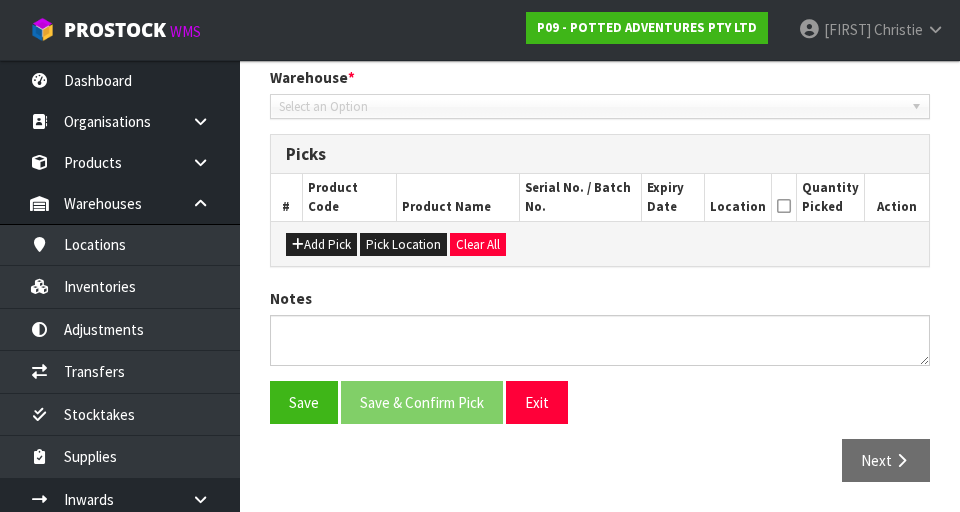 type on "2025-07-29" 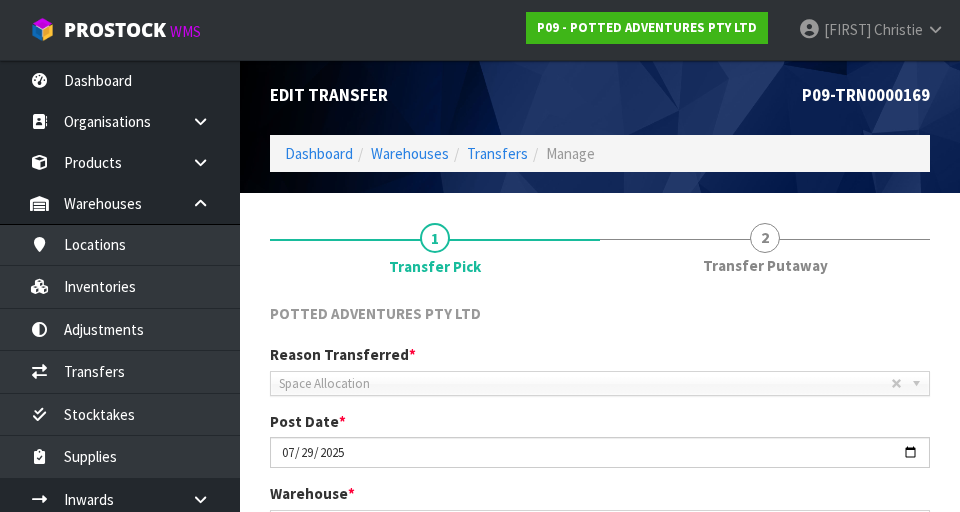 scroll, scrollTop: 0, scrollLeft: 0, axis: both 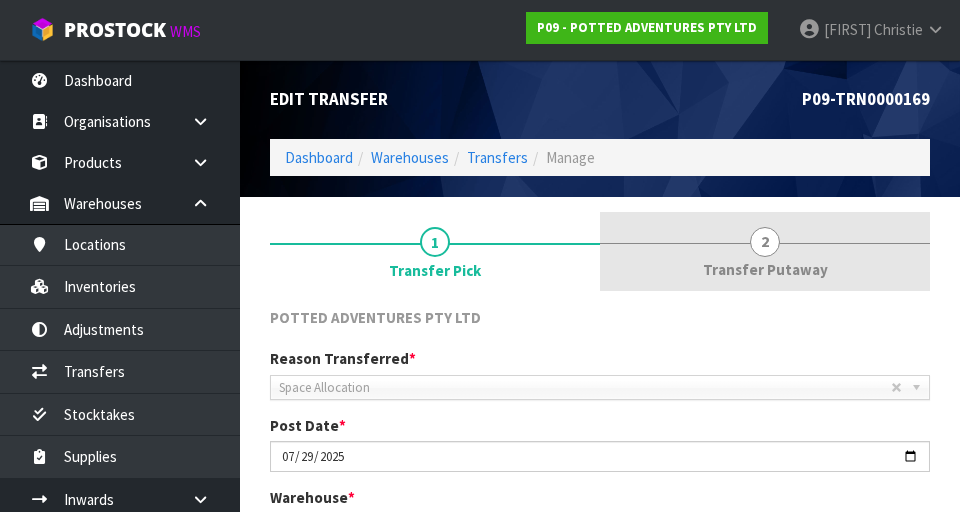 click on "2" at bounding box center [765, 242] 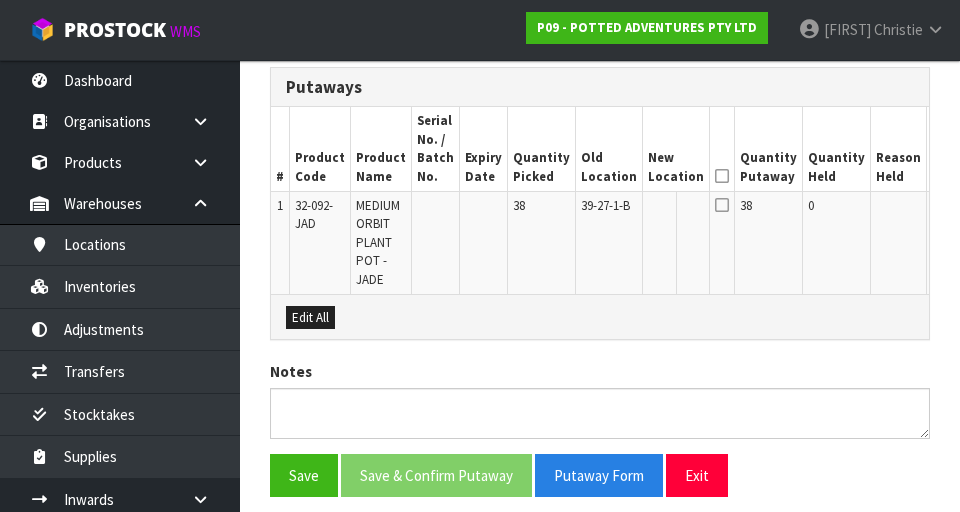 scroll, scrollTop: 483, scrollLeft: 0, axis: vertical 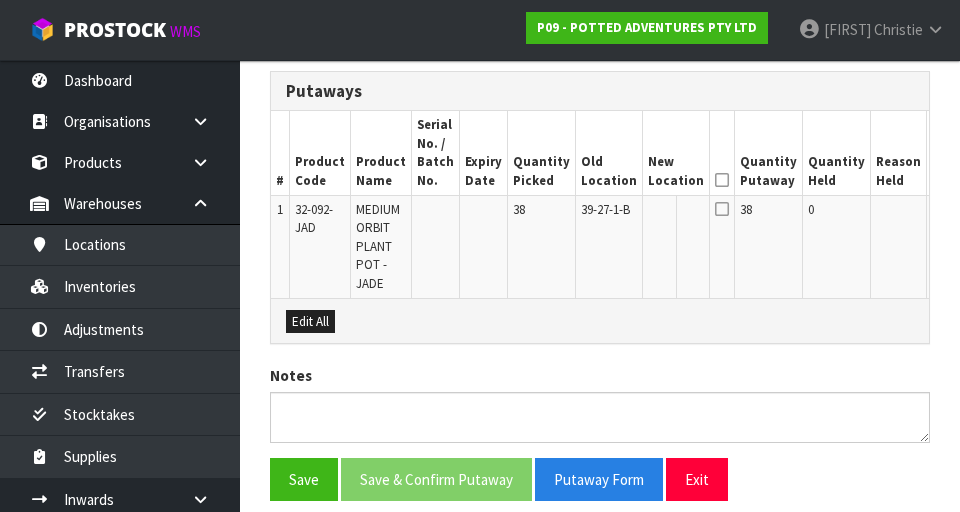 click on "Edit" at bounding box center [948, 213] 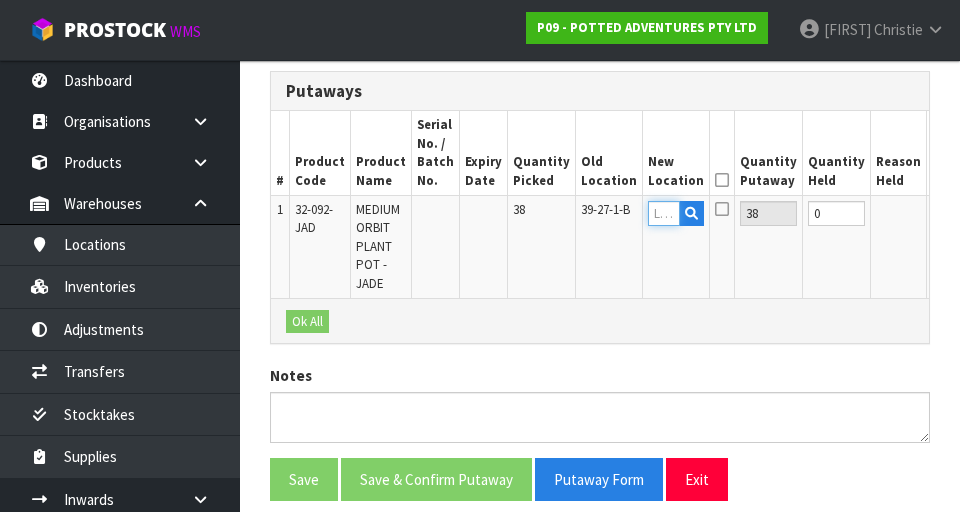 click at bounding box center [664, 213] 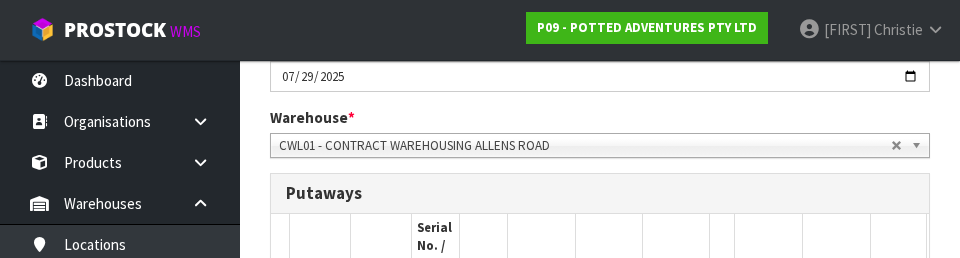 scroll, scrollTop: 370, scrollLeft: 0, axis: vertical 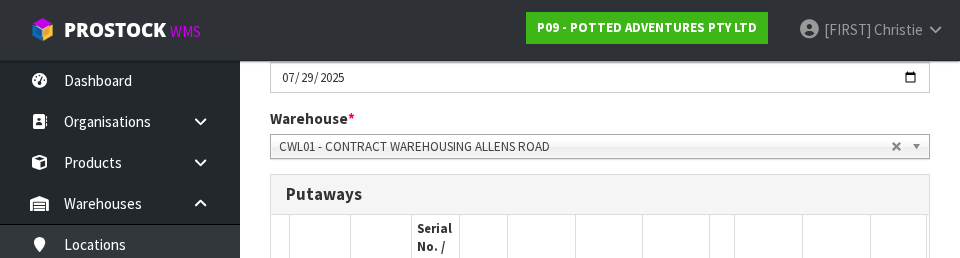 type on "07" 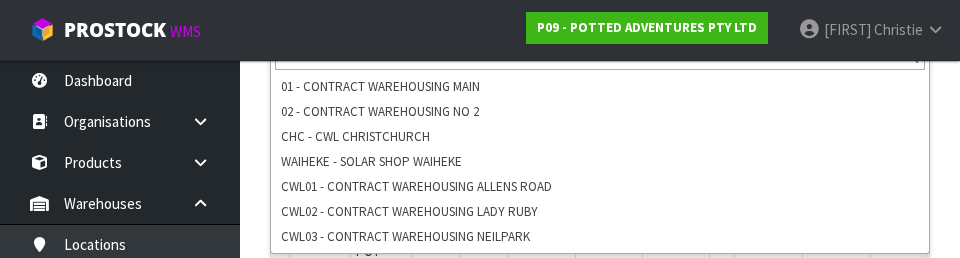scroll, scrollTop: 488, scrollLeft: 0, axis: vertical 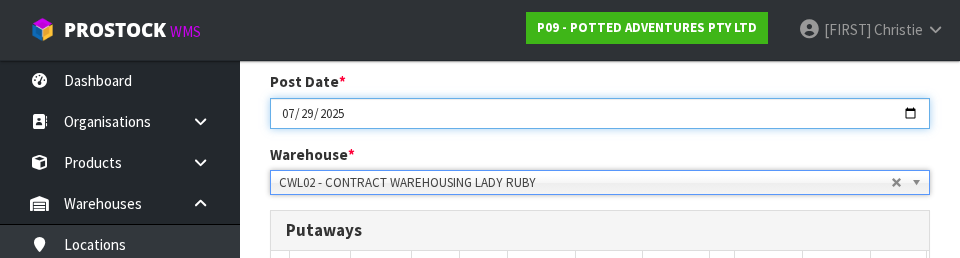 click on "2025-07-29" at bounding box center [600, 113] 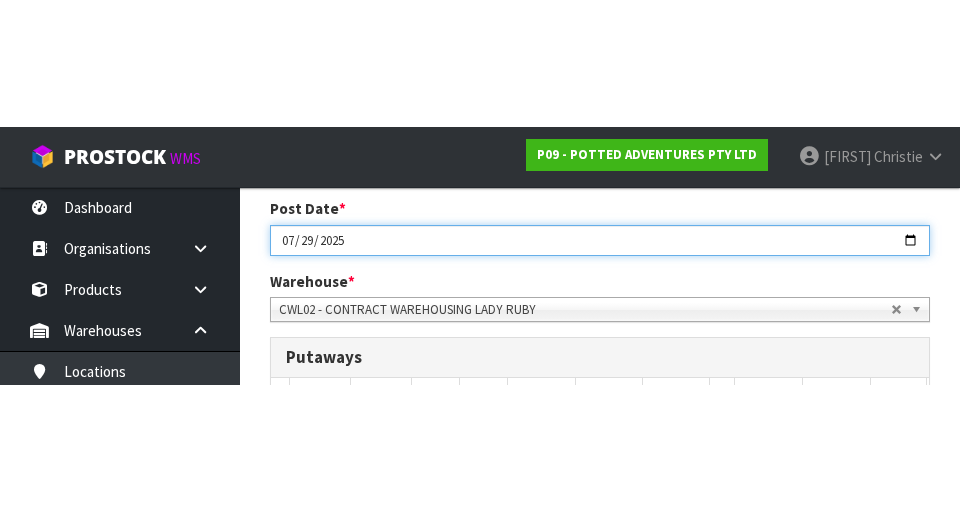 scroll, scrollTop: 343, scrollLeft: 0, axis: vertical 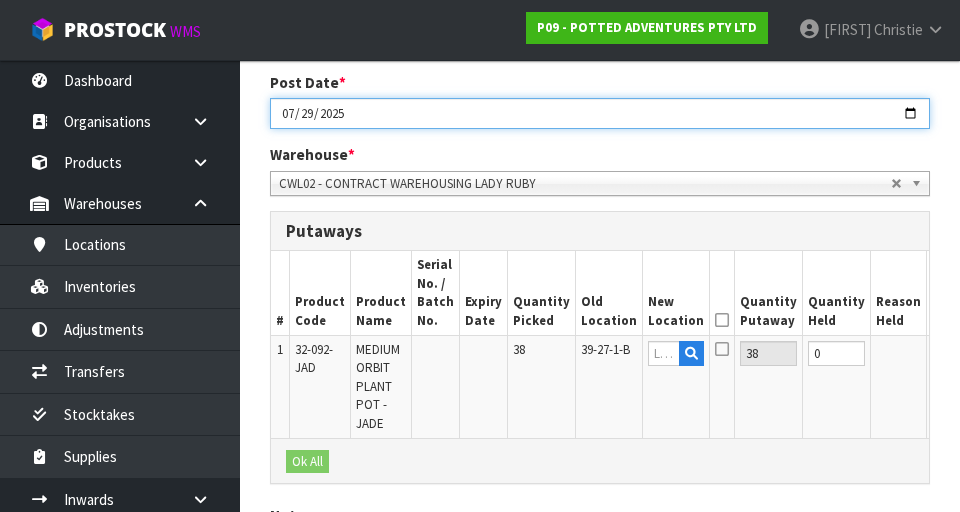 type on "2025-08-04" 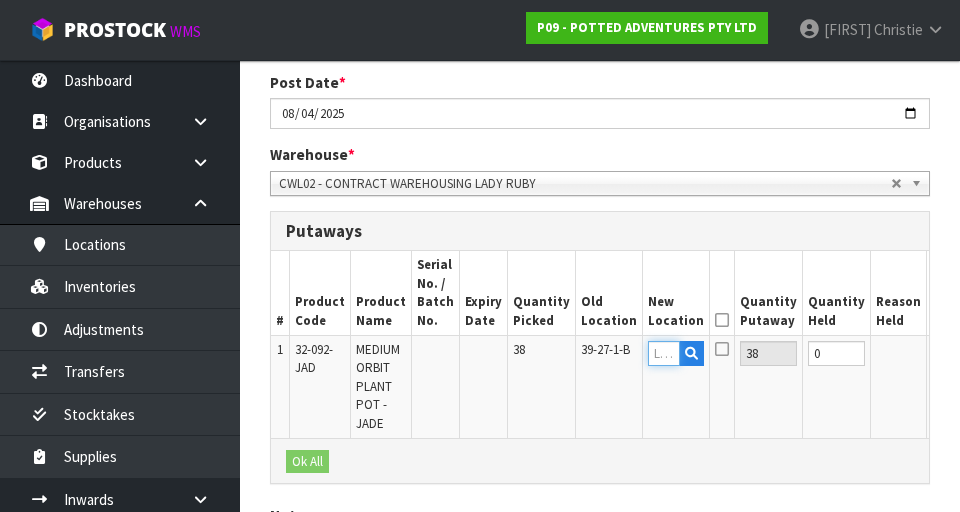click at bounding box center [664, 353] 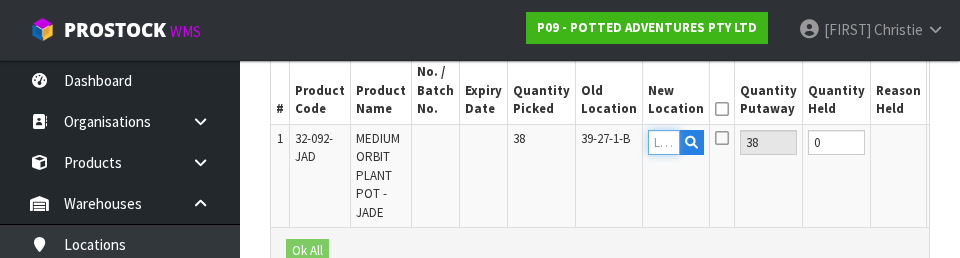 scroll, scrollTop: 558, scrollLeft: 0, axis: vertical 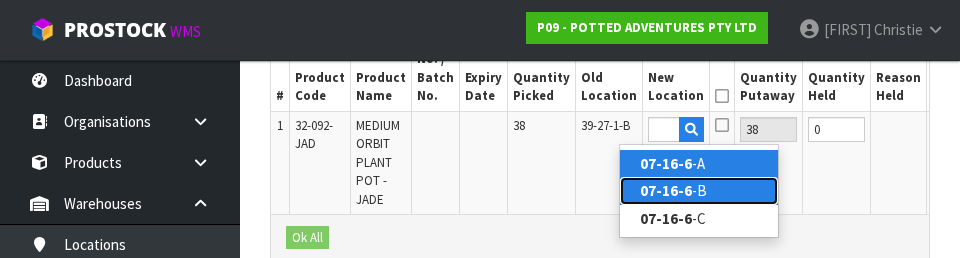 click on "07-16-6 -B" at bounding box center [699, 190] 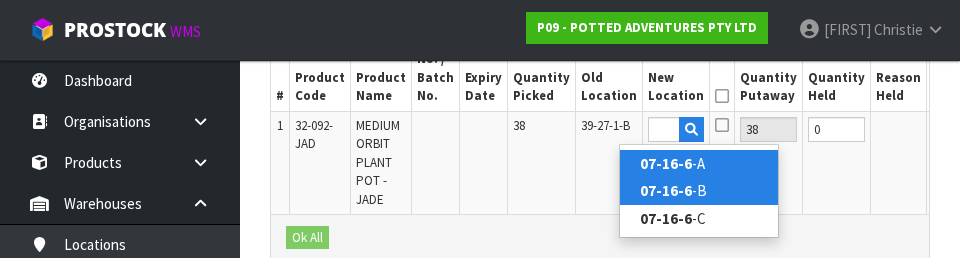 type on "07-16-6-B" 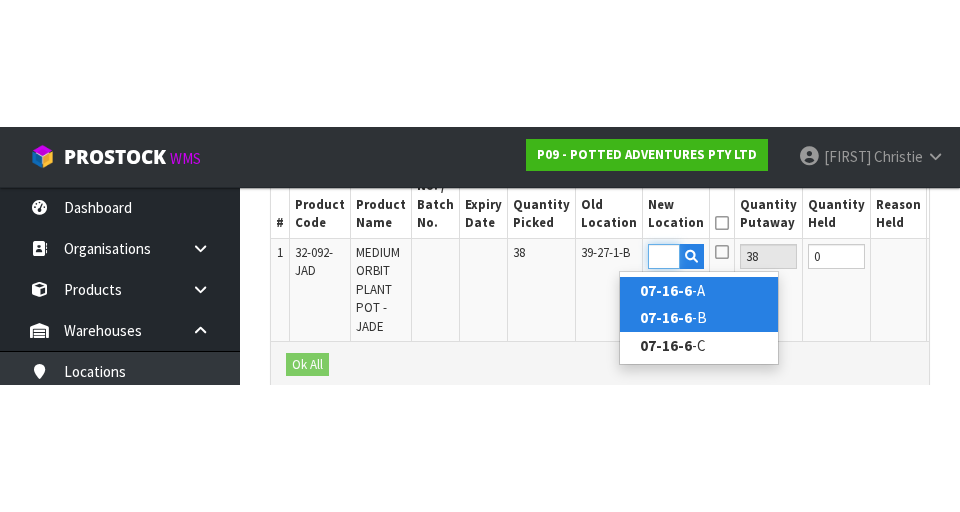 scroll, scrollTop: 560, scrollLeft: 0, axis: vertical 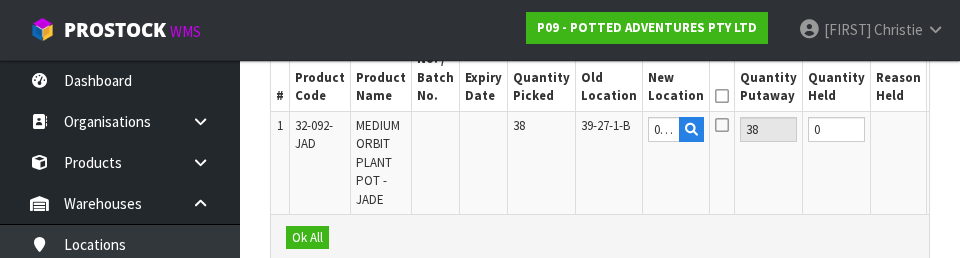 click at bounding box center (722, 96) 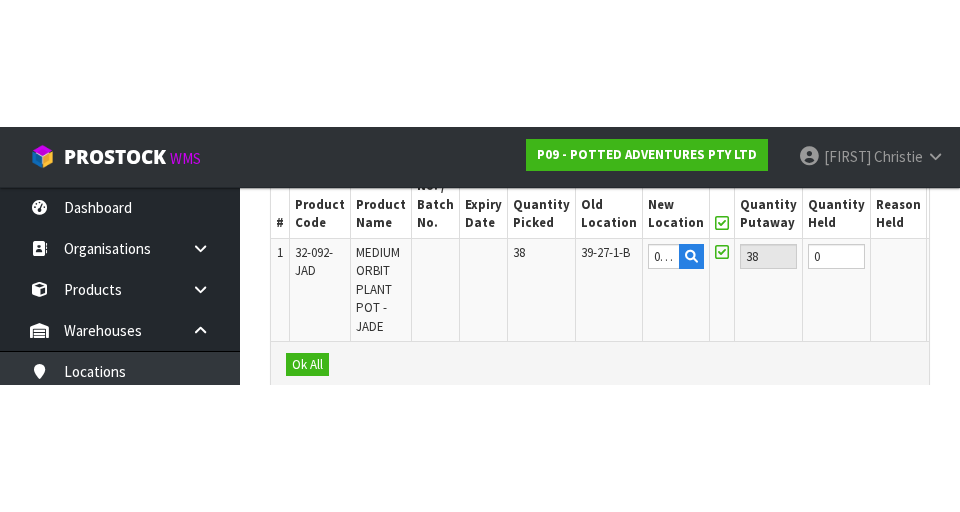 scroll, scrollTop: 560, scrollLeft: 0, axis: vertical 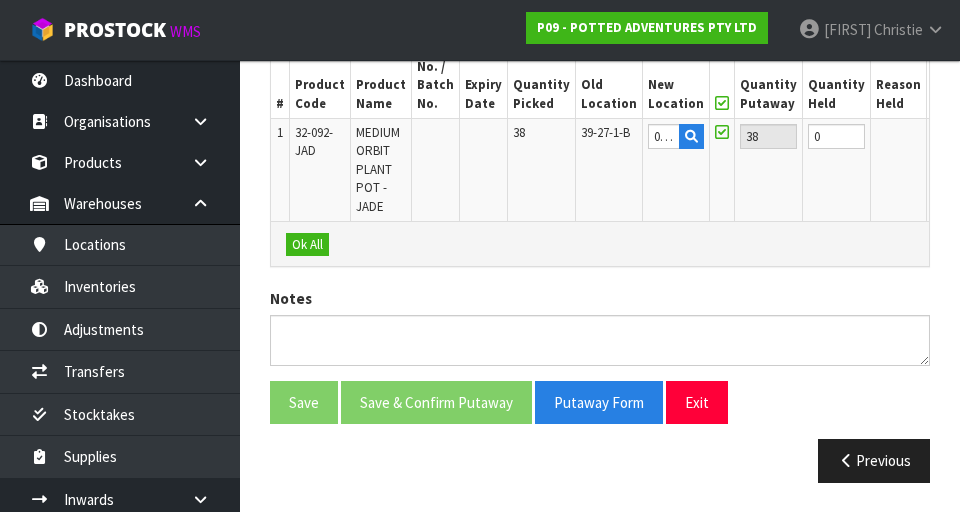 click on "OK" at bounding box center [946, 136] 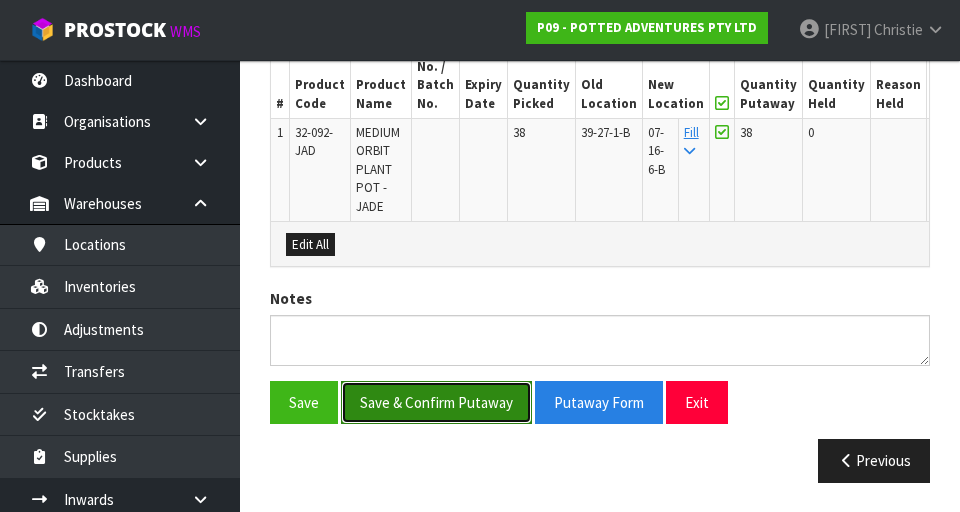 click on "Save & Confirm Putaway" at bounding box center [436, 402] 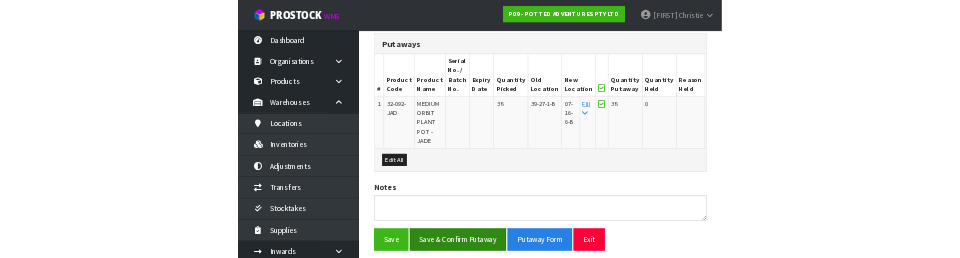 scroll, scrollTop: 0, scrollLeft: 0, axis: both 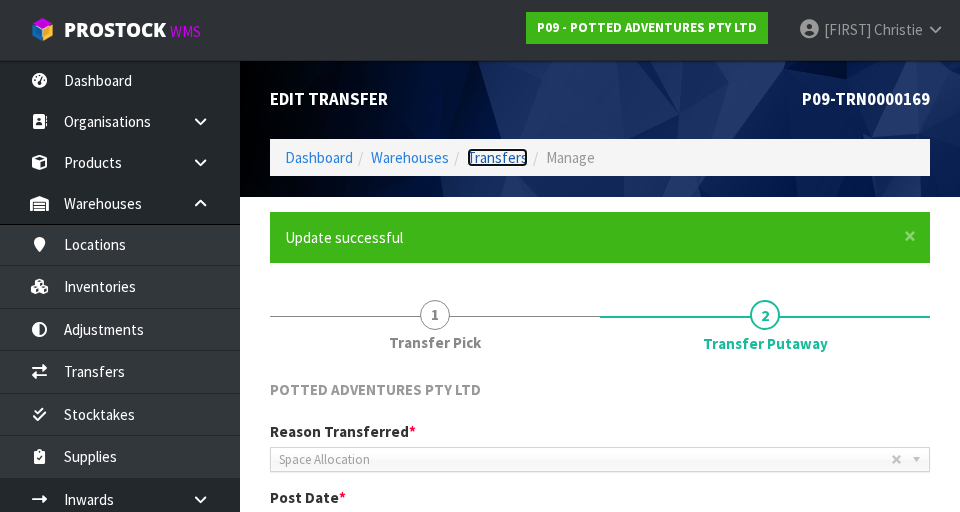 click on "Transfers" at bounding box center [497, 157] 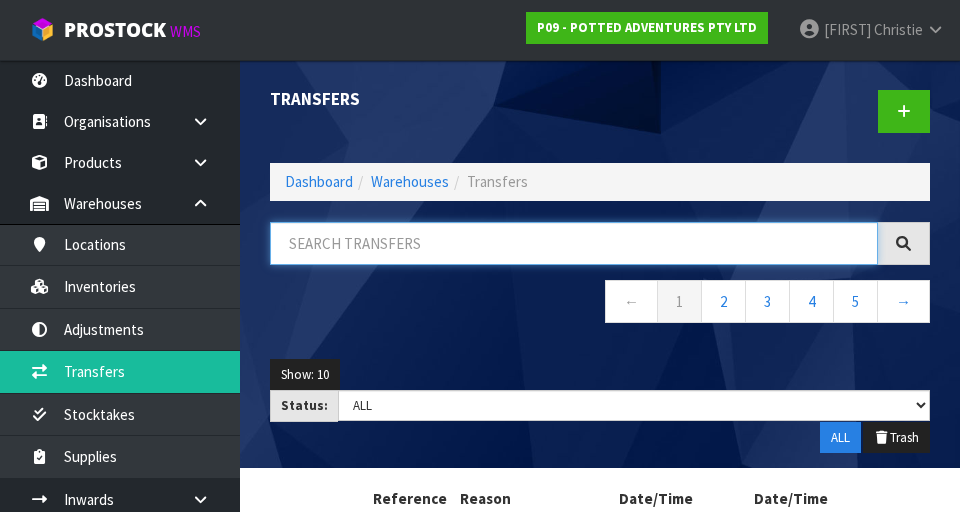 click at bounding box center [574, 243] 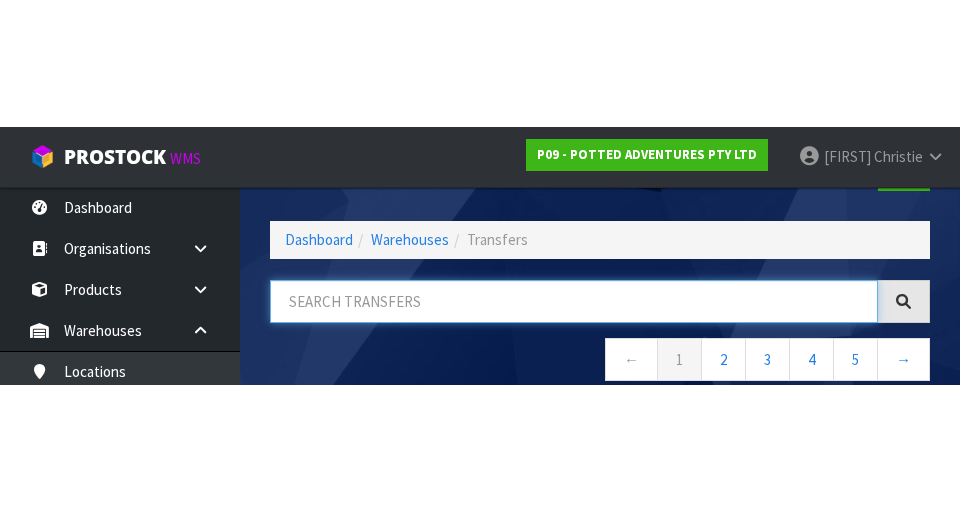 scroll, scrollTop: 114, scrollLeft: 0, axis: vertical 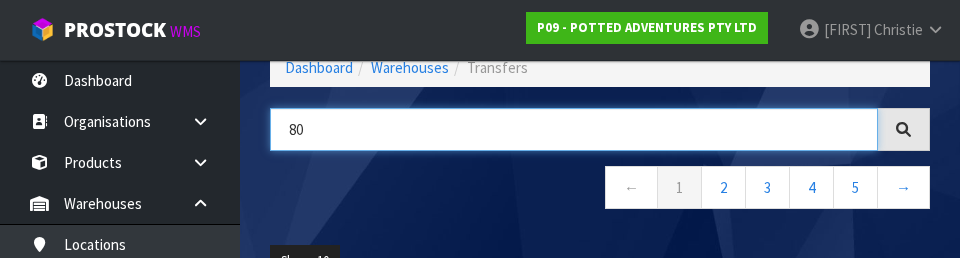 type on "80" 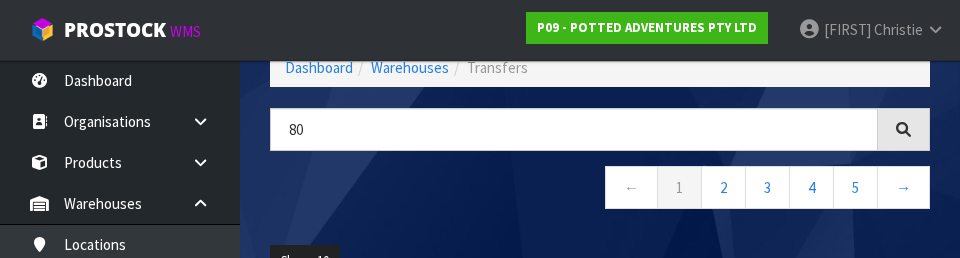 click on "←
1 2 3 4 5
→" at bounding box center [600, 190] 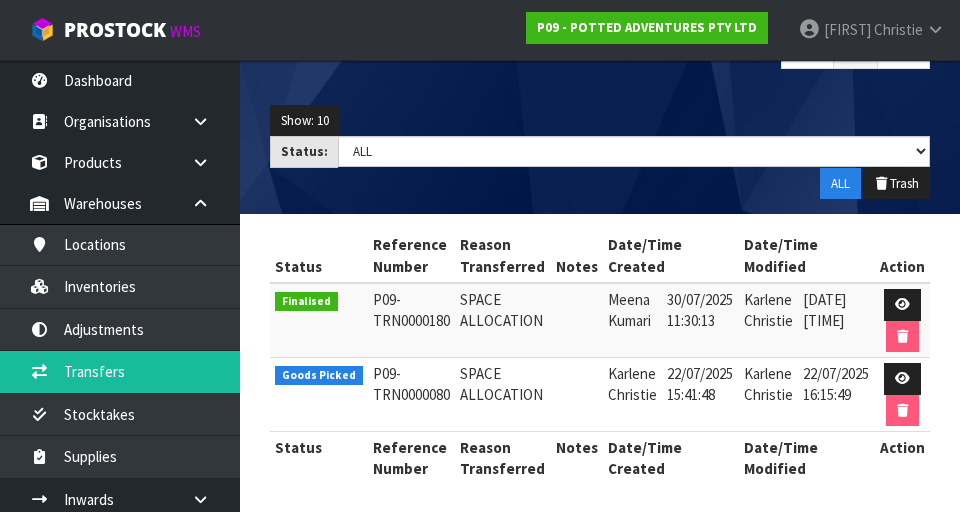 scroll, scrollTop: 261, scrollLeft: 0, axis: vertical 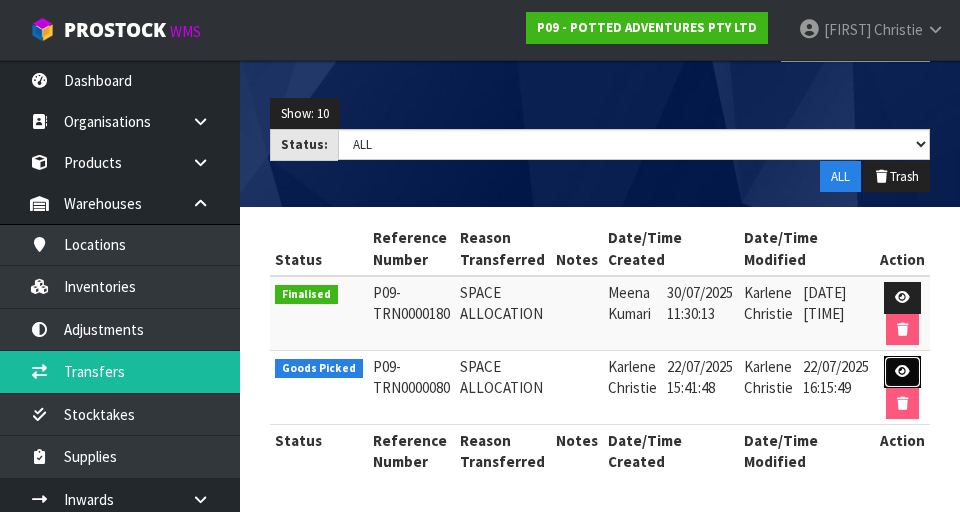 click at bounding box center [902, 372] 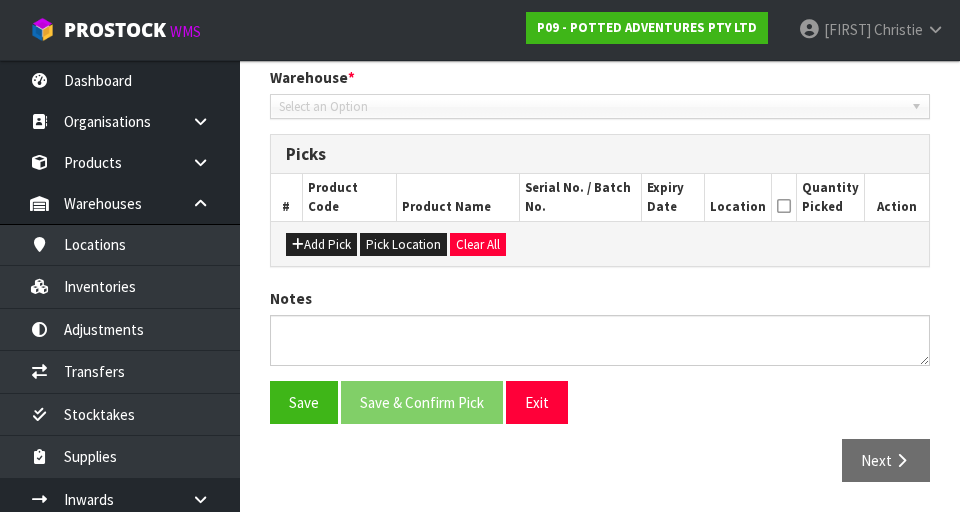 type on "2025-07-22" 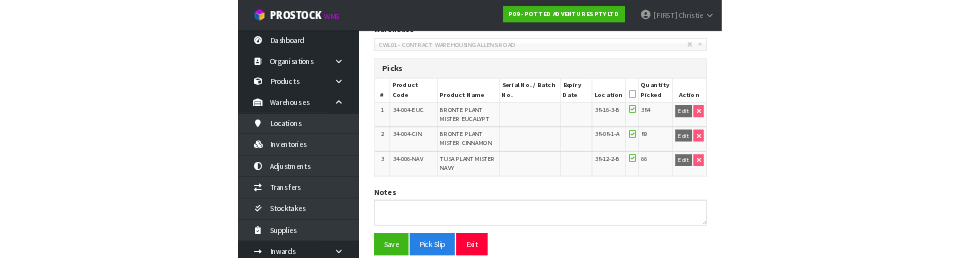 scroll, scrollTop: 0, scrollLeft: 0, axis: both 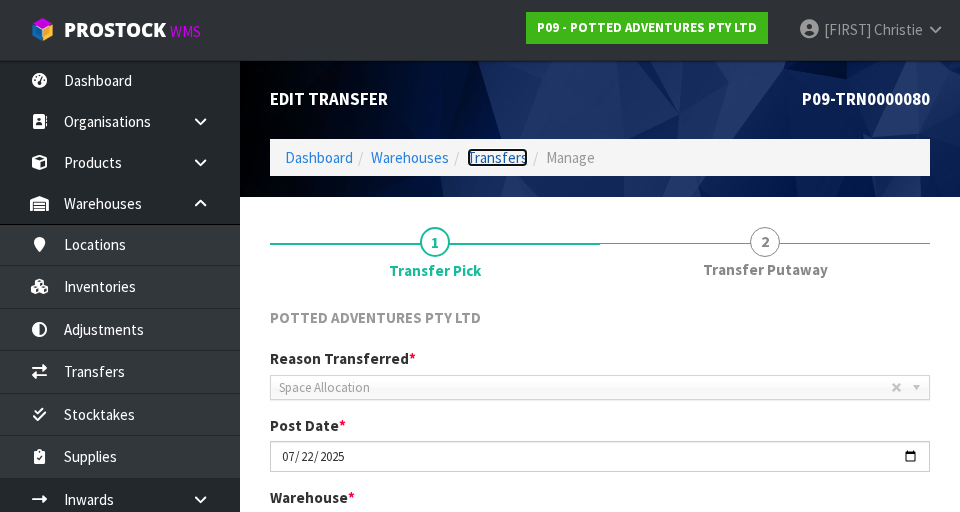 click on "Transfers" at bounding box center [497, 157] 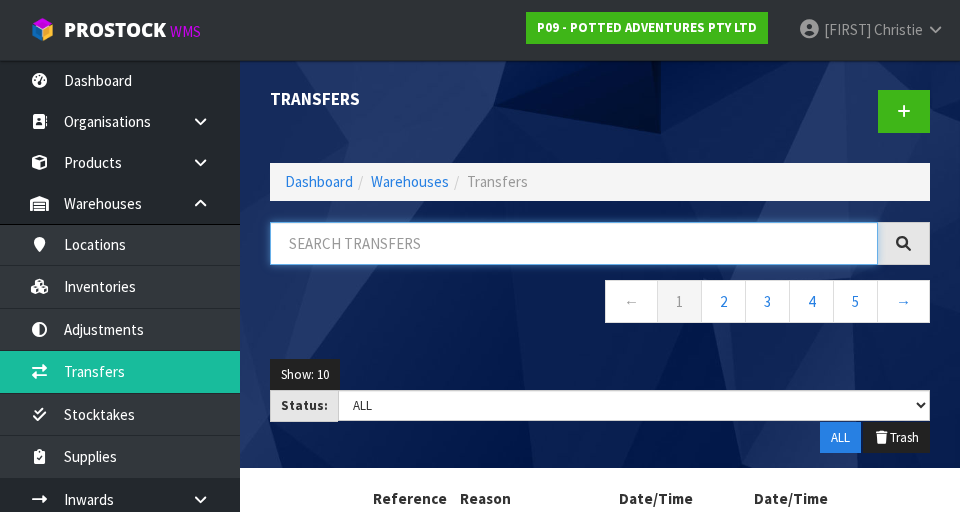 click at bounding box center (574, 243) 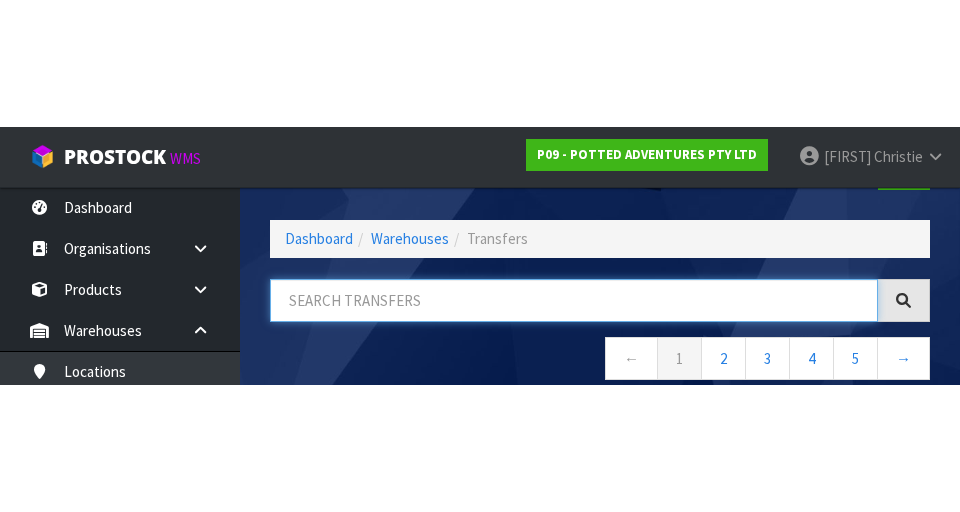 scroll, scrollTop: 114, scrollLeft: 0, axis: vertical 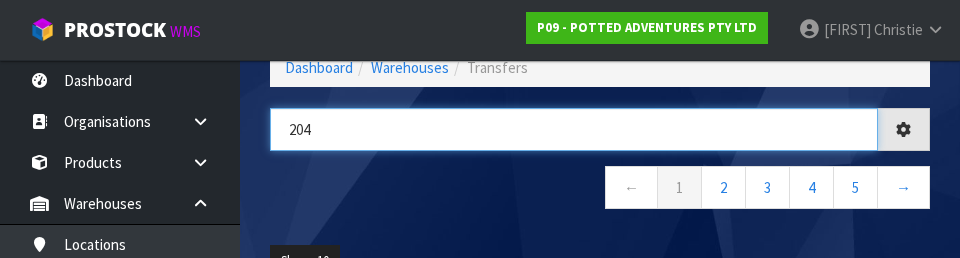 type on "204" 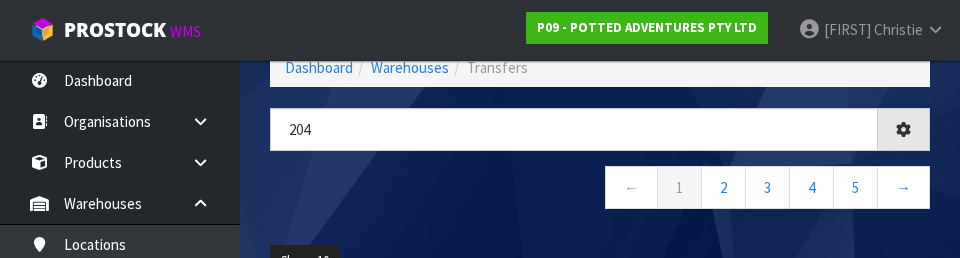 click on "←
1 2 3 4 5
→" at bounding box center (600, 190) 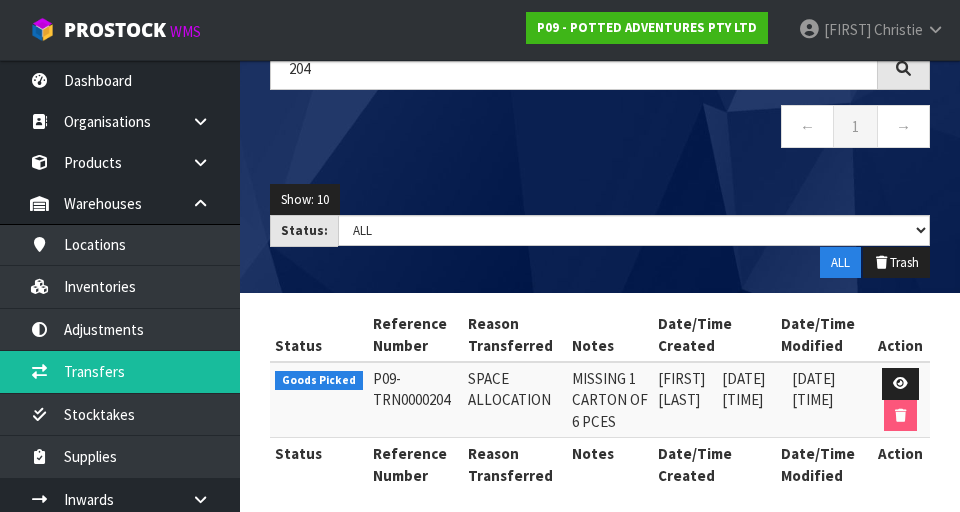 scroll, scrollTop: 190, scrollLeft: 0, axis: vertical 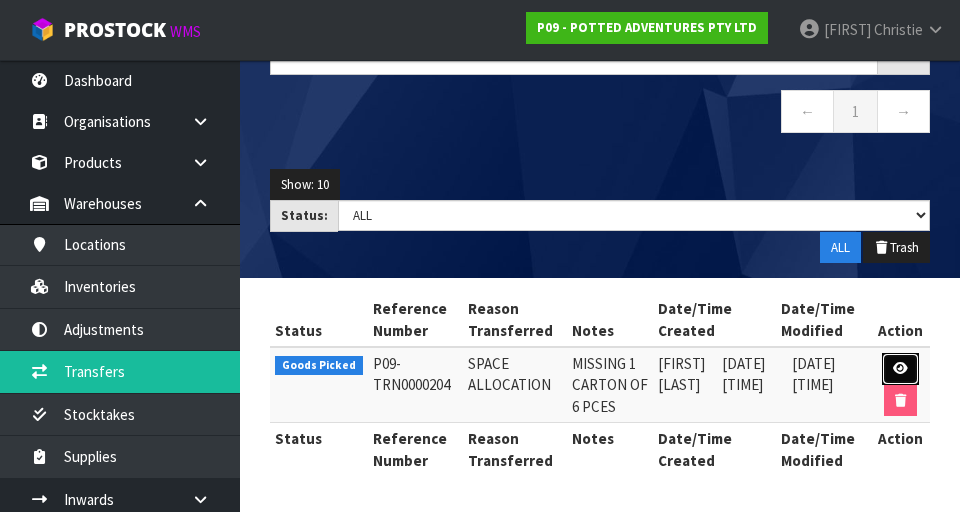 click at bounding box center (900, 369) 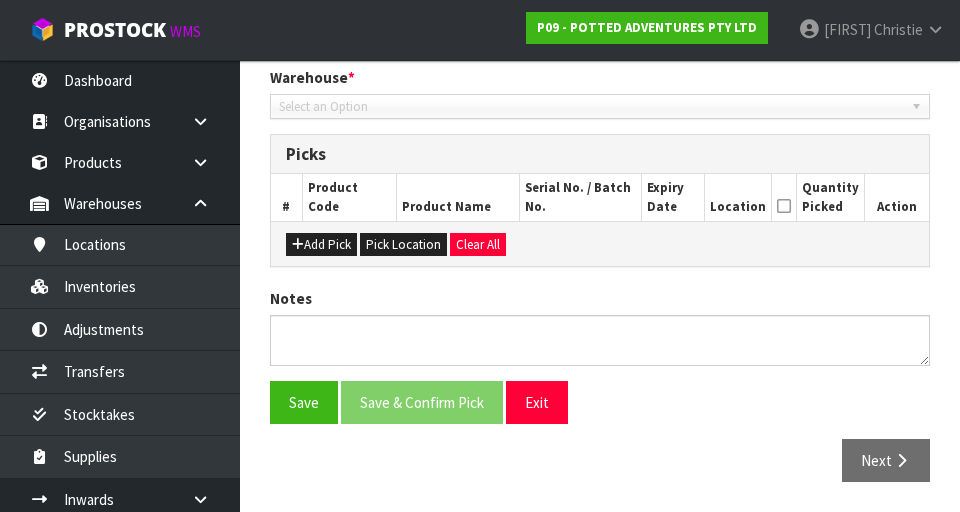 type on "2025-07-30" 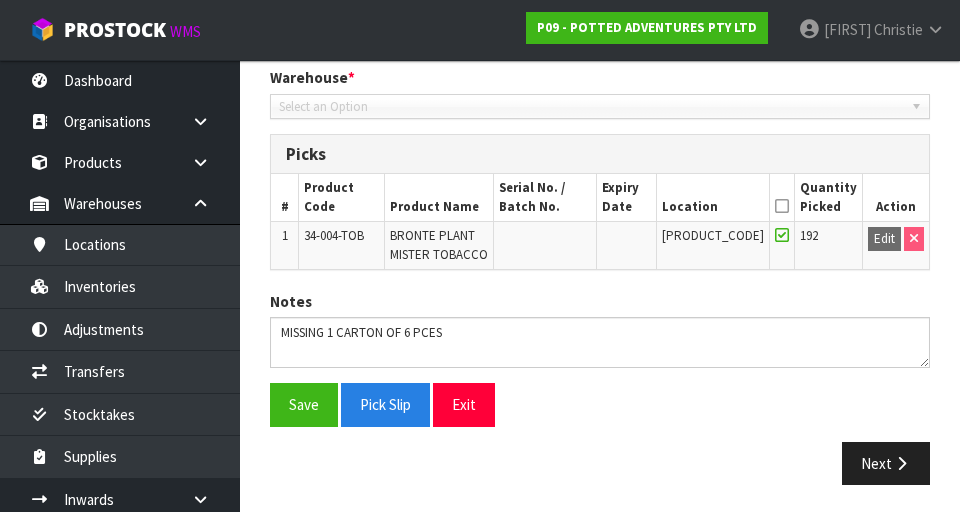scroll, scrollTop: 423, scrollLeft: 0, axis: vertical 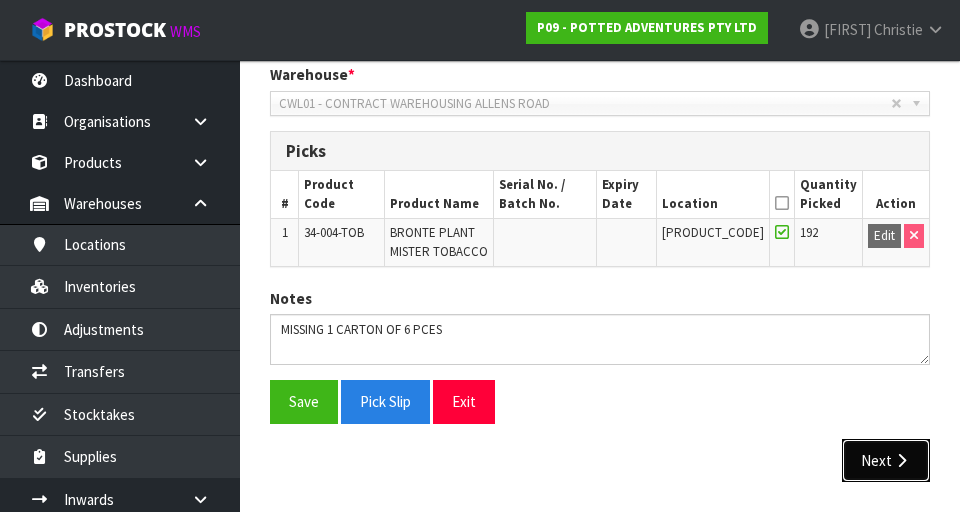 click on "Next" at bounding box center [886, 460] 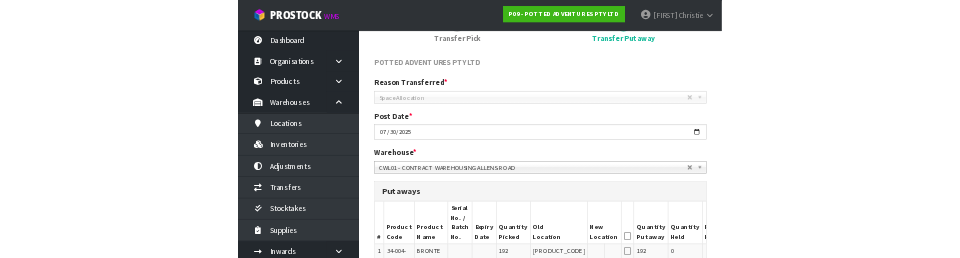 scroll, scrollTop: 197, scrollLeft: 0, axis: vertical 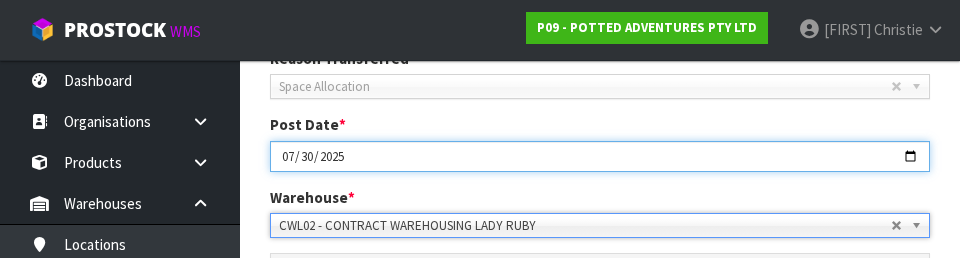 click on "2025-07-30" at bounding box center (600, 156) 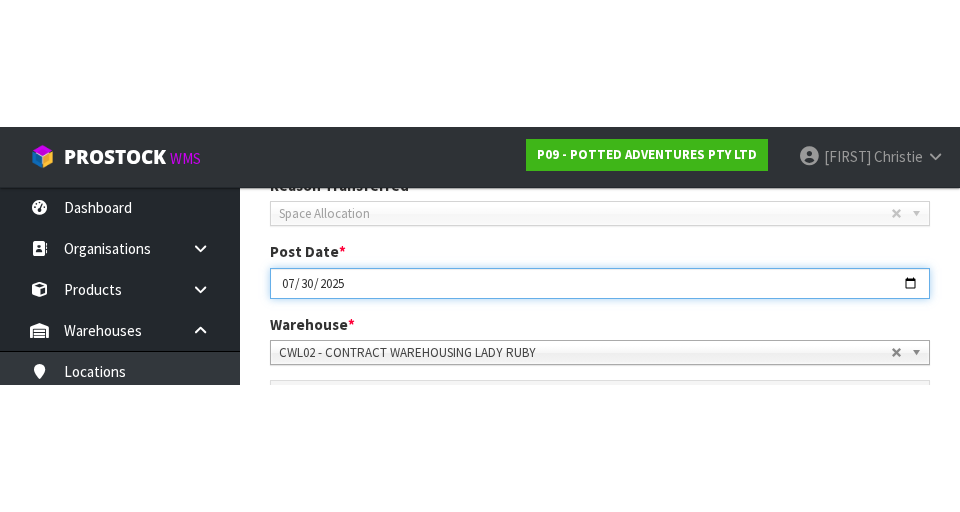 scroll, scrollTop: 300, scrollLeft: 0, axis: vertical 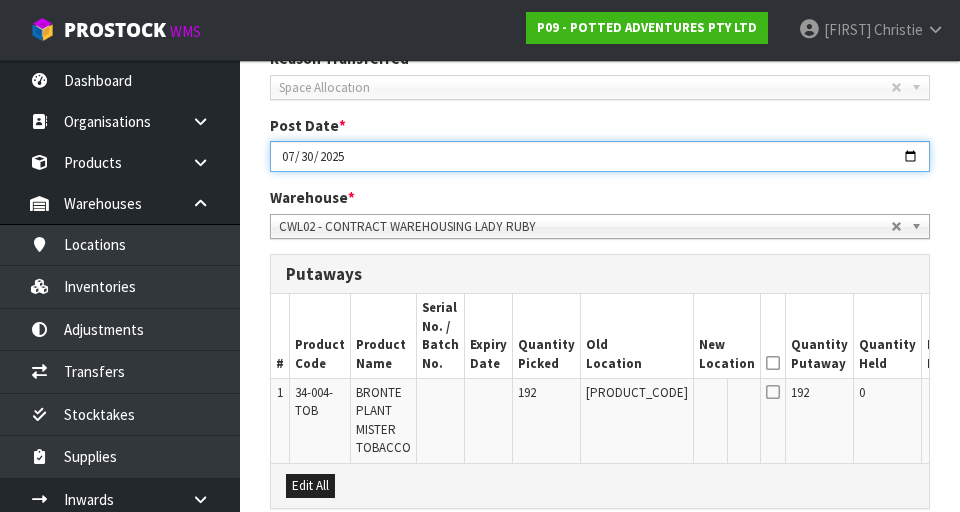 type on "2025-08-04" 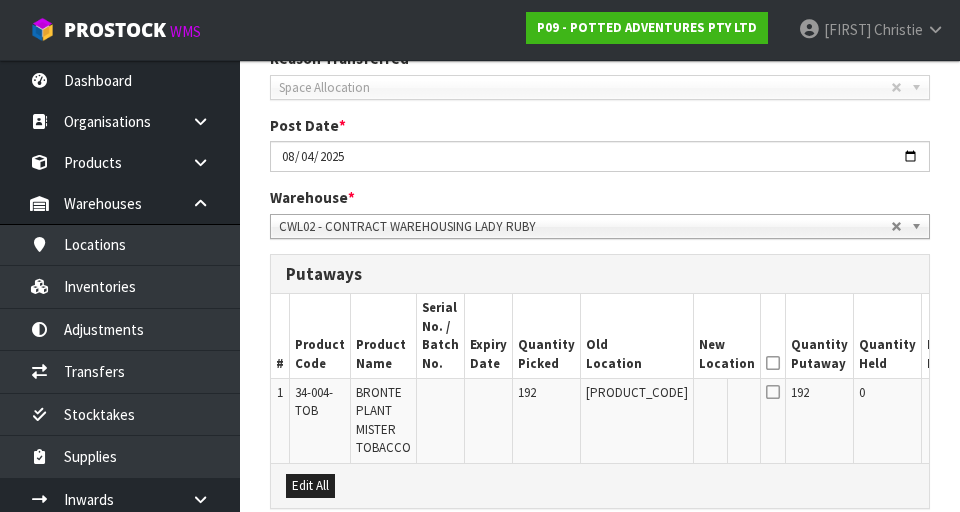 click on "Edit" at bounding box center (999, 396) 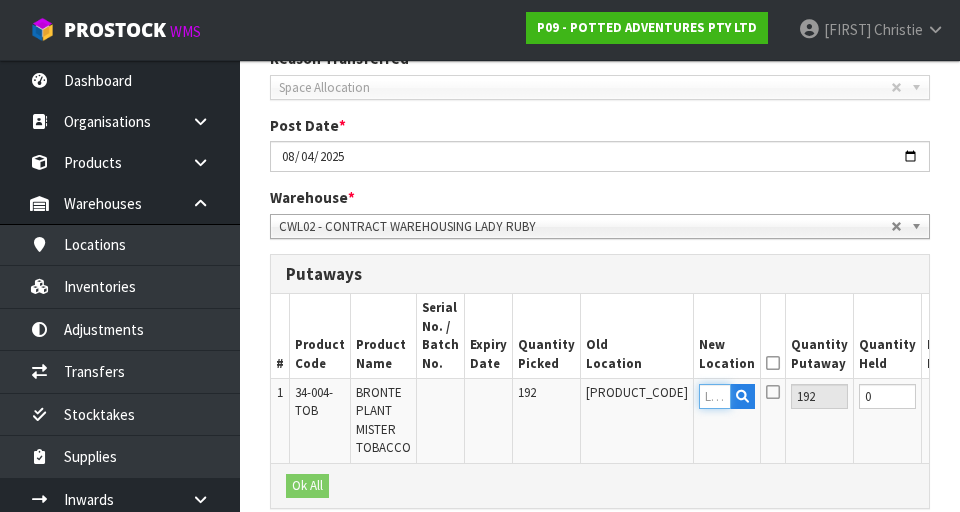 click at bounding box center (715, 396) 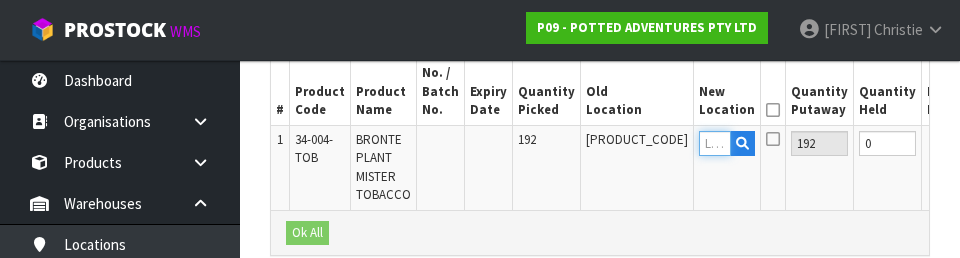 scroll, scrollTop: 558, scrollLeft: 0, axis: vertical 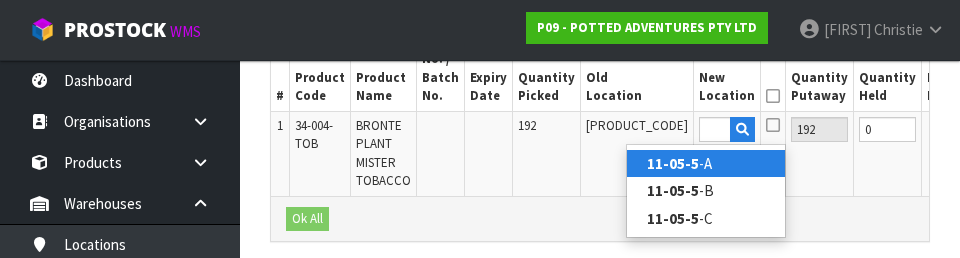 click on "11-05-5 -A" at bounding box center [706, 163] 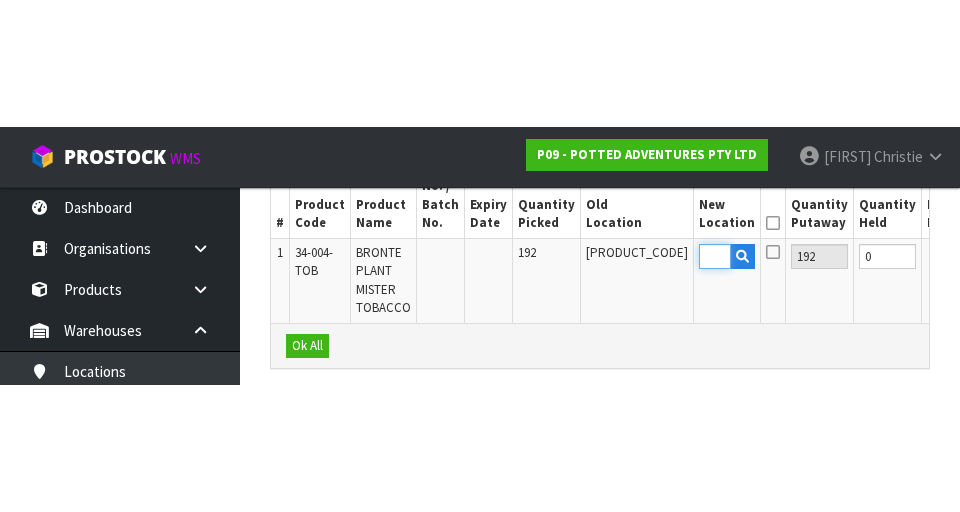 scroll, scrollTop: 541, scrollLeft: 0, axis: vertical 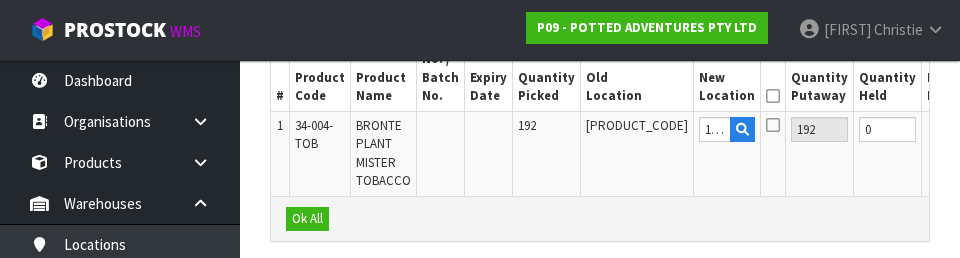 click at bounding box center [773, 96] 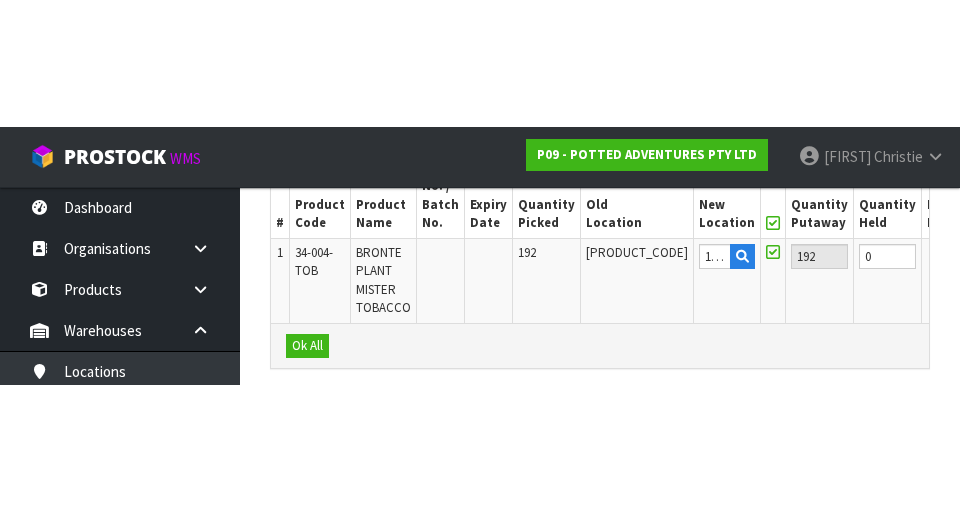 scroll, scrollTop: 541, scrollLeft: 0, axis: vertical 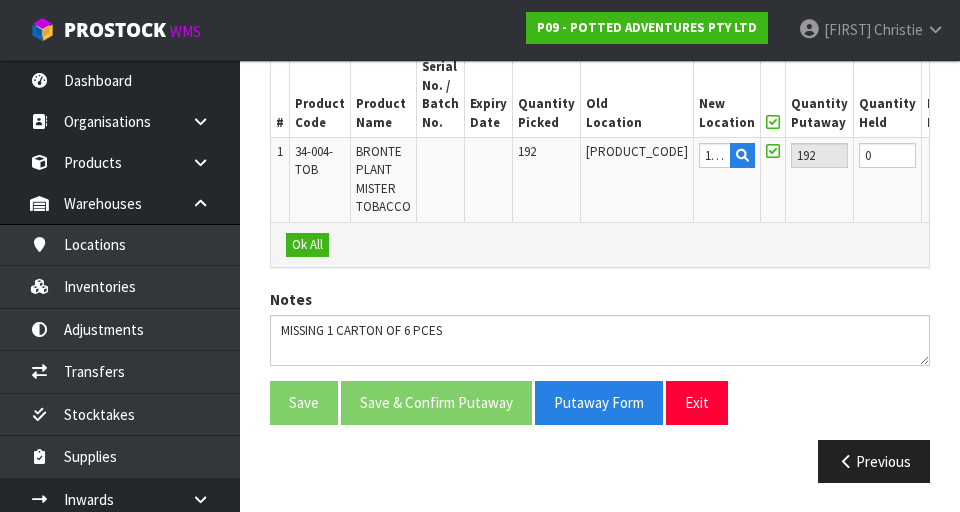 click on "OK" at bounding box center [997, 155] 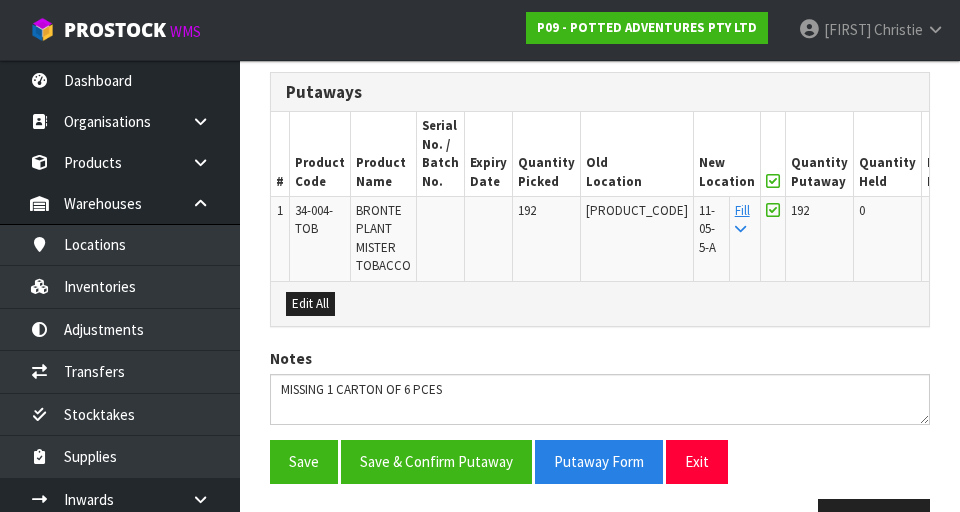 scroll, scrollTop: 482, scrollLeft: 0, axis: vertical 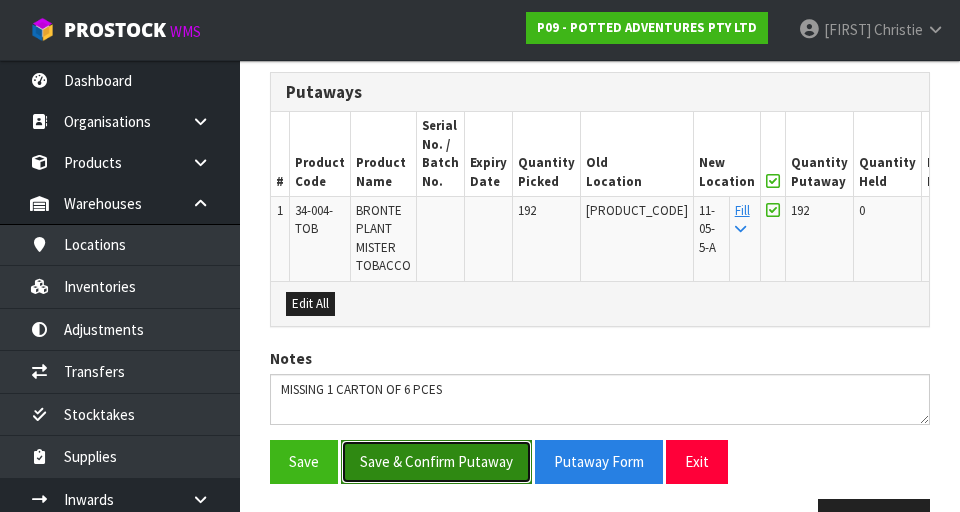 click on "Save & Confirm Putaway" at bounding box center (436, 461) 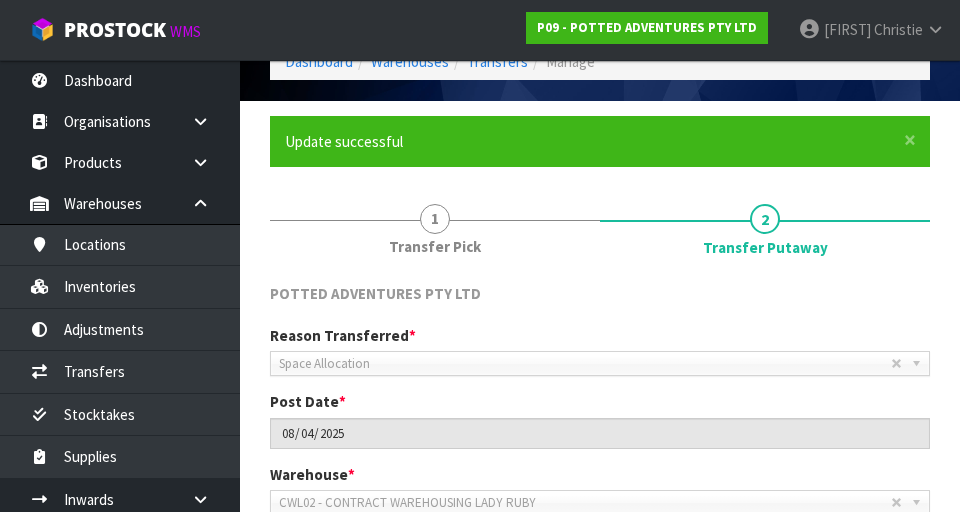 scroll, scrollTop: 0, scrollLeft: 0, axis: both 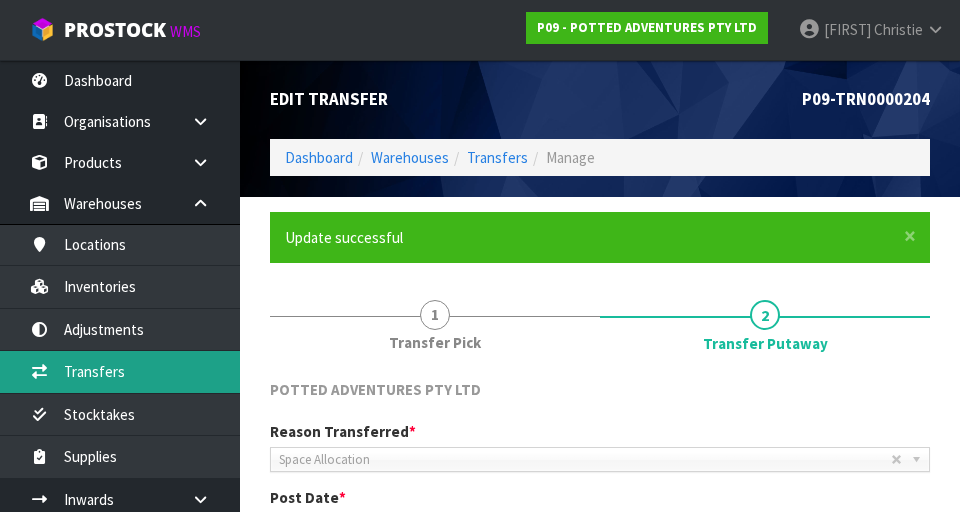 click on "Transfers" at bounding box center [120, 371] 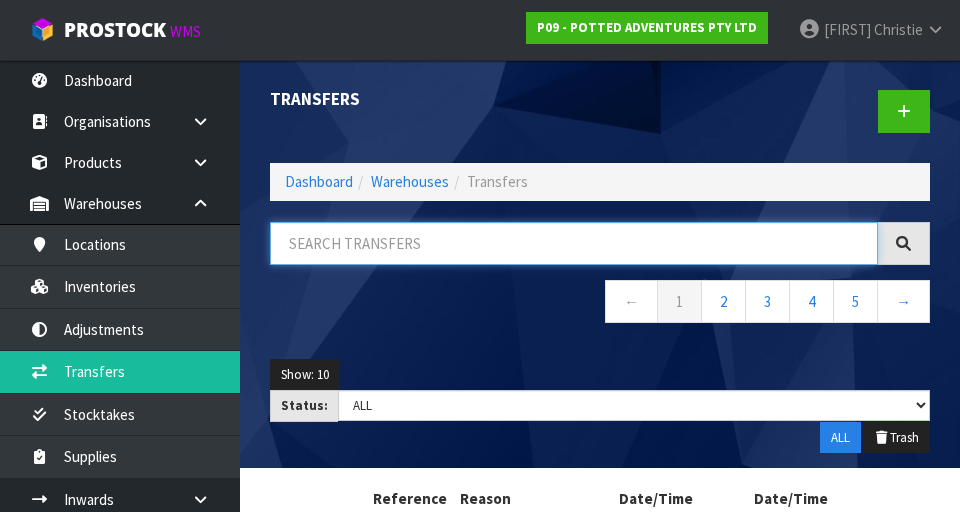 click at bounding box center [574, 243] 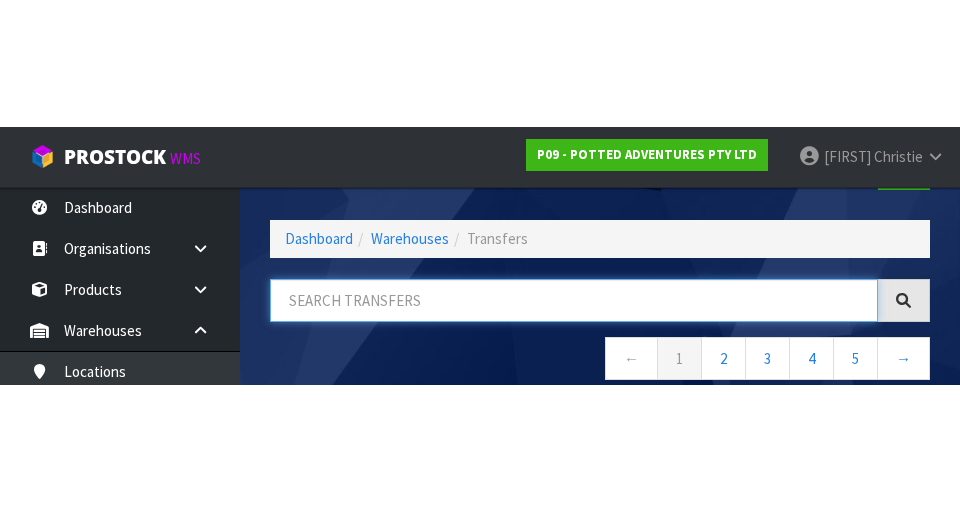 scroll, scrollTop: 114, scrollLeft: 0, axis: vertical 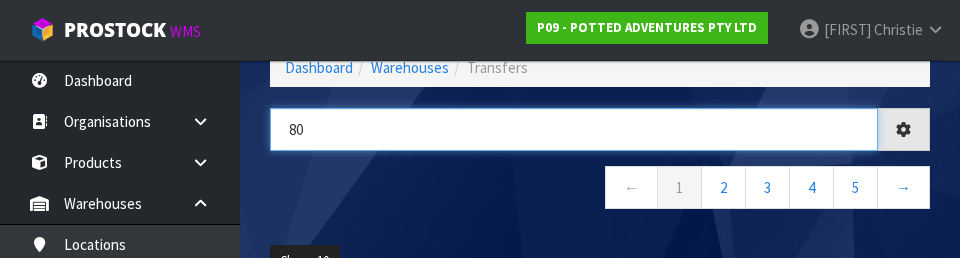type on "80" 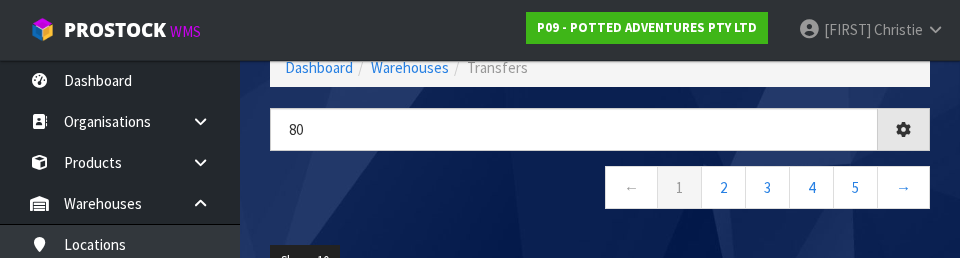 click on "←
1 2 3 4 5
→" at bounding box center [600, 190] 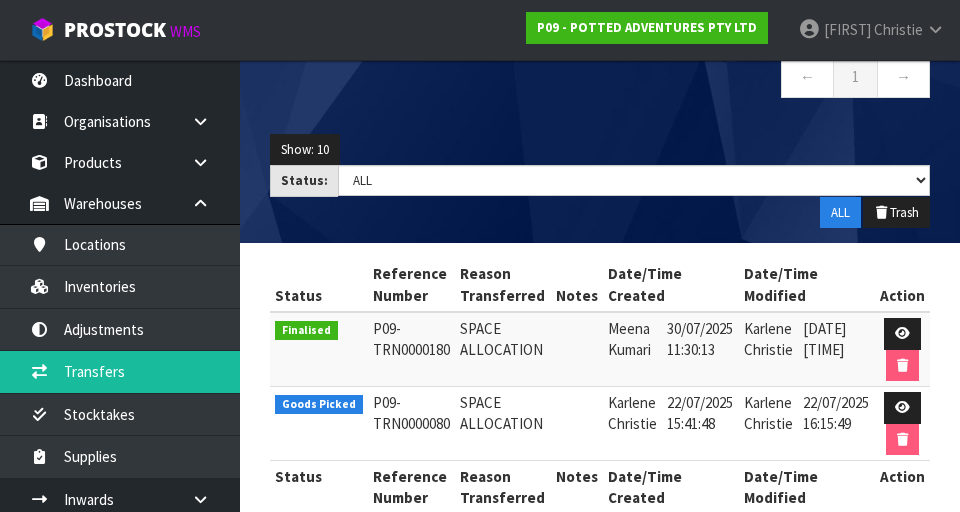 scroll, scrollTop: 263, scrollLeft: 0, axis: vertical 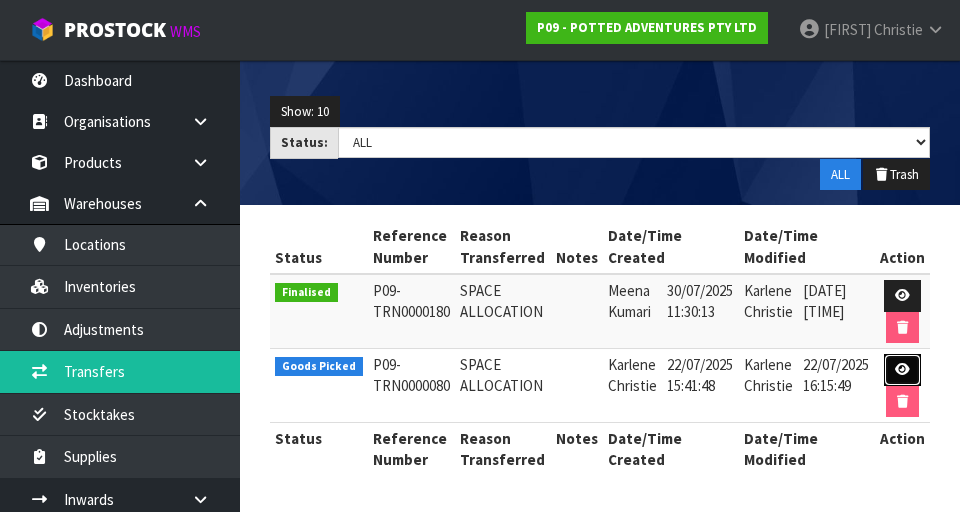 click at bounding box center [902, 369] 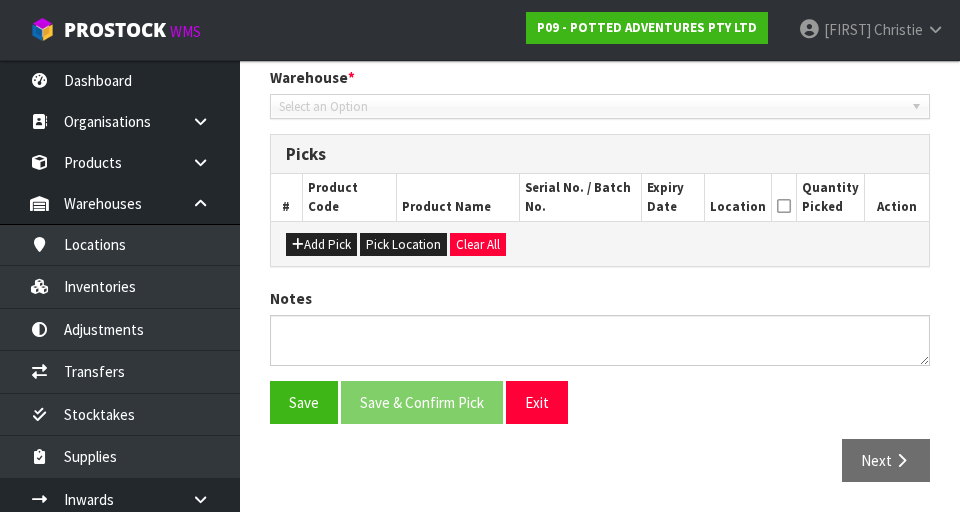 type on "2025-07-22" 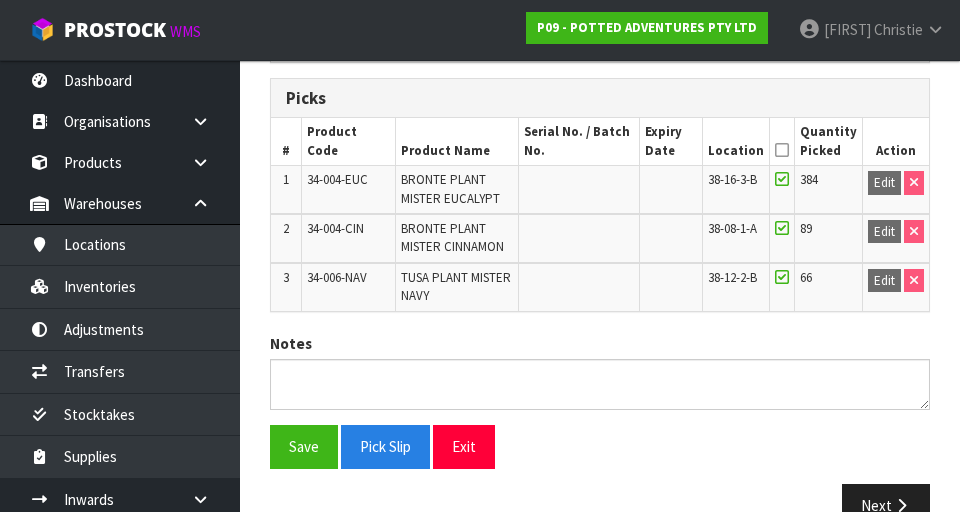 scroll, scrollTop: 474, scrollLeft: 0, axis: vertical 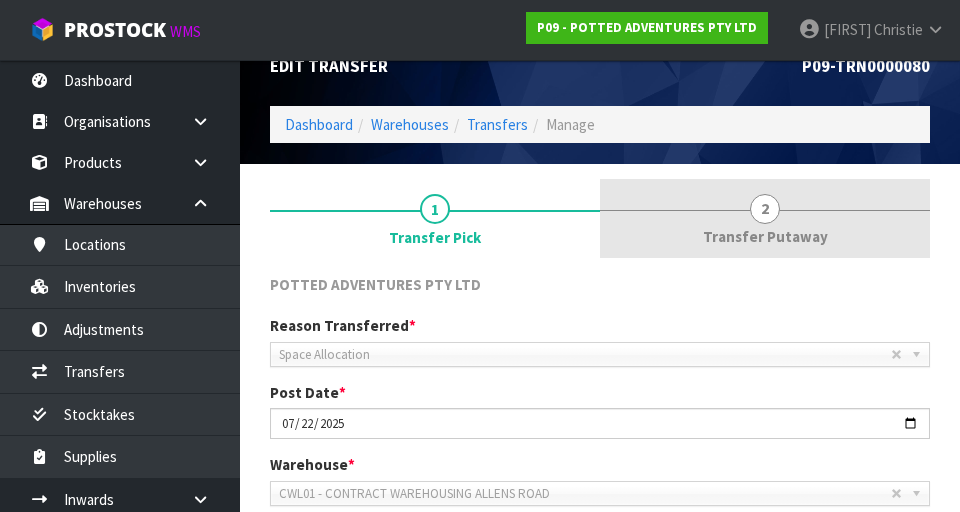 click on "2" at bounding box center [765, 209] 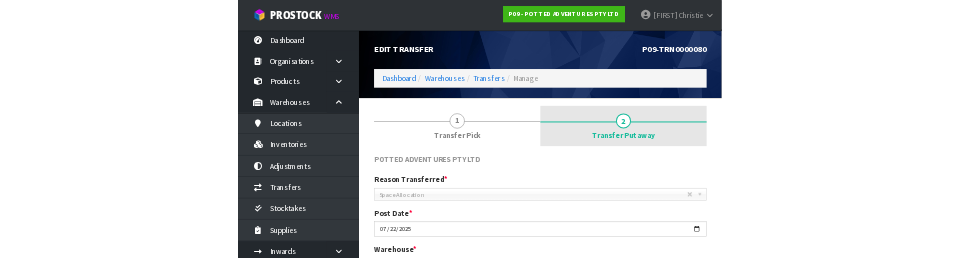 scroll, scrollTop: 0, scrollLeft: 0, axis: both 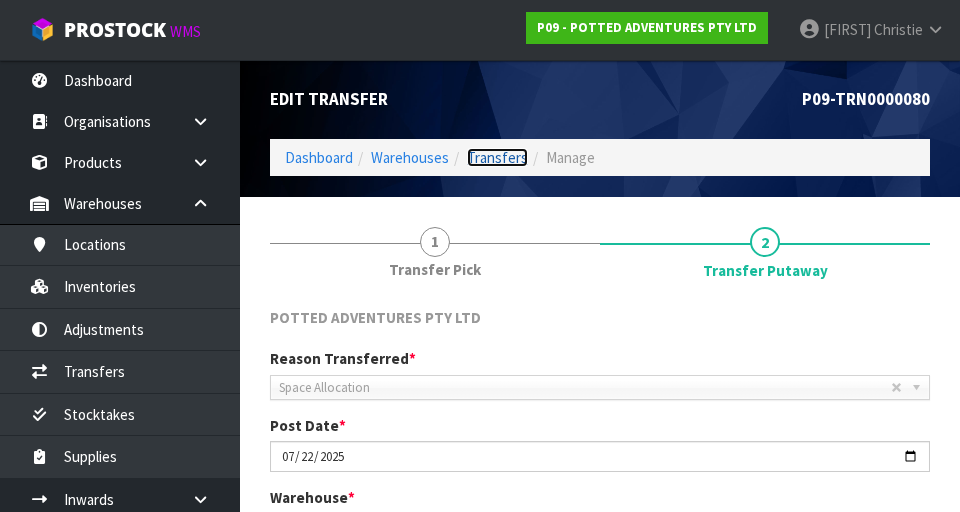 click on "Transfers" at bounding box center (497, 157) 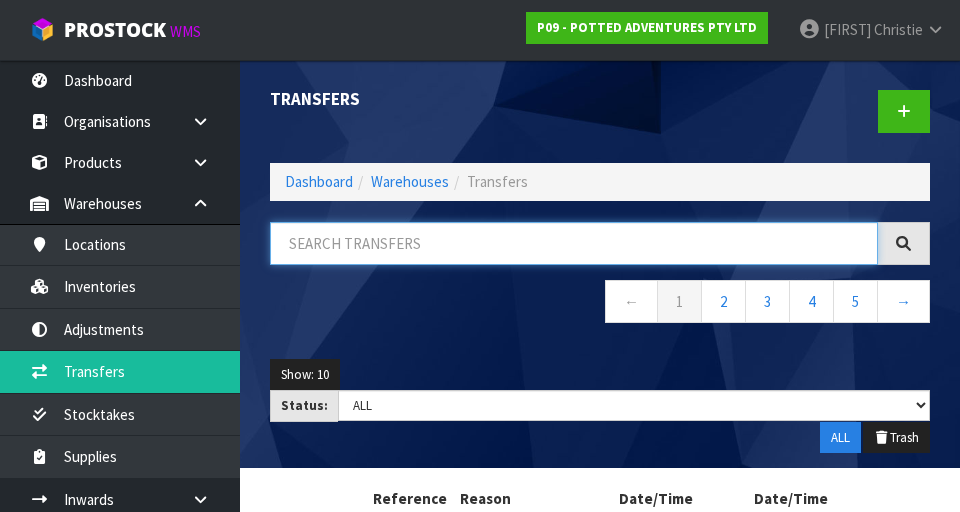 click at bounding box center [574, 243] 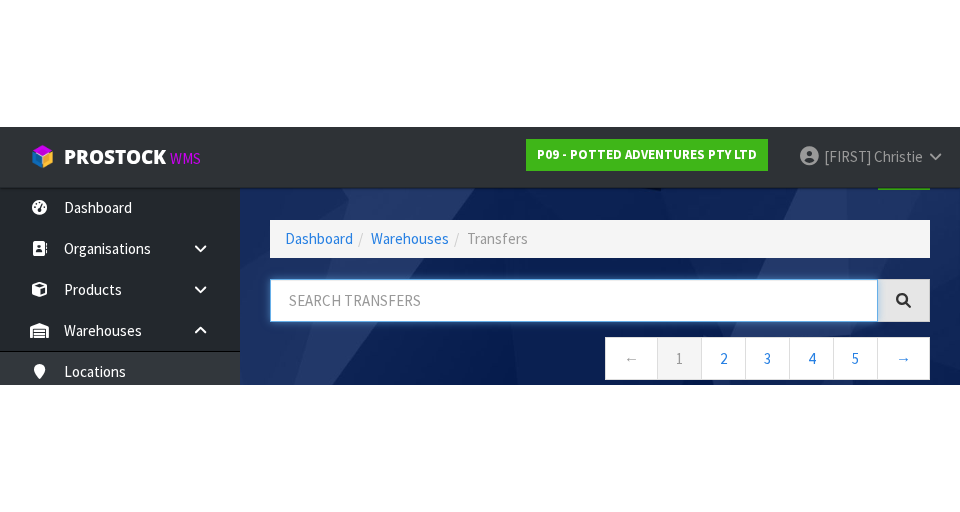 scroll, scrollTop: 114, scrollLeft: 0, axis: vertical 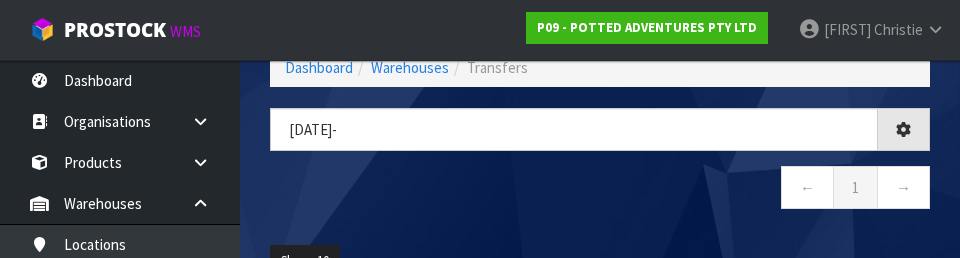 click on "←
1
→" at bounding box center [600, 190] 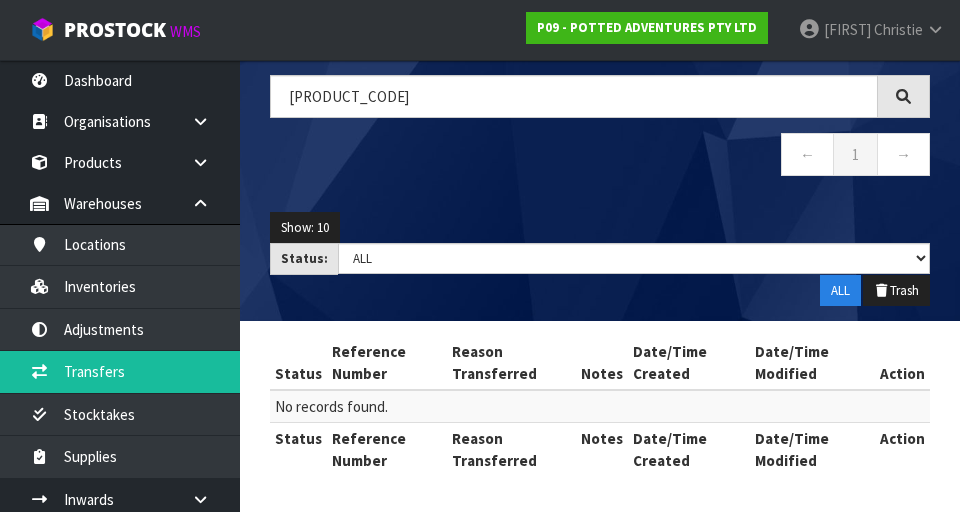 scroll, scrollTop: 0, scrollLeft: 0, axis: both 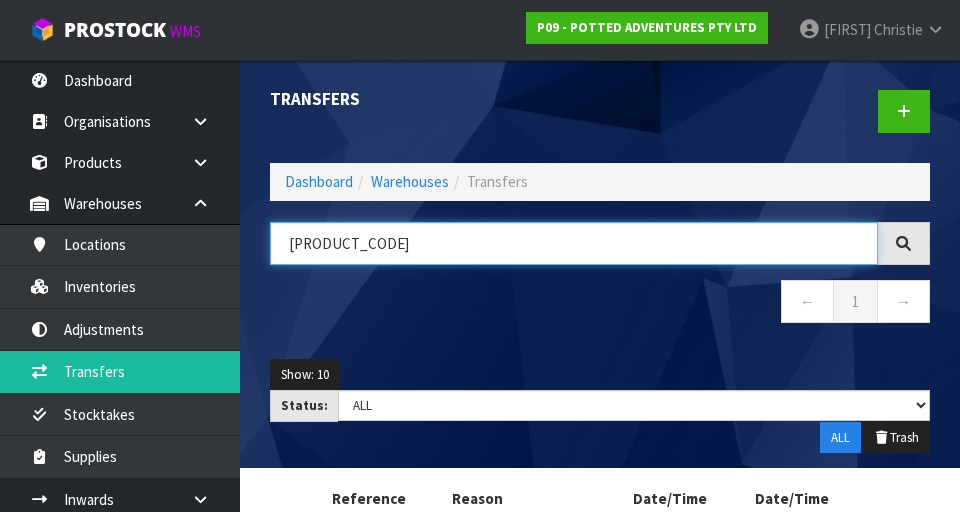 click on "[PRODUCT_CODE]" at bounding box center [574, 243] 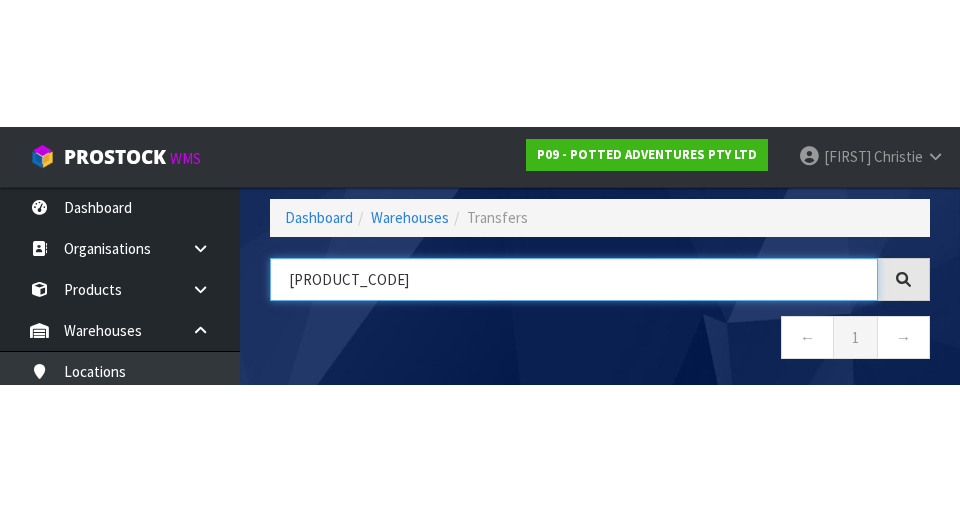 scroll, scrollTop: 114, scrollLeft: 0, axis: vertical 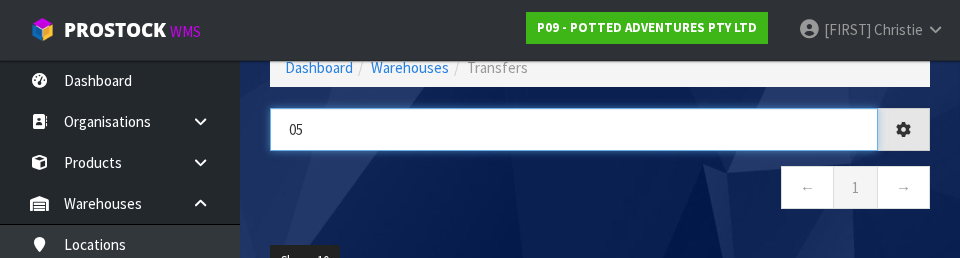 type on "0" 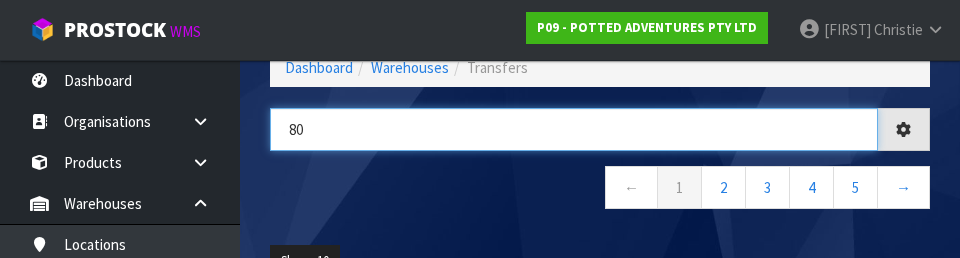 type on "80" 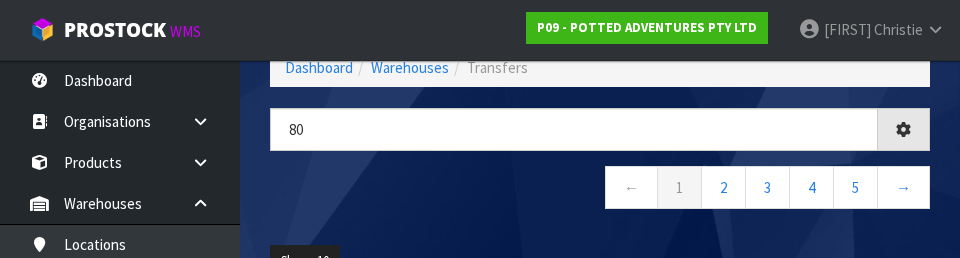 click on "←
1 2 3 4 5
→" at bounding box center [600, 190] 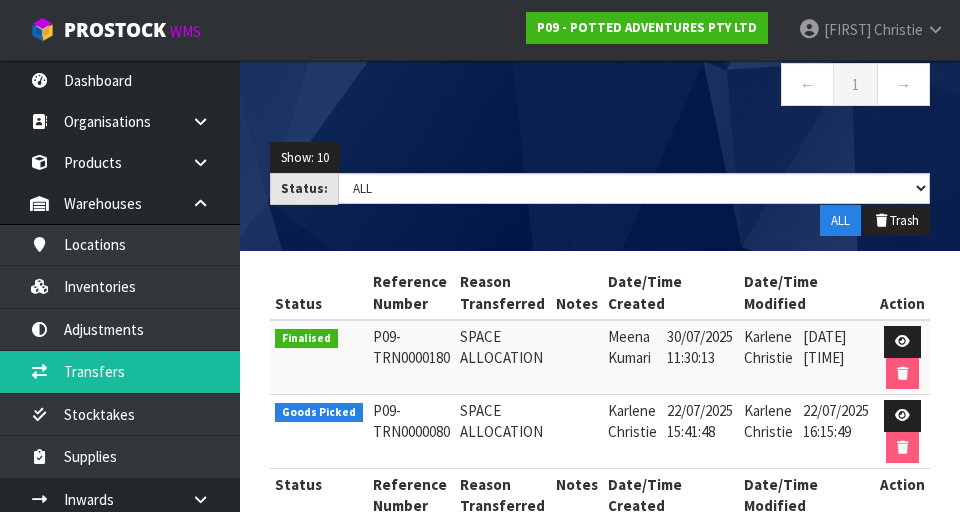 scroll, scrollTop: 263, scrollLeft: 0, axis: vertical 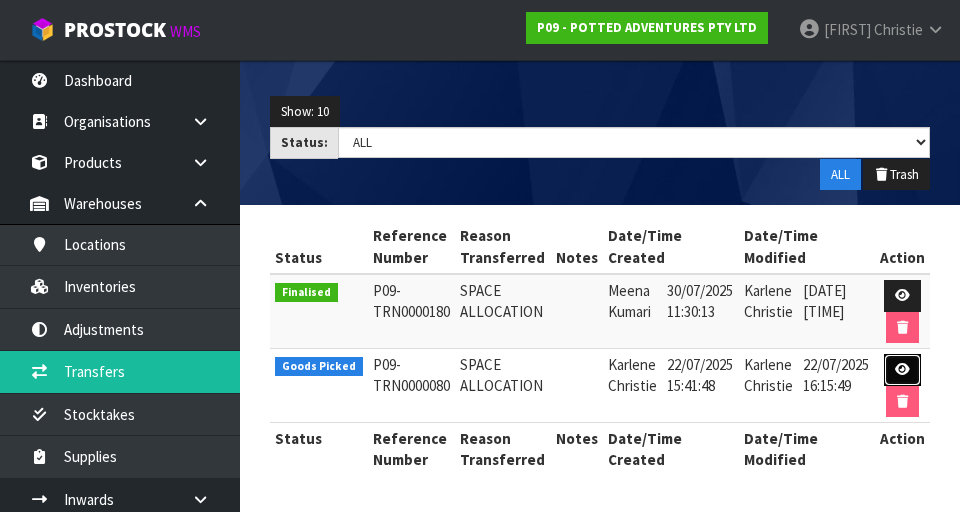 click at bounding box center (902, 370) 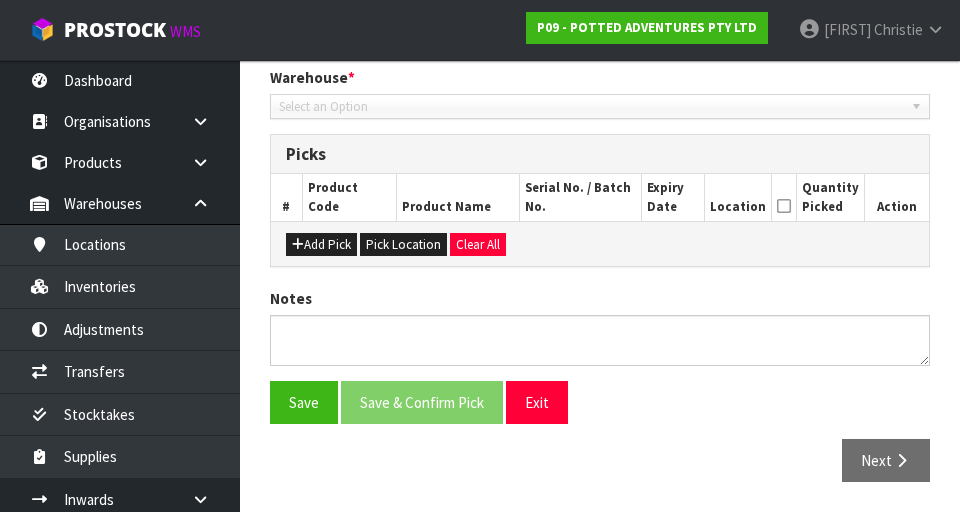 type on "2025-07-22" 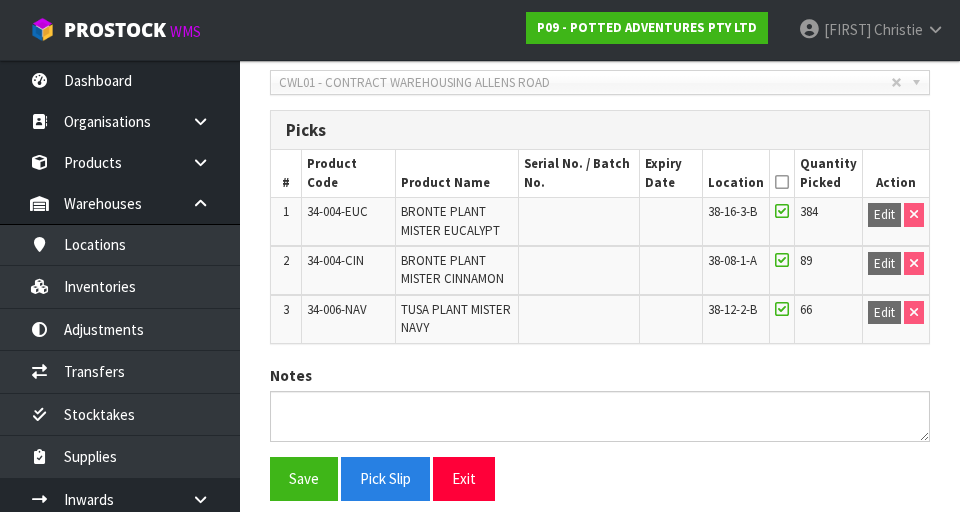 scroll, scrollTop: 443, scrollLeft: 0, axis: vertical 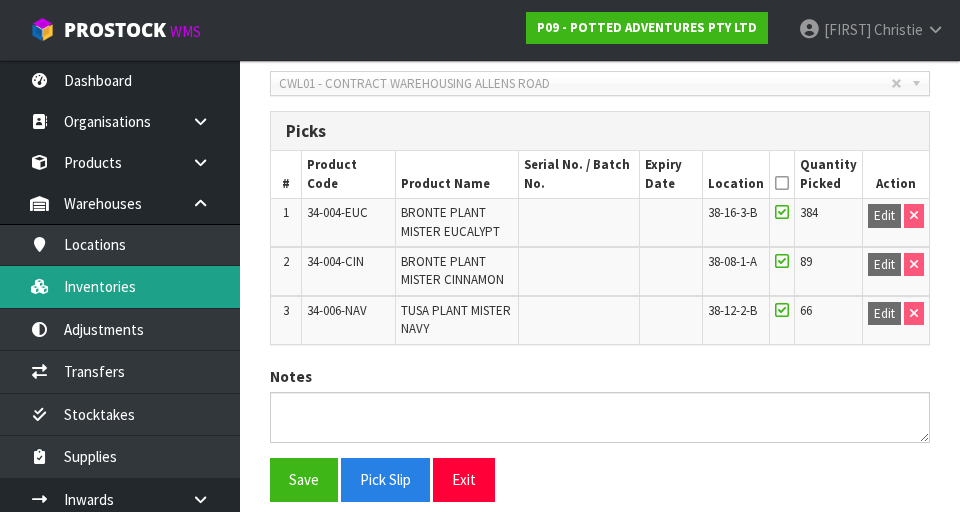 click on "Inventories" at bounding box center (120, 286) 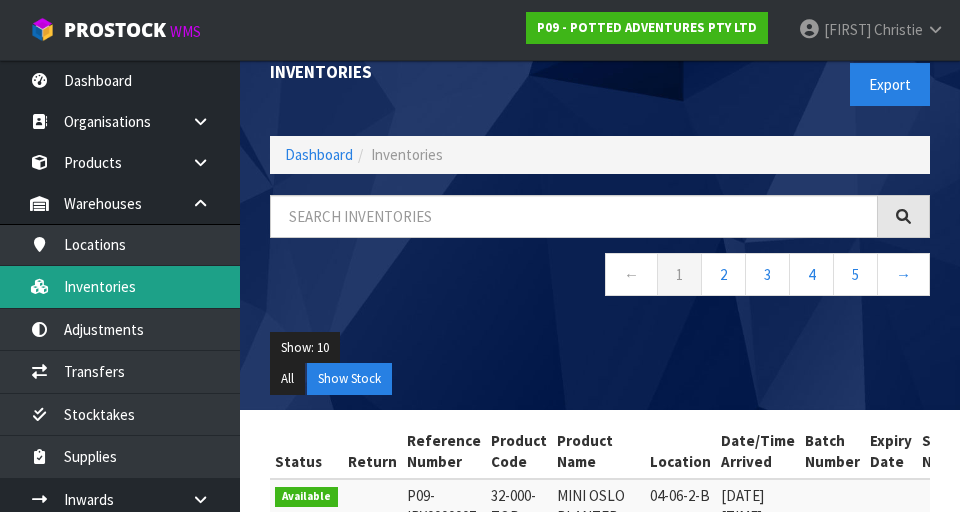 scroll, scrollTop: 0, scrollLeft: 0, axis: both 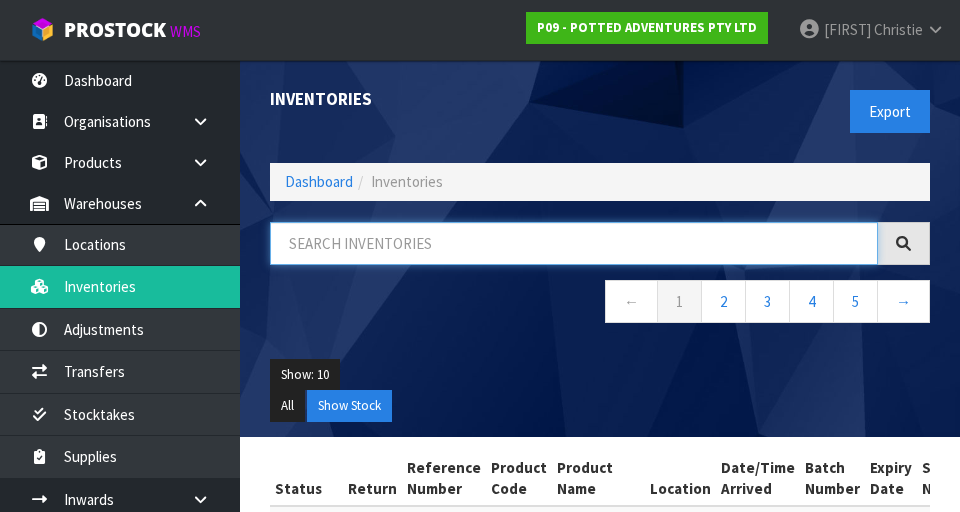 click at bounding box center [574, 243] 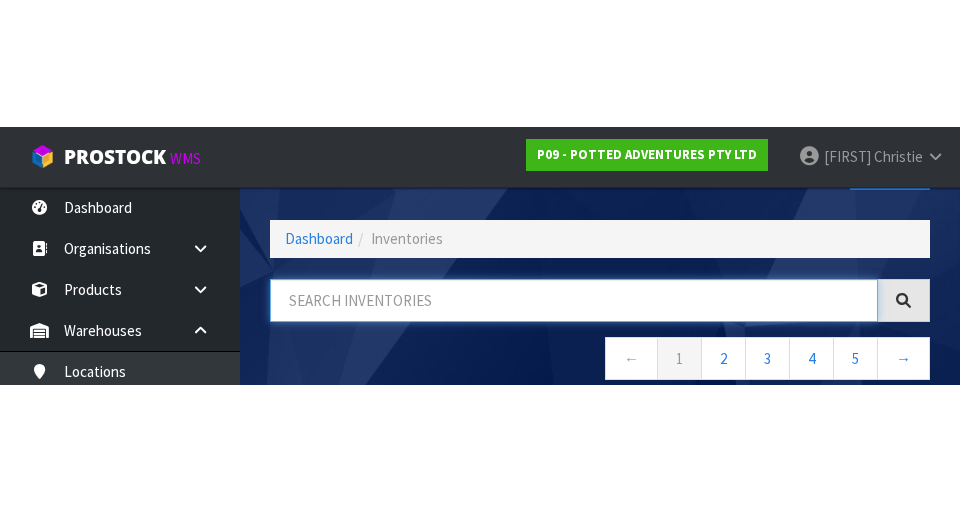 scroll, scrollTop: 114, scrollLeft: 0, axis: vertical 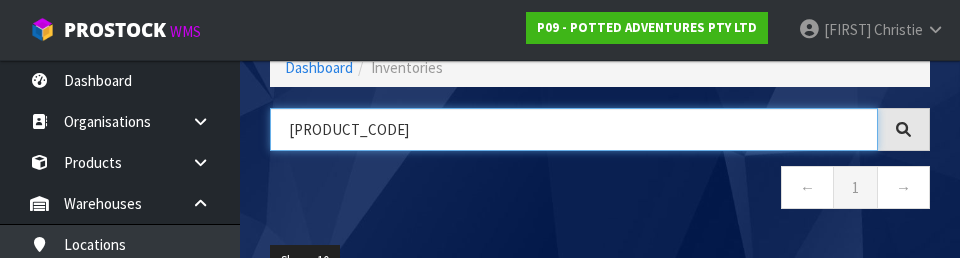 type on "[PRODUCT_CODE]" 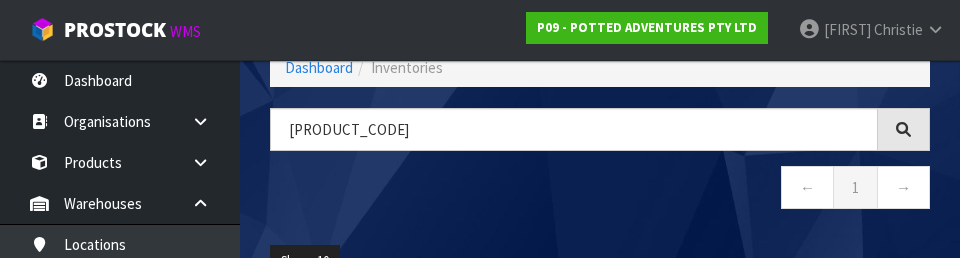 click on "←
1
→" at bounding box center [600, 190] 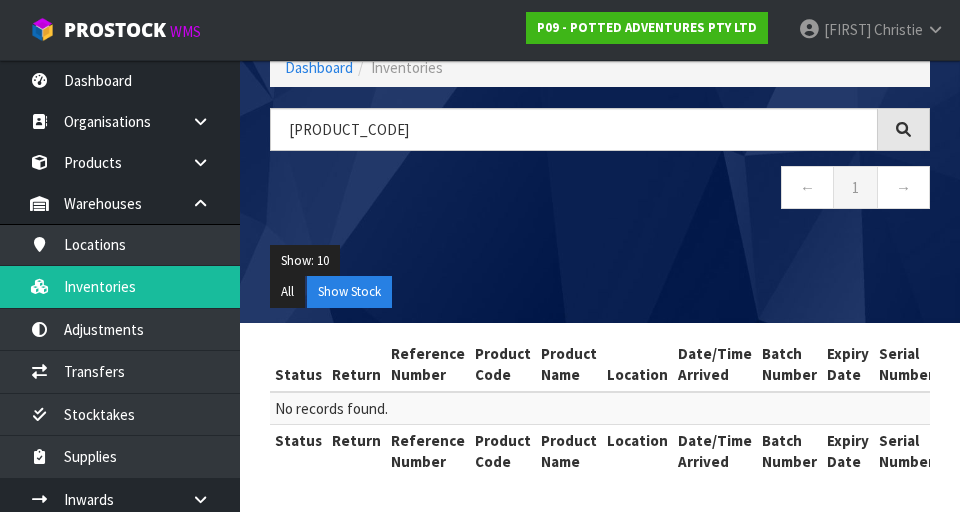 scroll, scrollTop: 116, scrollLeft: 0, axis: vertical 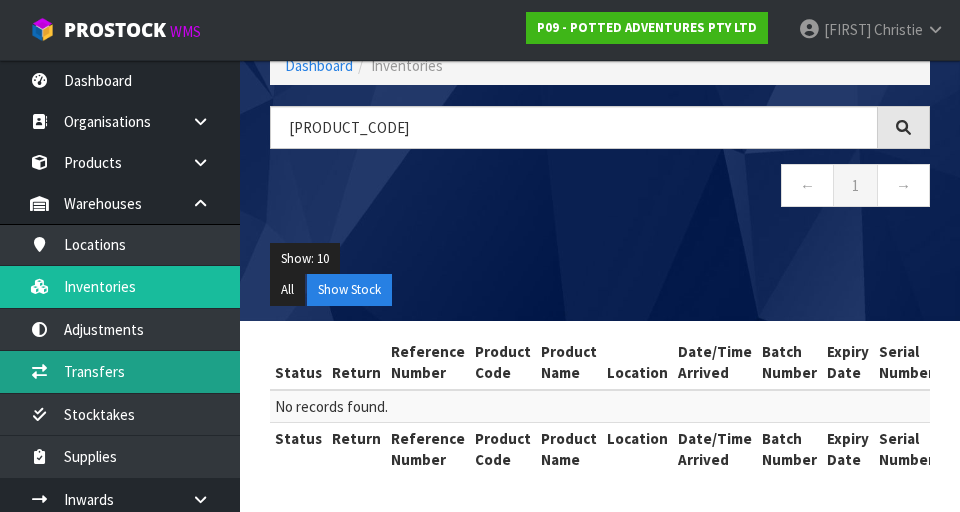 click on "Transfers" at bounding box center (120, 371) 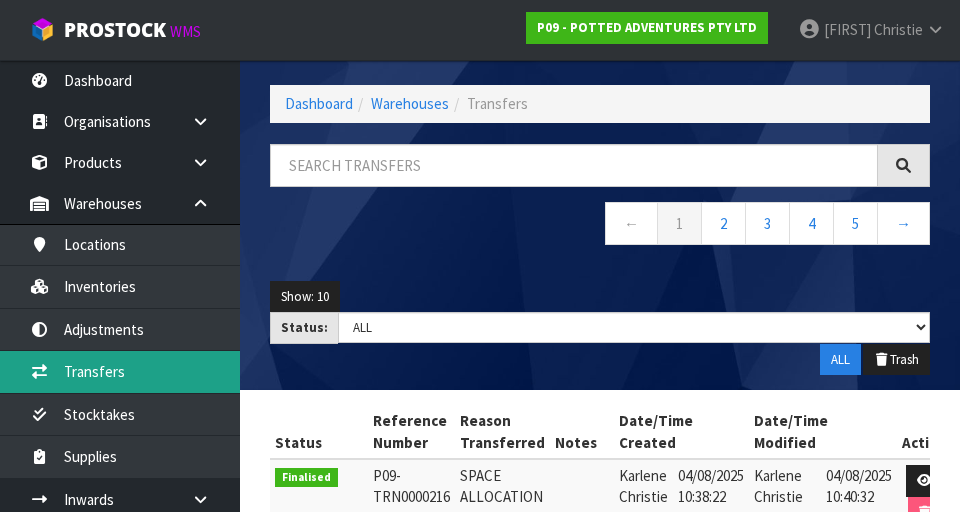 scroll, scrollTop: 64, scrollLeft: 0, axis: vertical 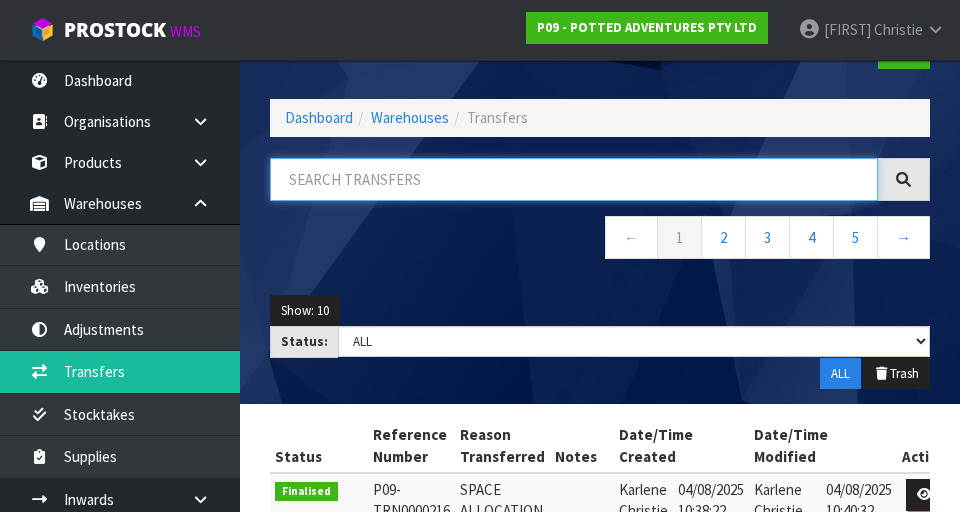 click at bounding box center (574, 179) 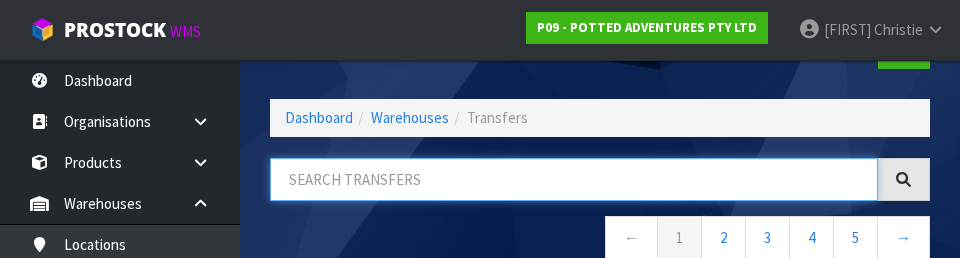 click at bounding box center (574, 179) 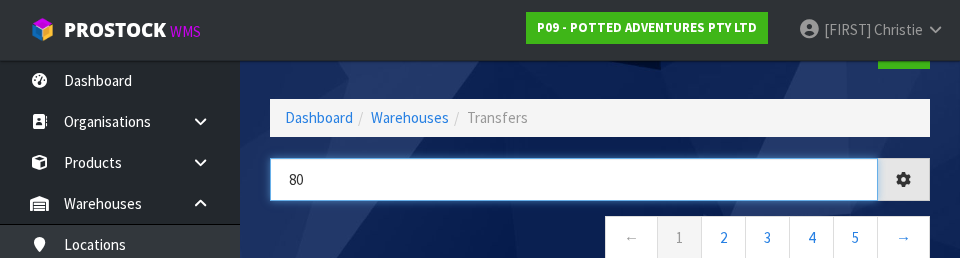 type on "80" 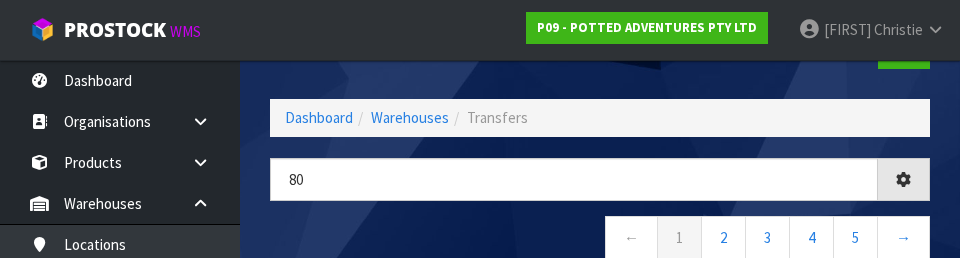 click on "←
1 2 3 4 5
→" at bounding box center [600, 240] 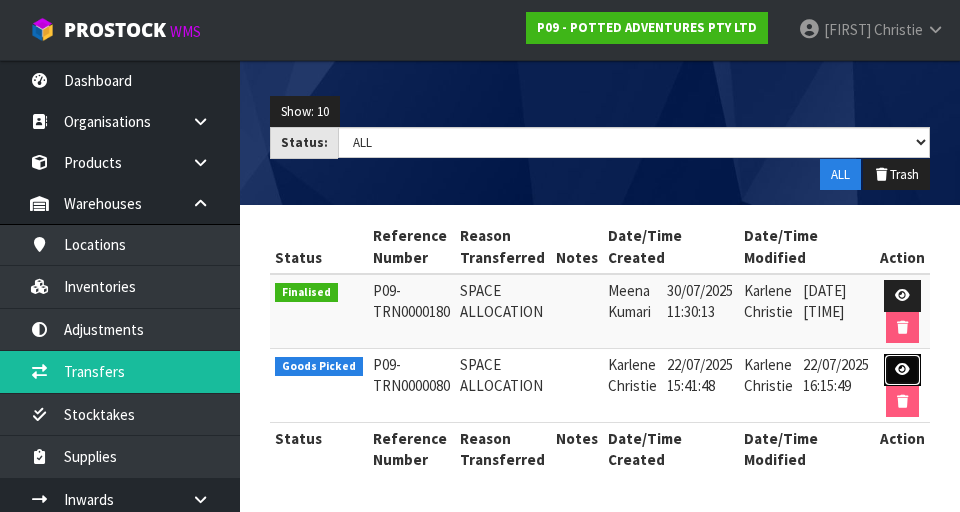 click at bounding box center (902, 370) 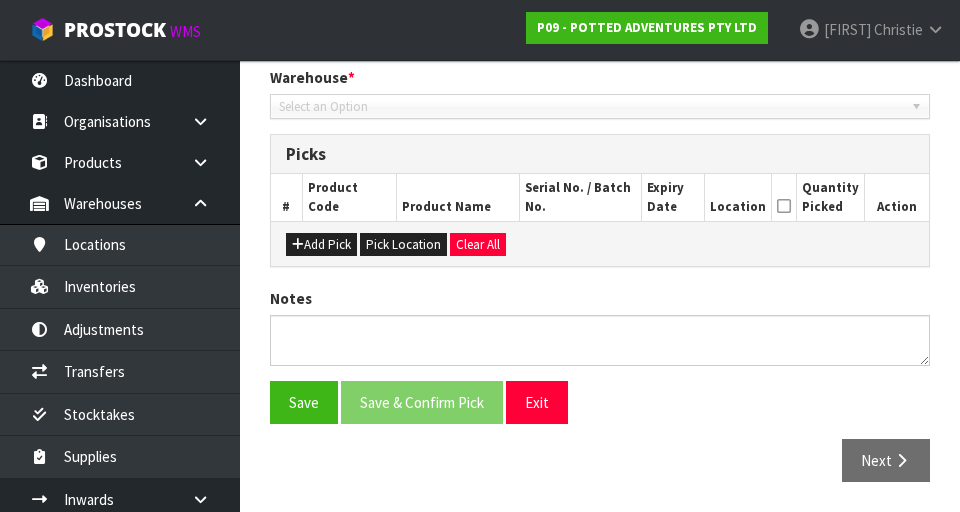 type on "2025-07-22" 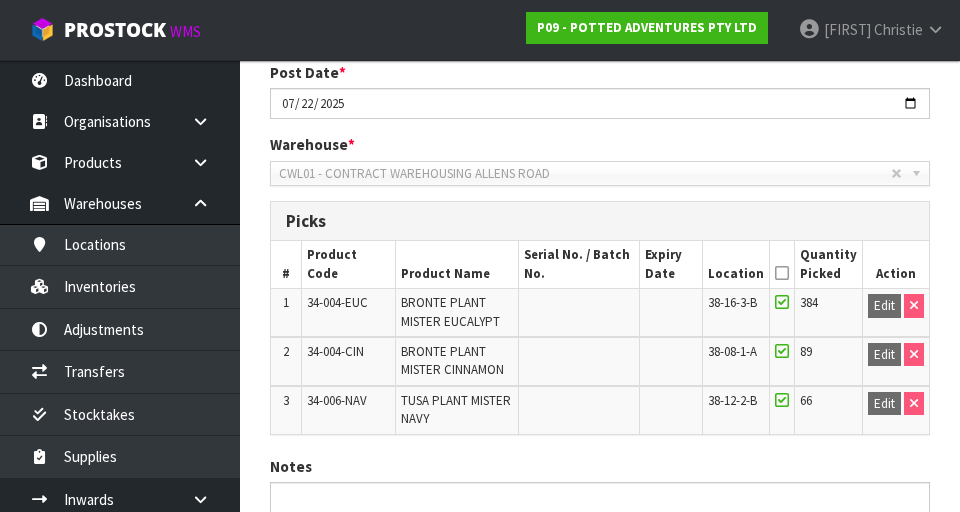 scroll, scrollTop: 0, scrollLeft: 0, axis: both 